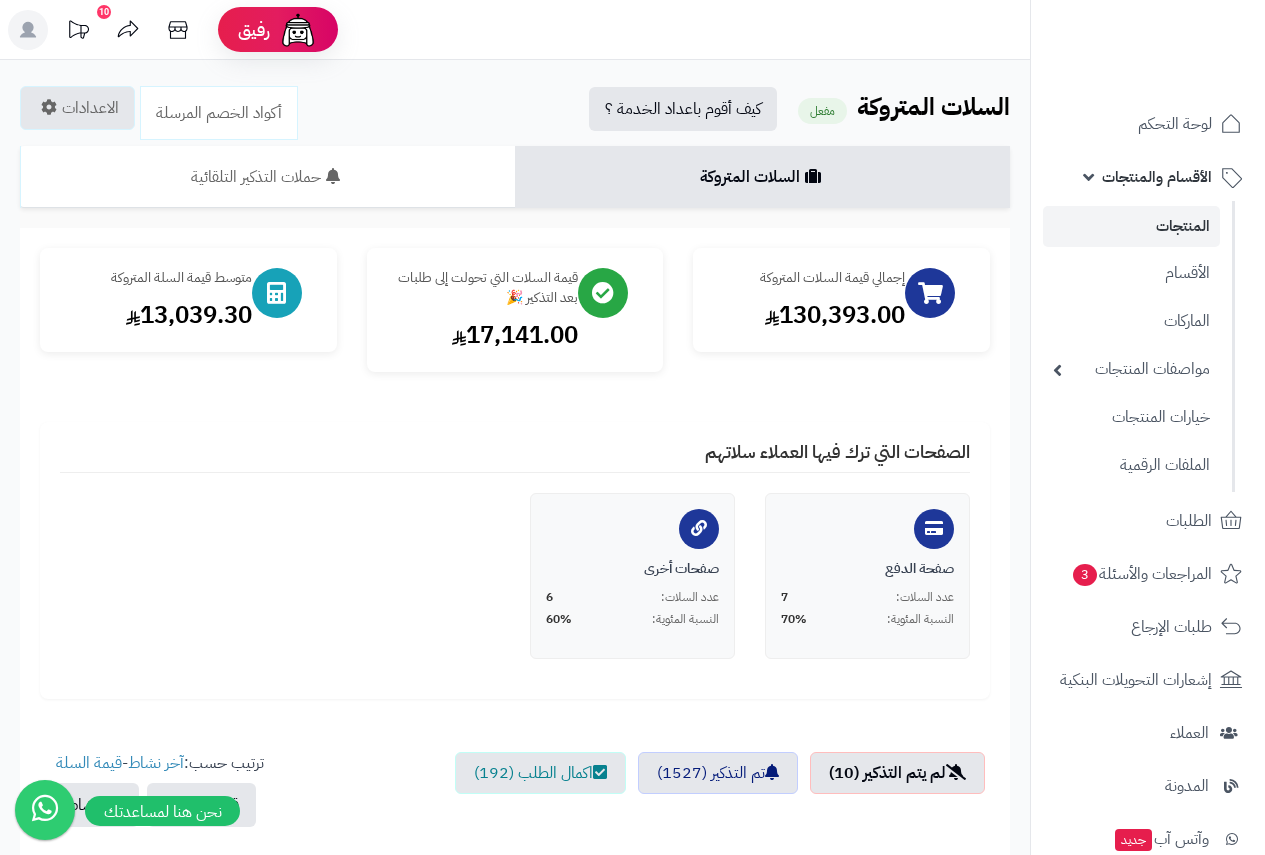 scroll, scrollTop: 700, scrollLeft: 0, axis: vertical 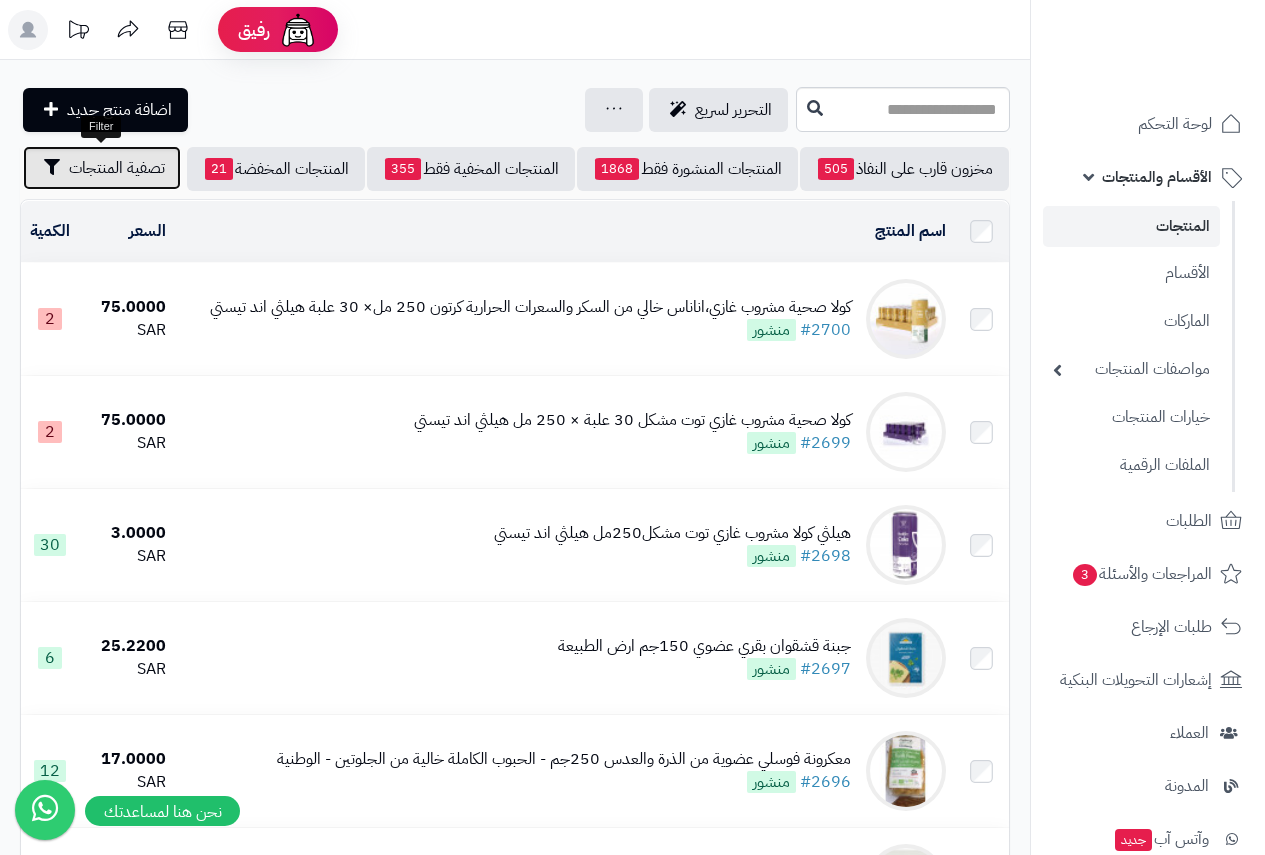 click on "تصفية المنتجات" at bounding box center (117, 168) 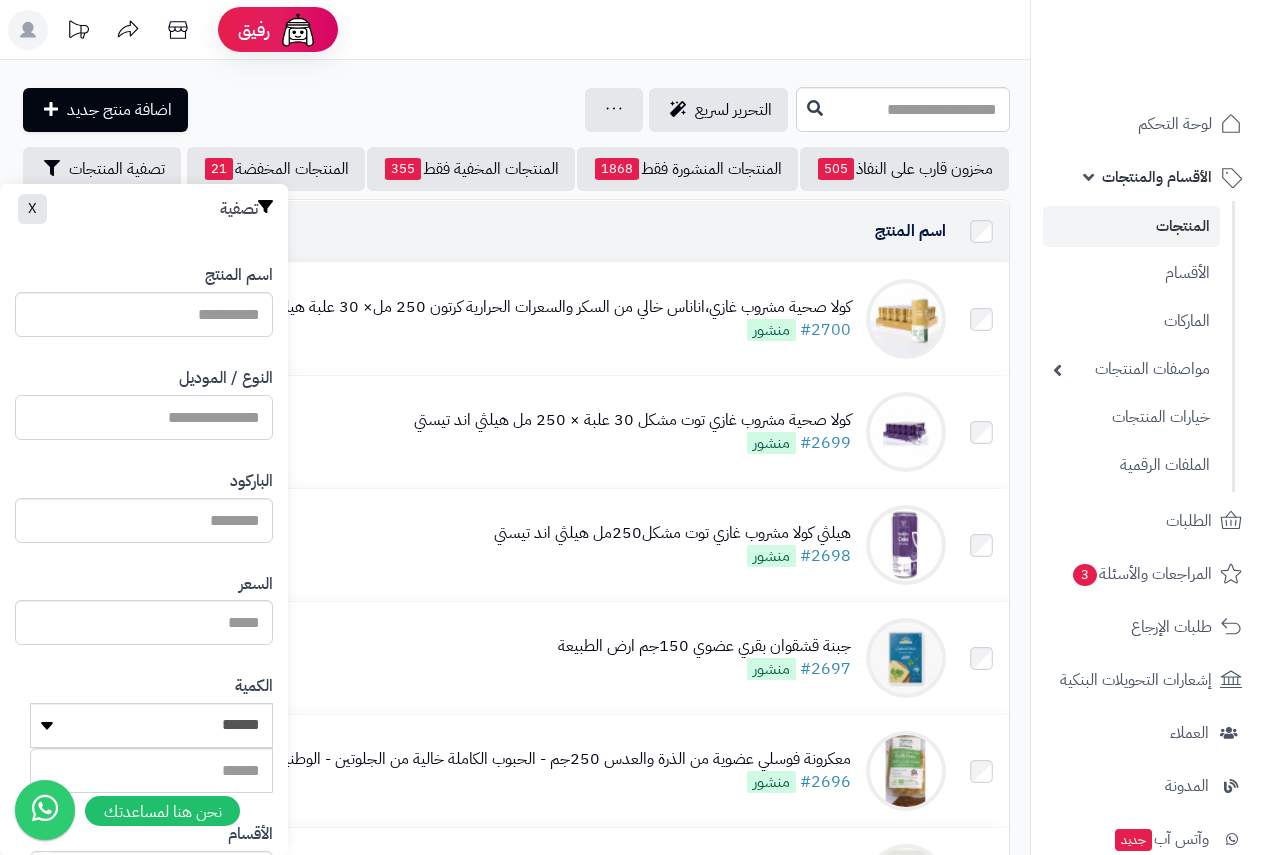 click on "النوع / الموديل" at bounding box center (144, 417) 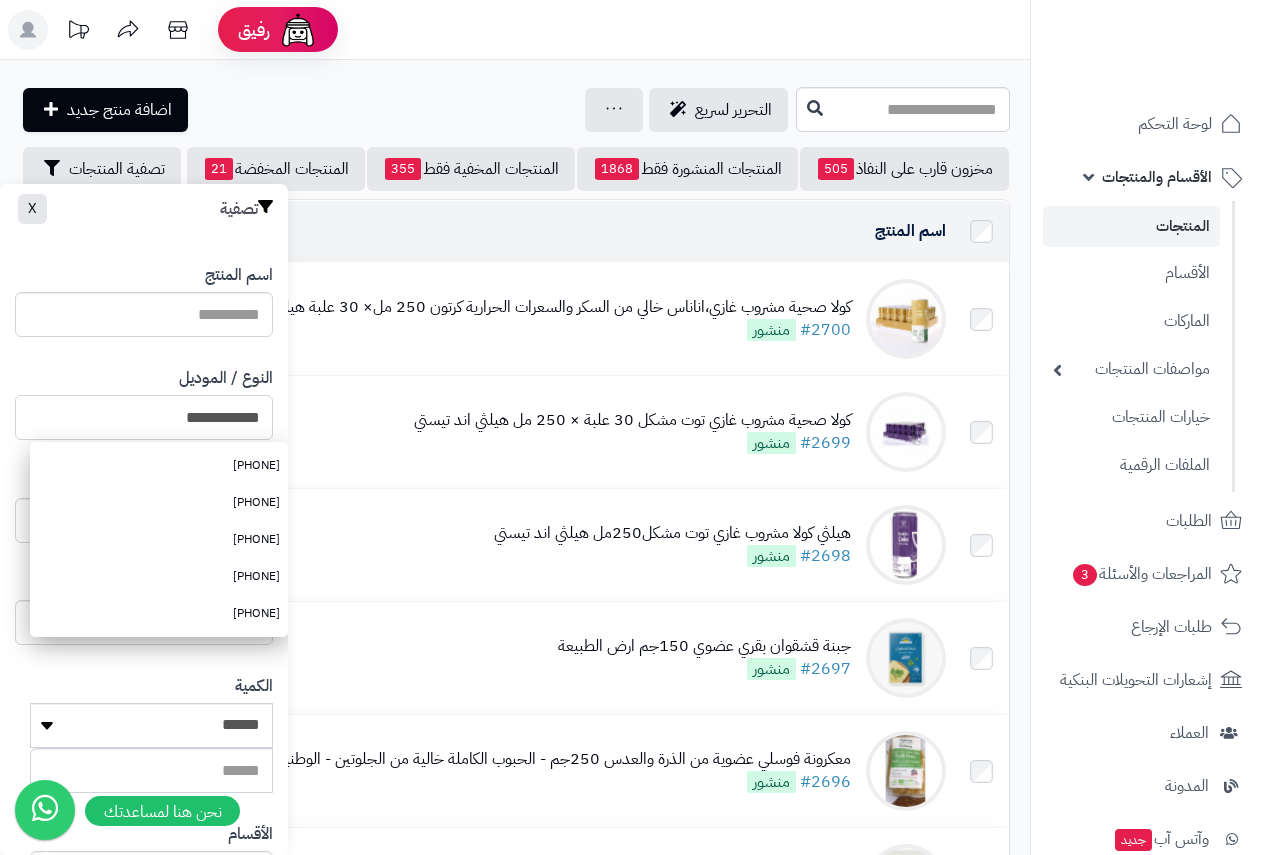 type on "**********" 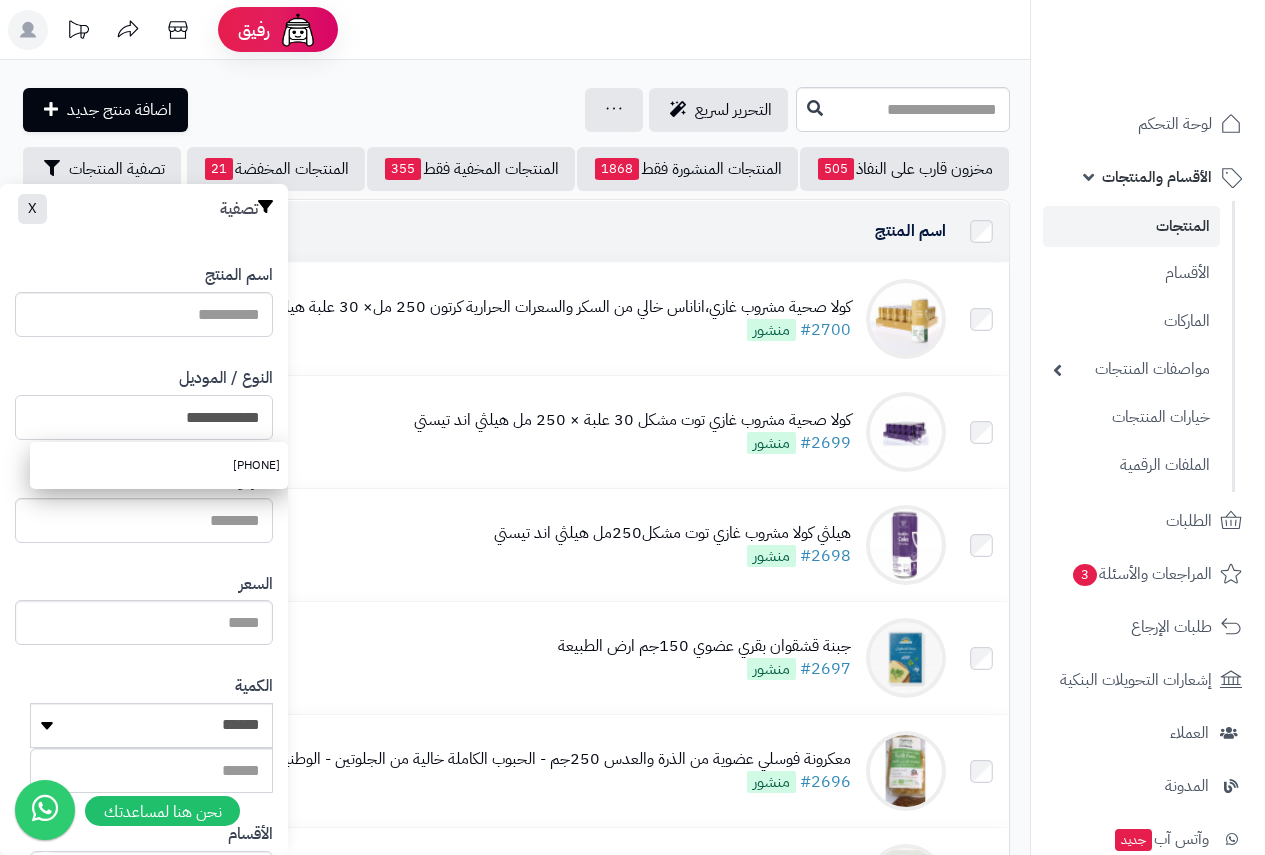 scroll, scrollTop: 368, scrollLeft: 0, axis: vertical 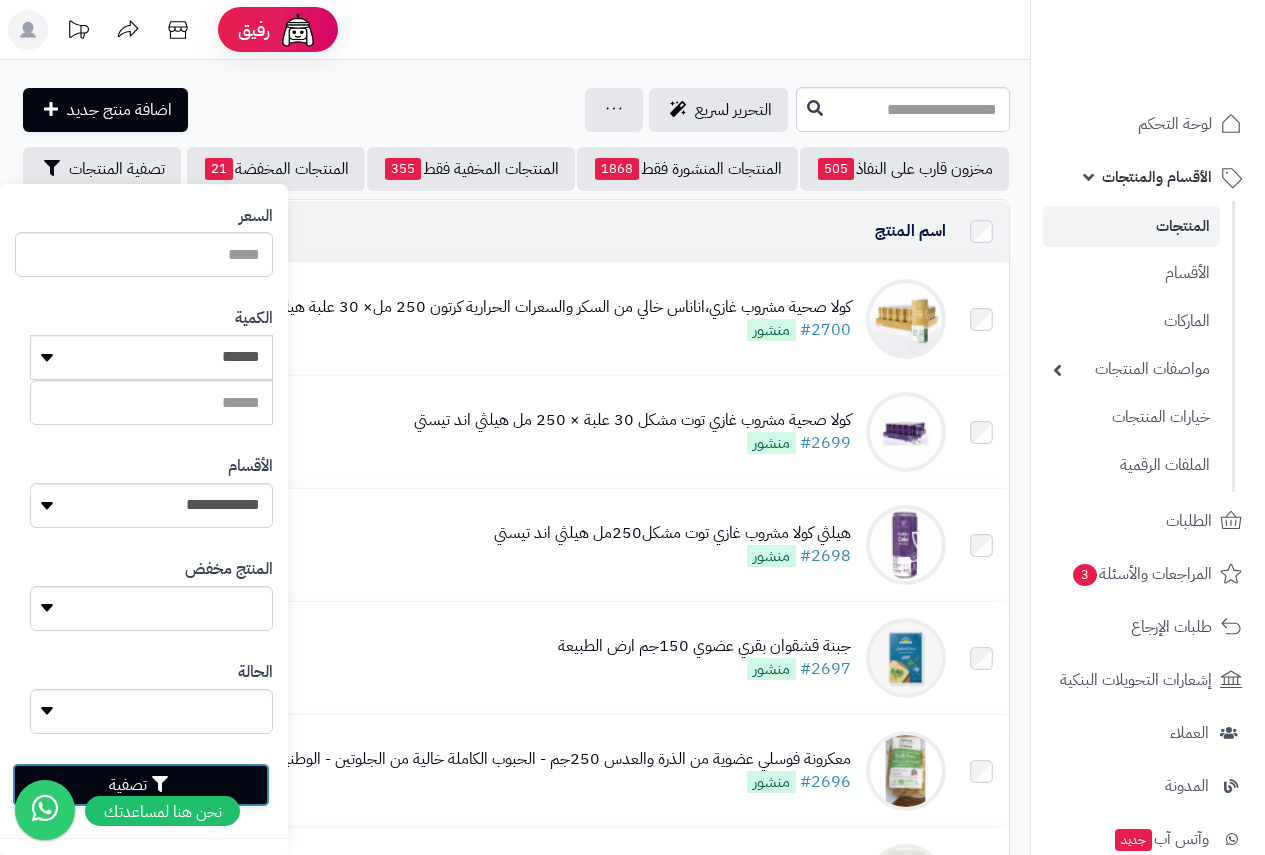 click on "تصفية" at bounding box center [141, 785] 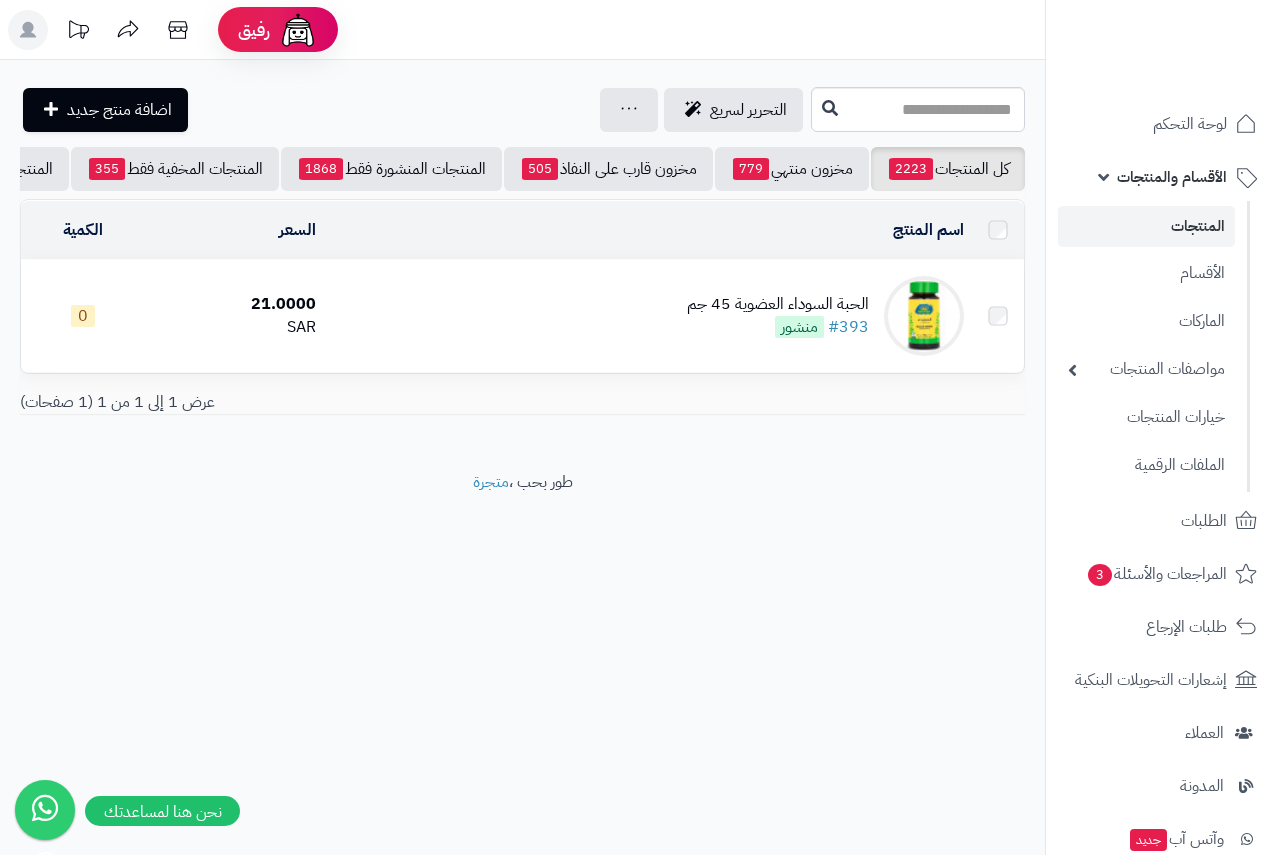 scroll, scrollTop: 0, scrollLeft: 0, axis: both 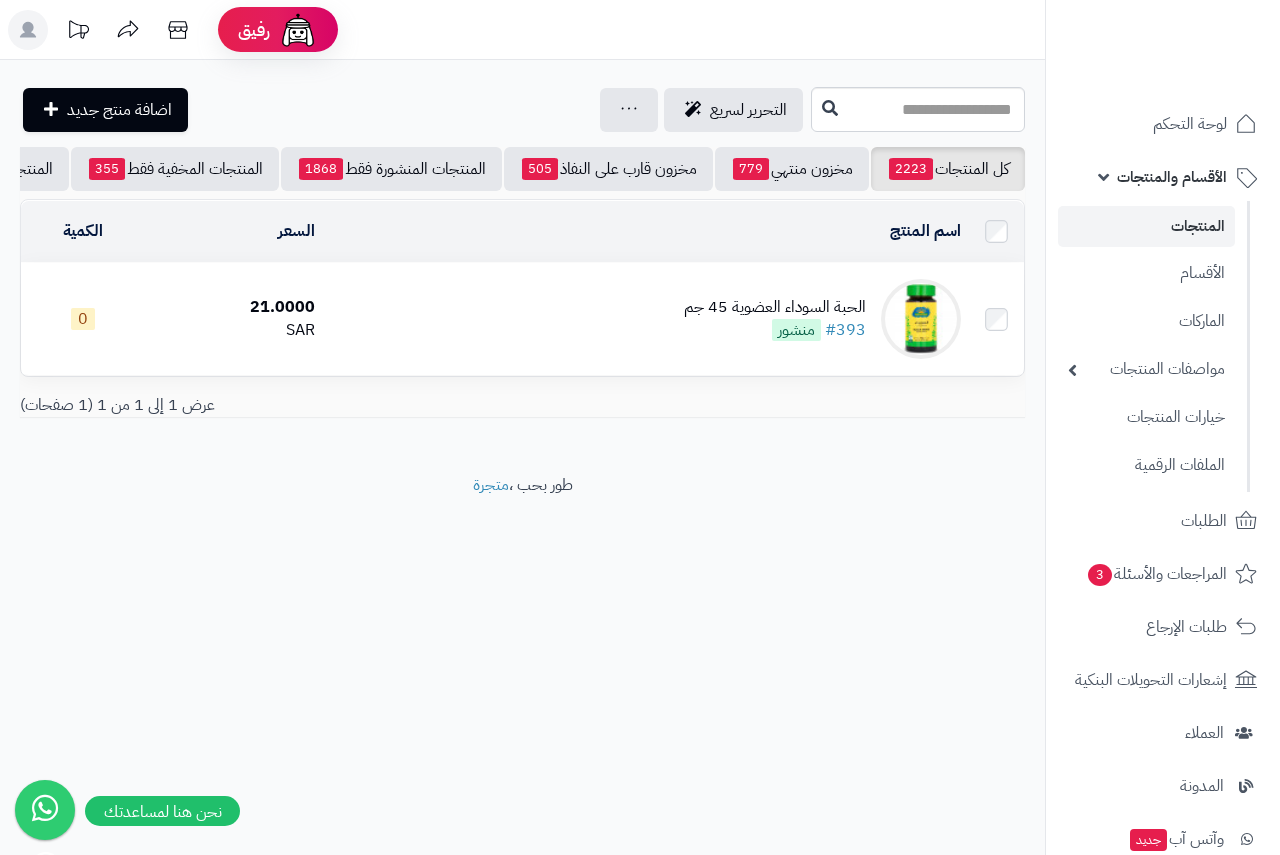 click on "الحبة السوداء العضوية 45 جم" at bounding box center [775, 307] 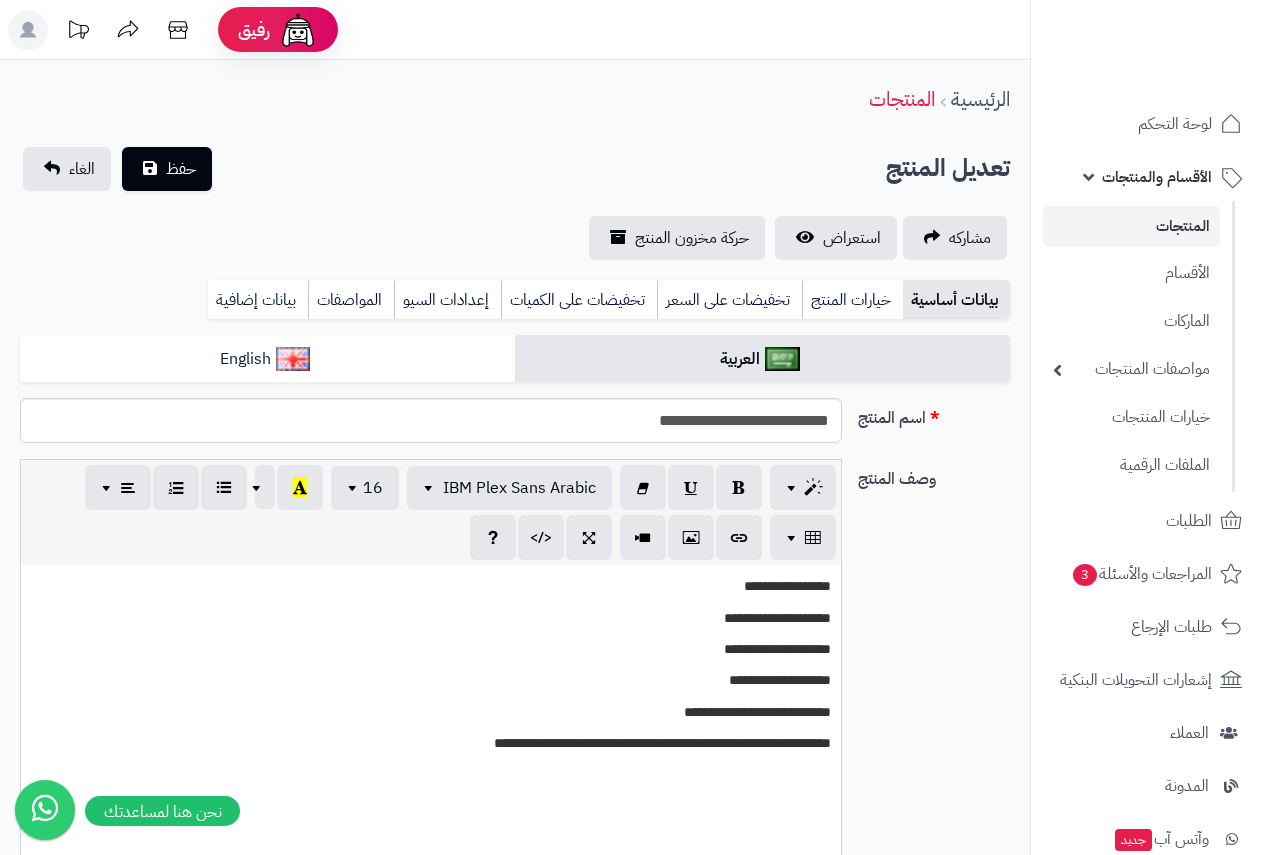 scroll, scrollTop: 0, scrollLeft: 0, axis: both 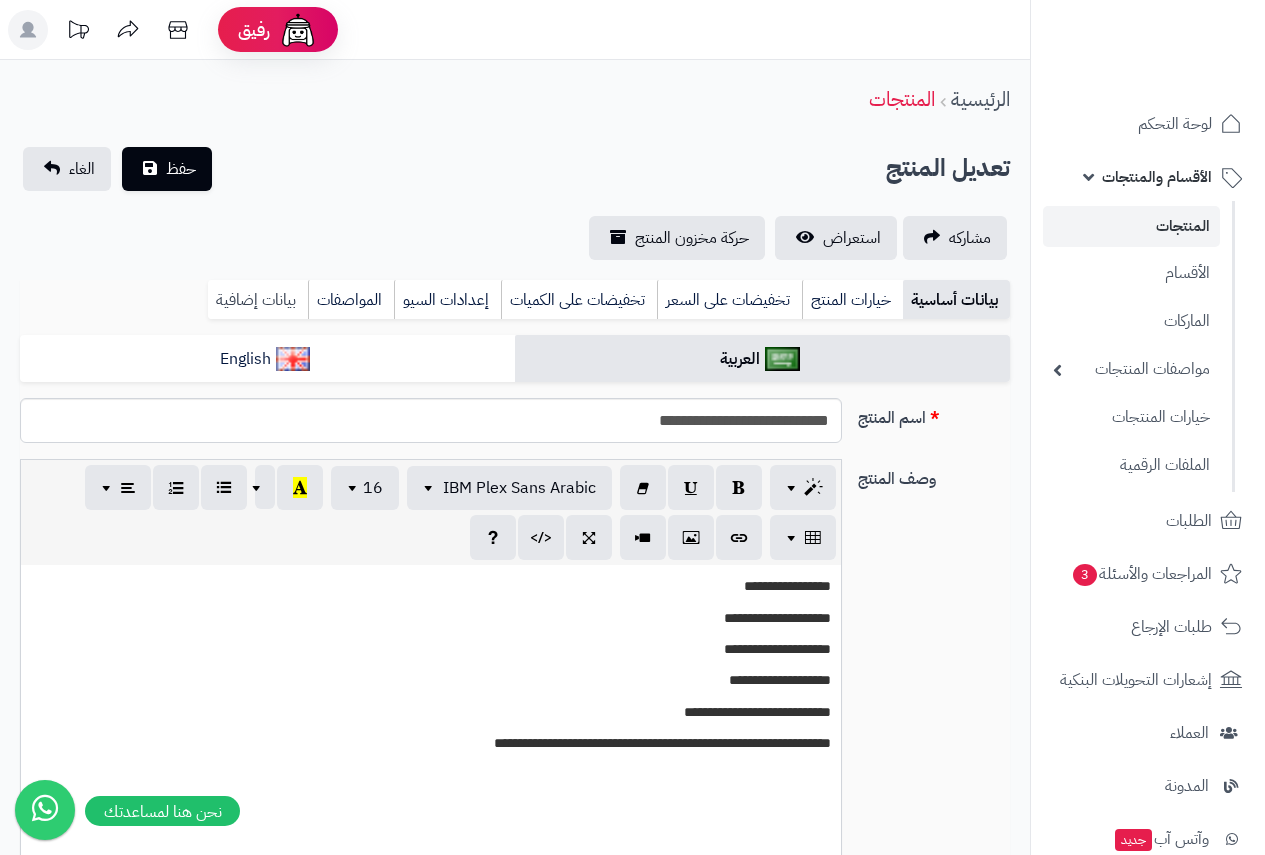 click on "بيانات إضافية" at bounding box center (258, 300) 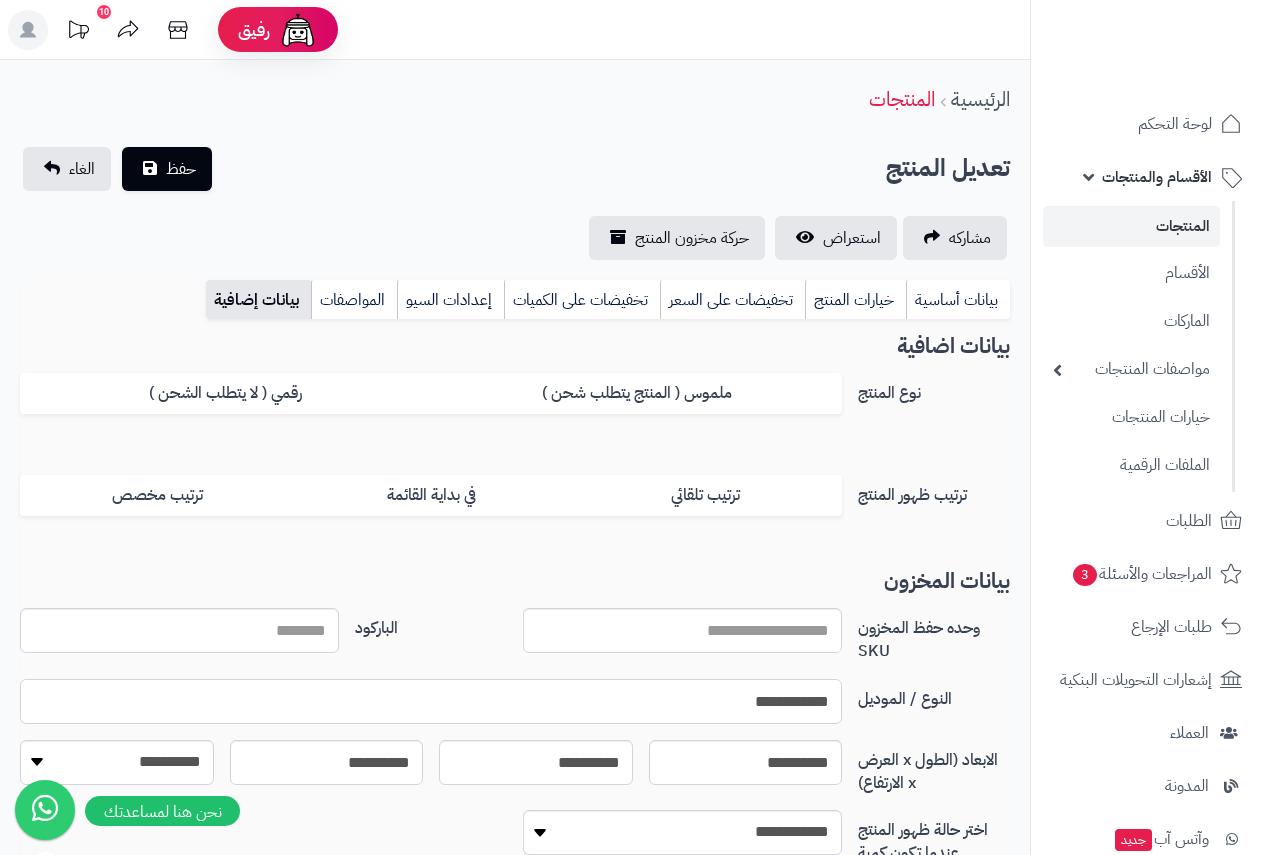 click on "**********" at bounding box center (431, 701) 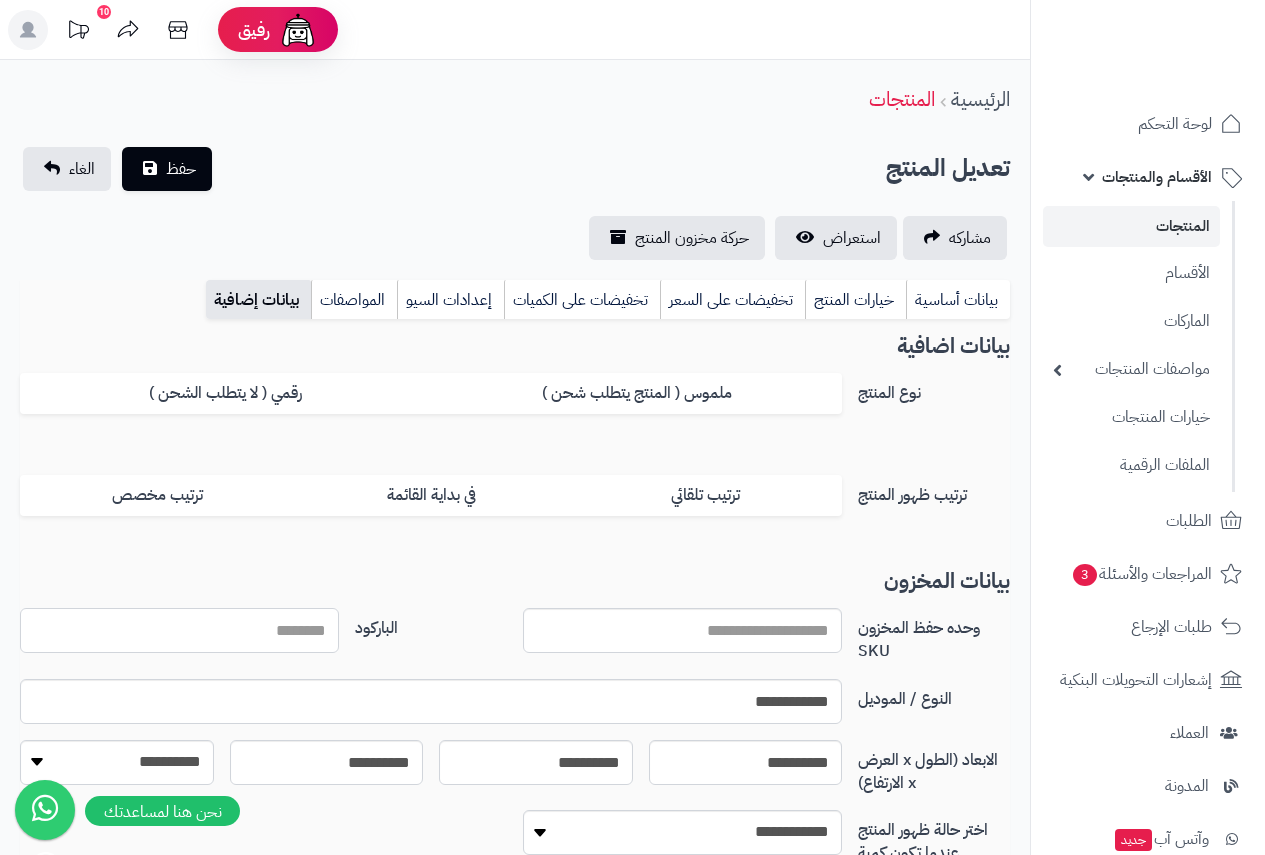 paste on "**********" 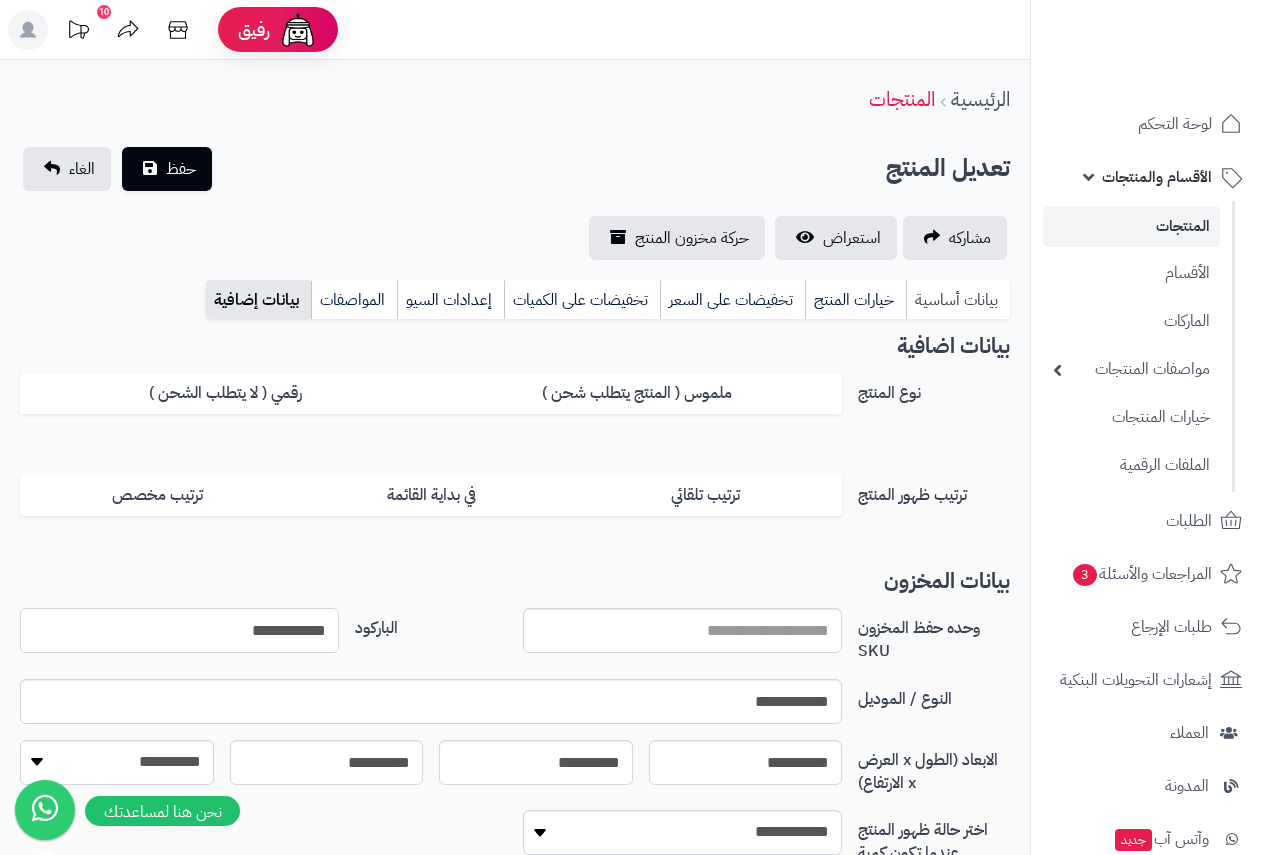 type on "**********" 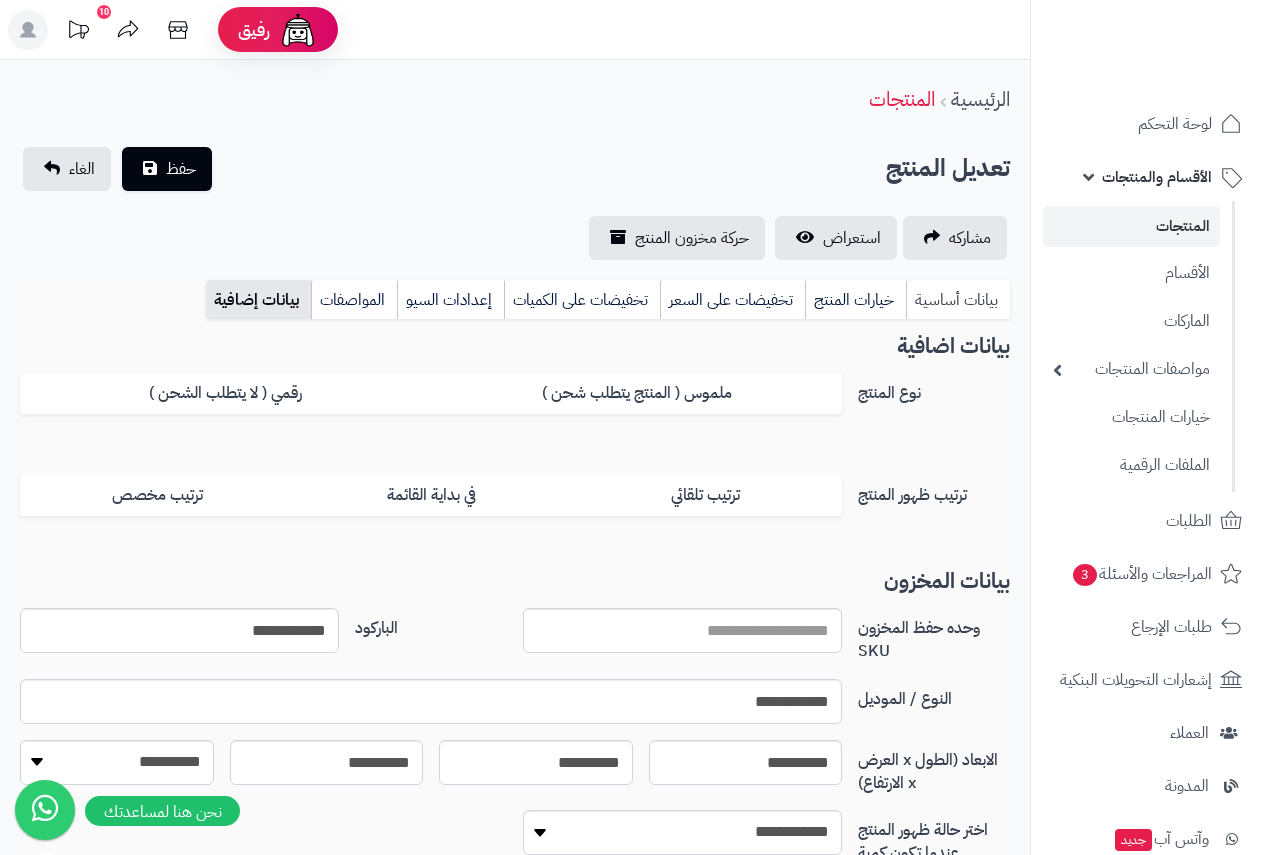 click on "بيانات أساسية" at bounding box center [958, 300] 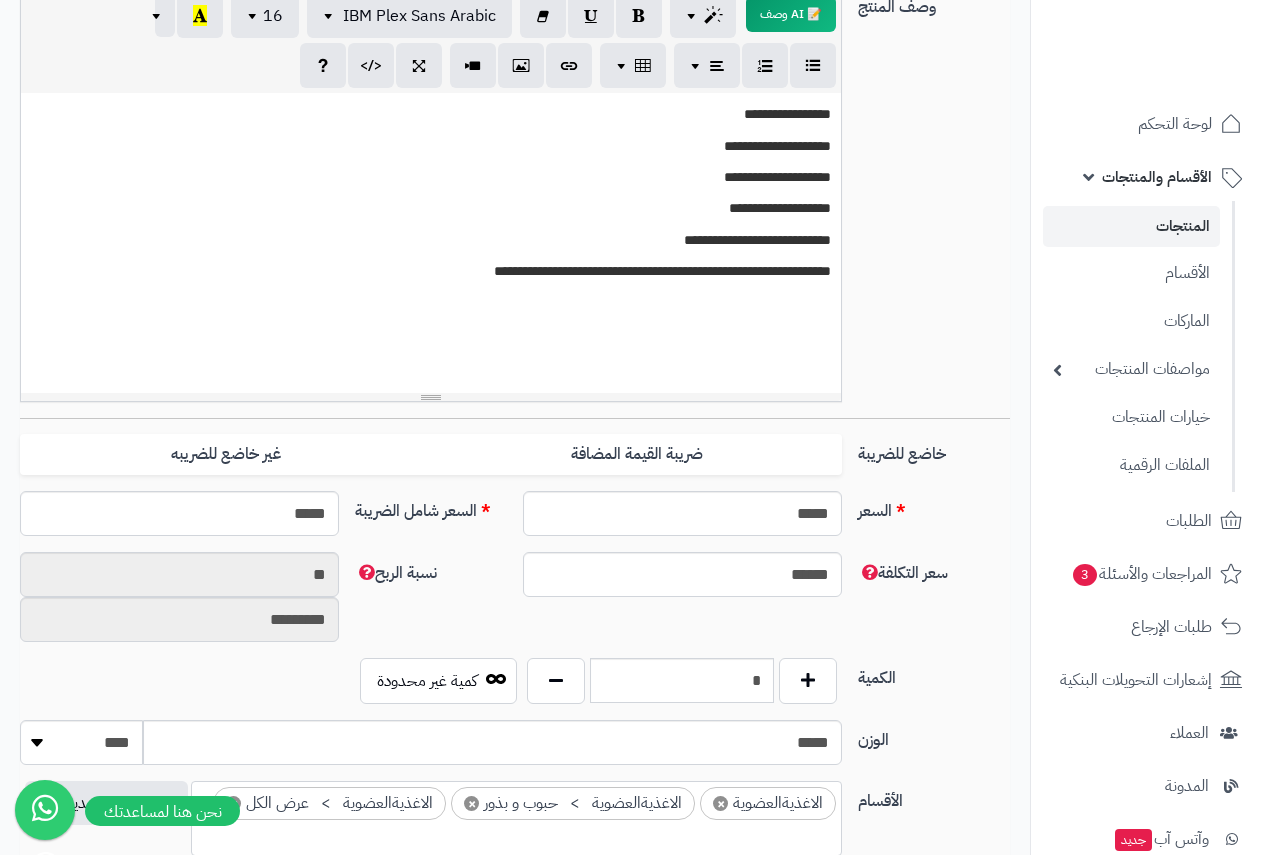 scroll, scrollTop: 800, scrollLeft: 0, axis: vertical 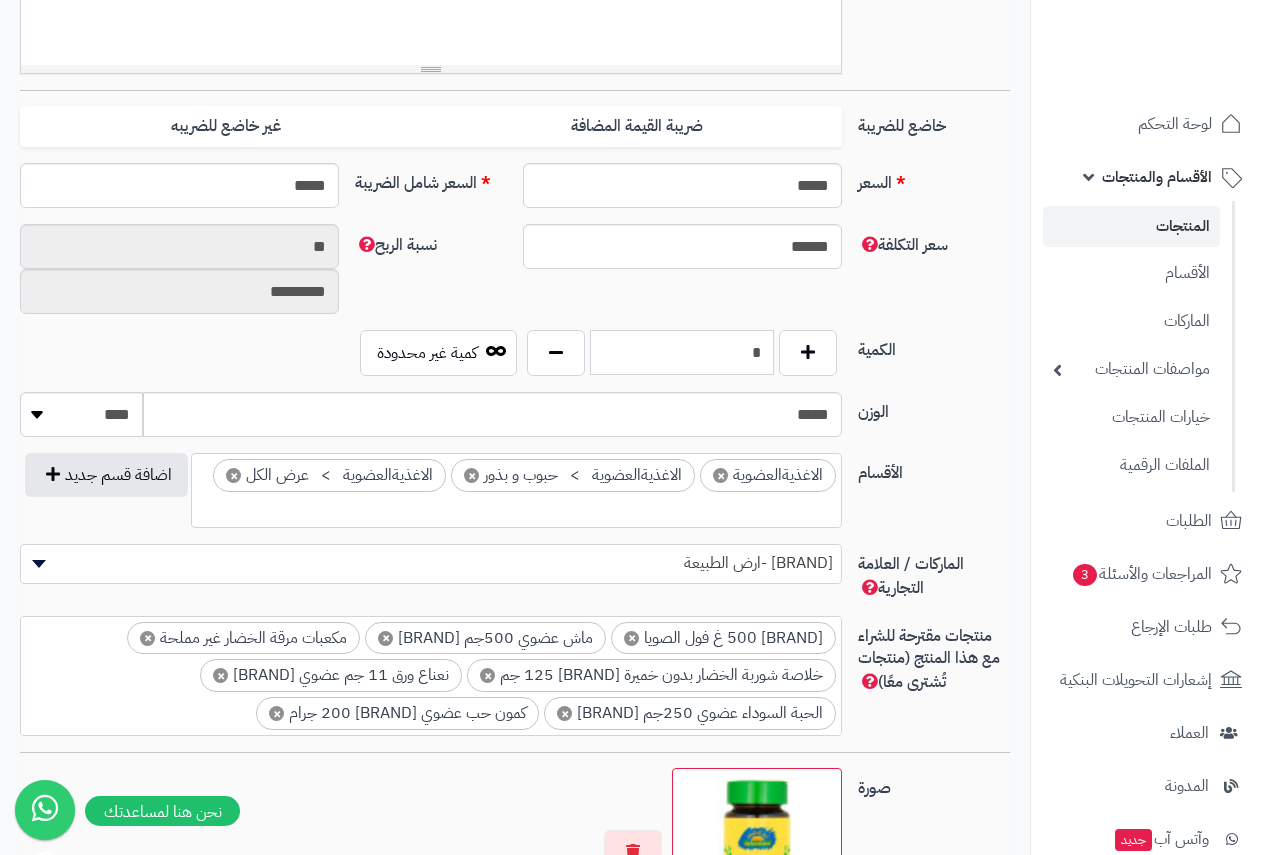 click on "*" at bounding box center (682, 352) 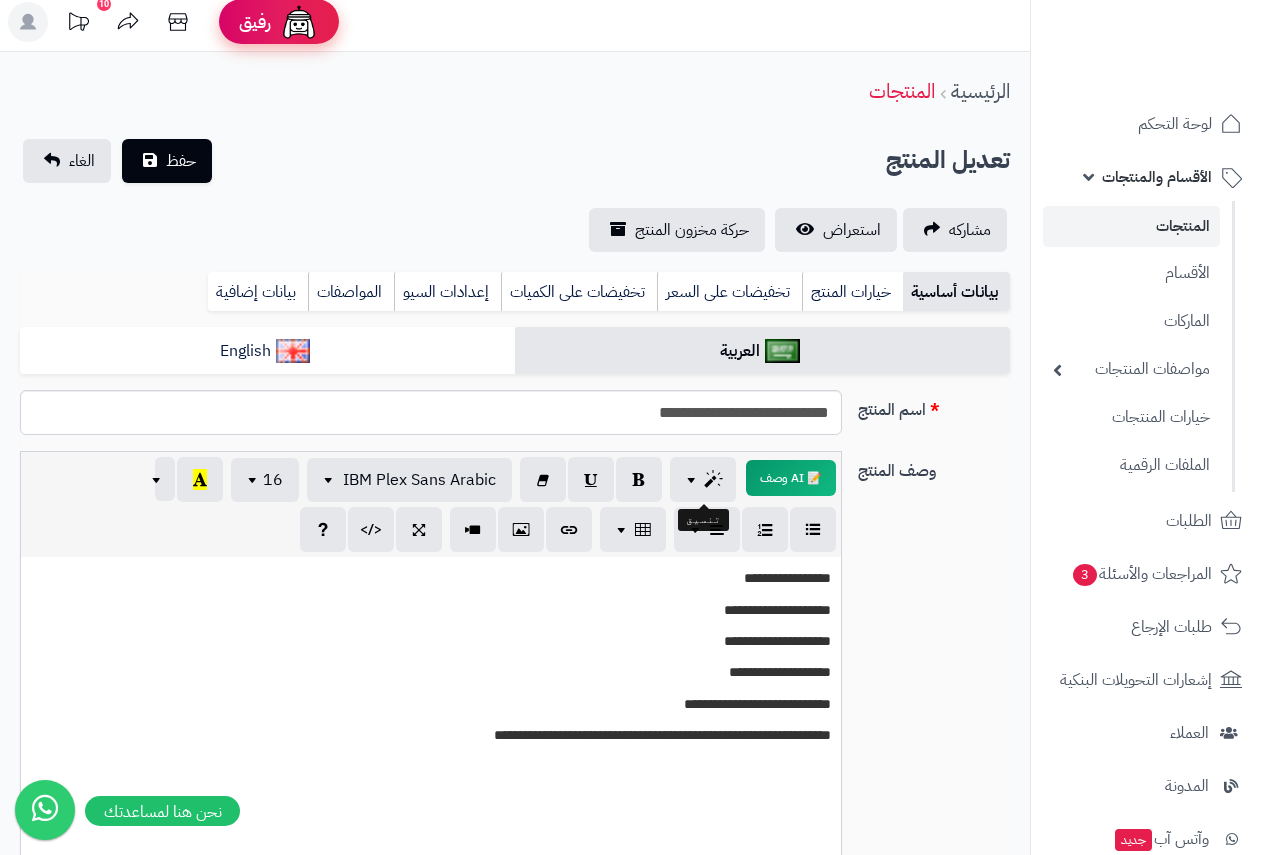 scroll, scrollTop: 0, scrollLeft: 0, axis: both 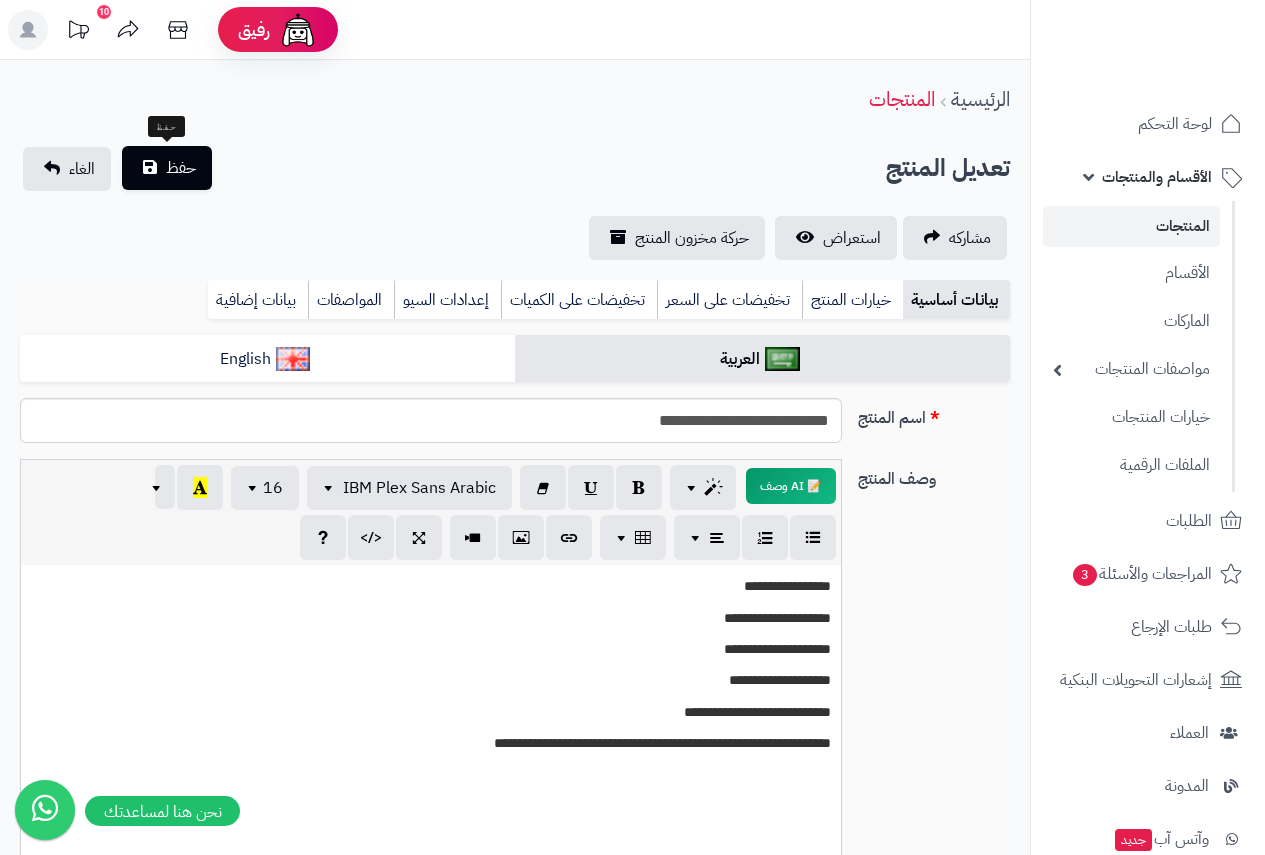 type on "**" 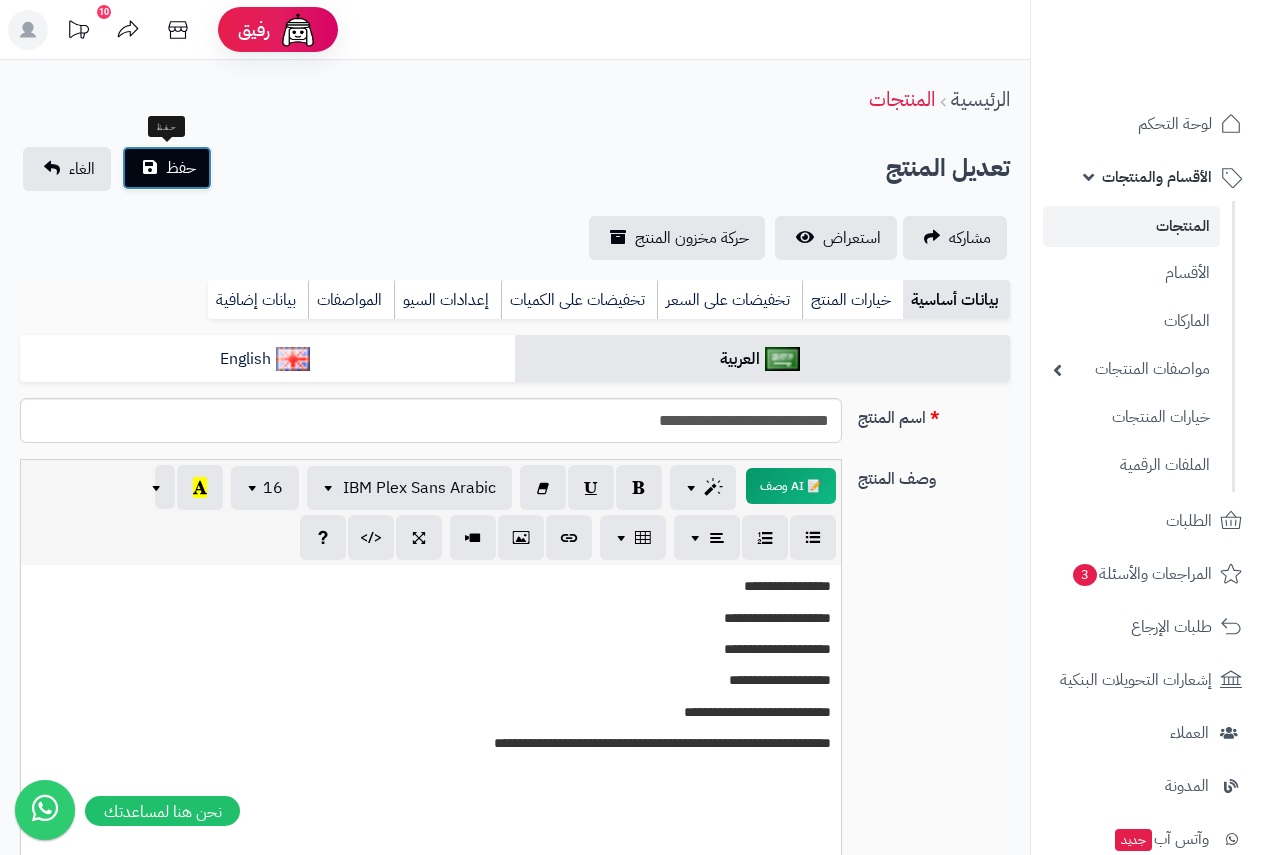 click on "حفظ" at bounding box center (181, 168) 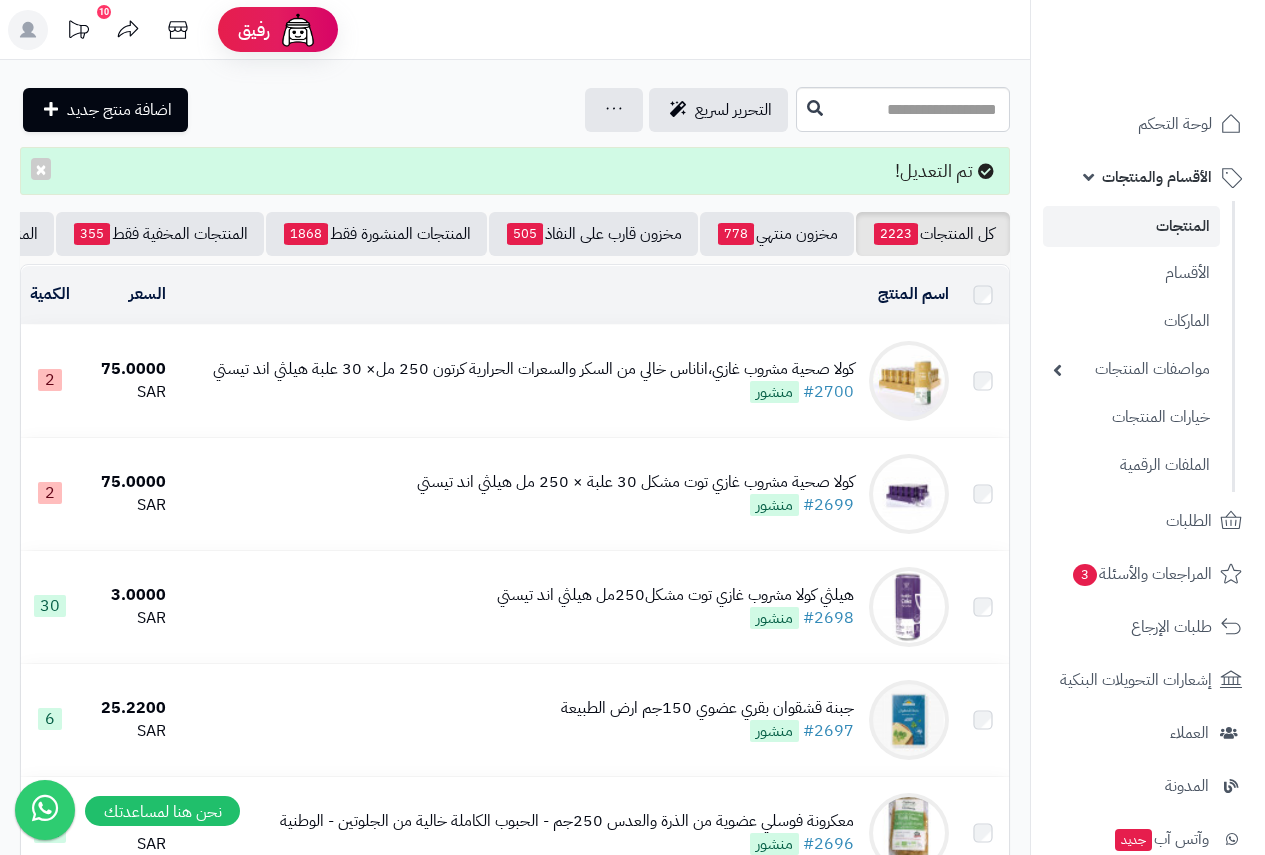scroll, scrollTop: 0, scrollLeft: 0, axis: both 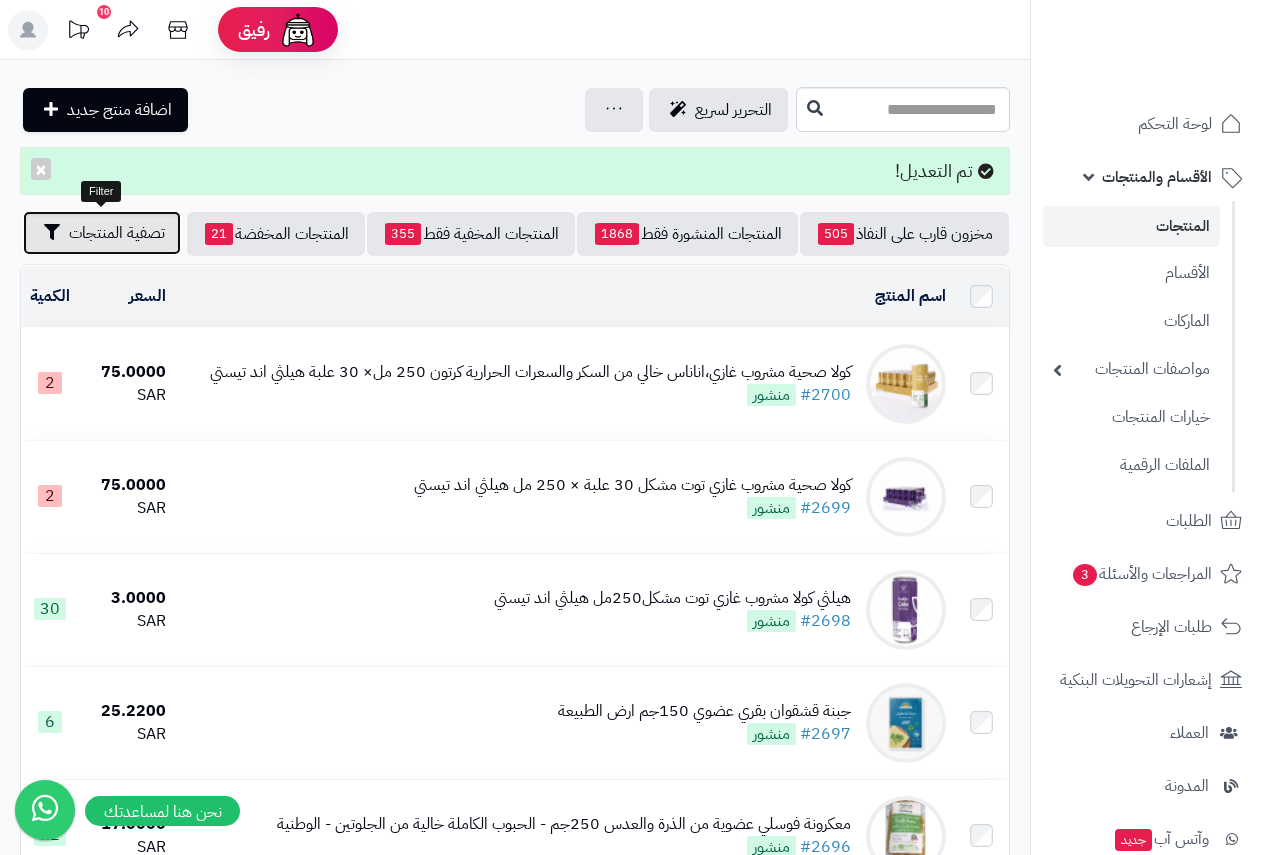 click on "تصفية المنتجات" at bounding box center (117, 233) 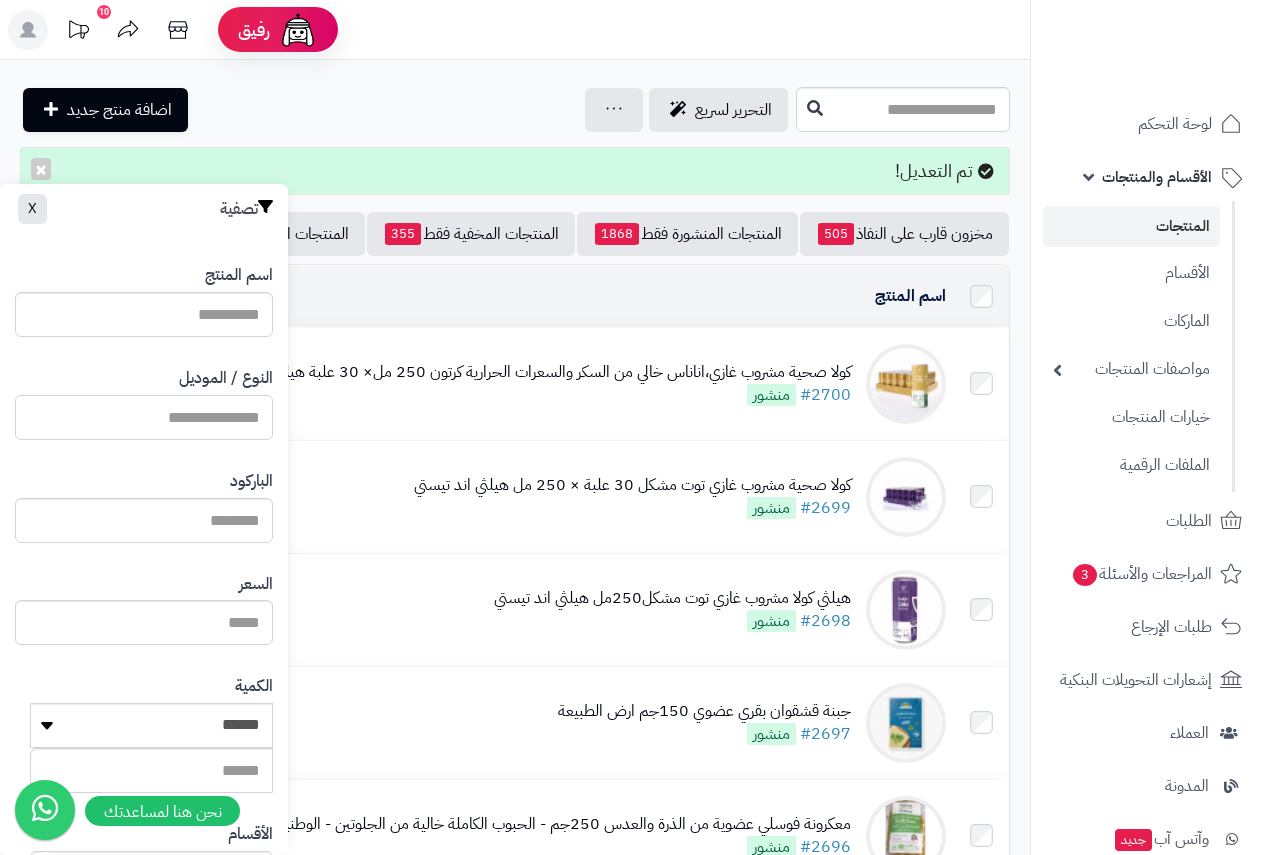click on "النوع / الموديل" at bounding box center (144, 417) 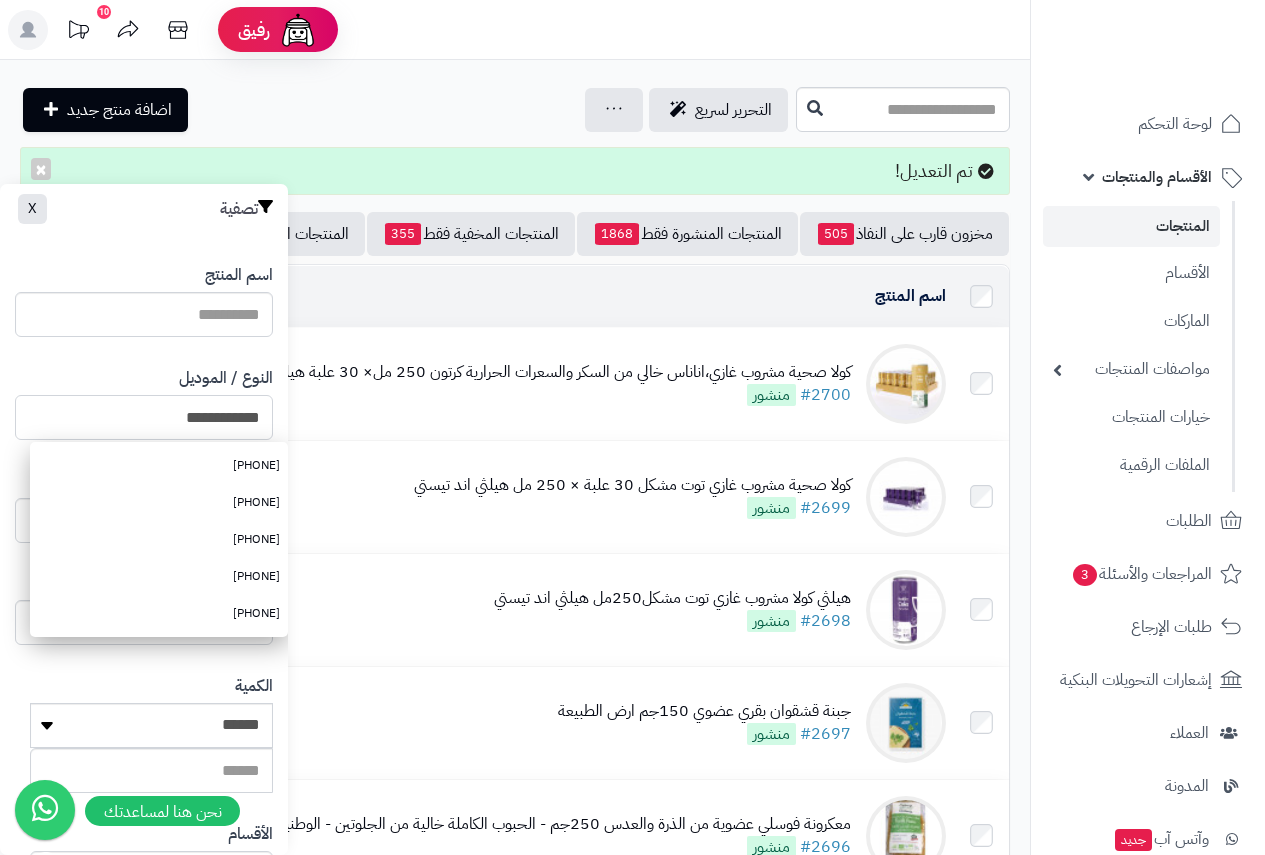 type on "**********" 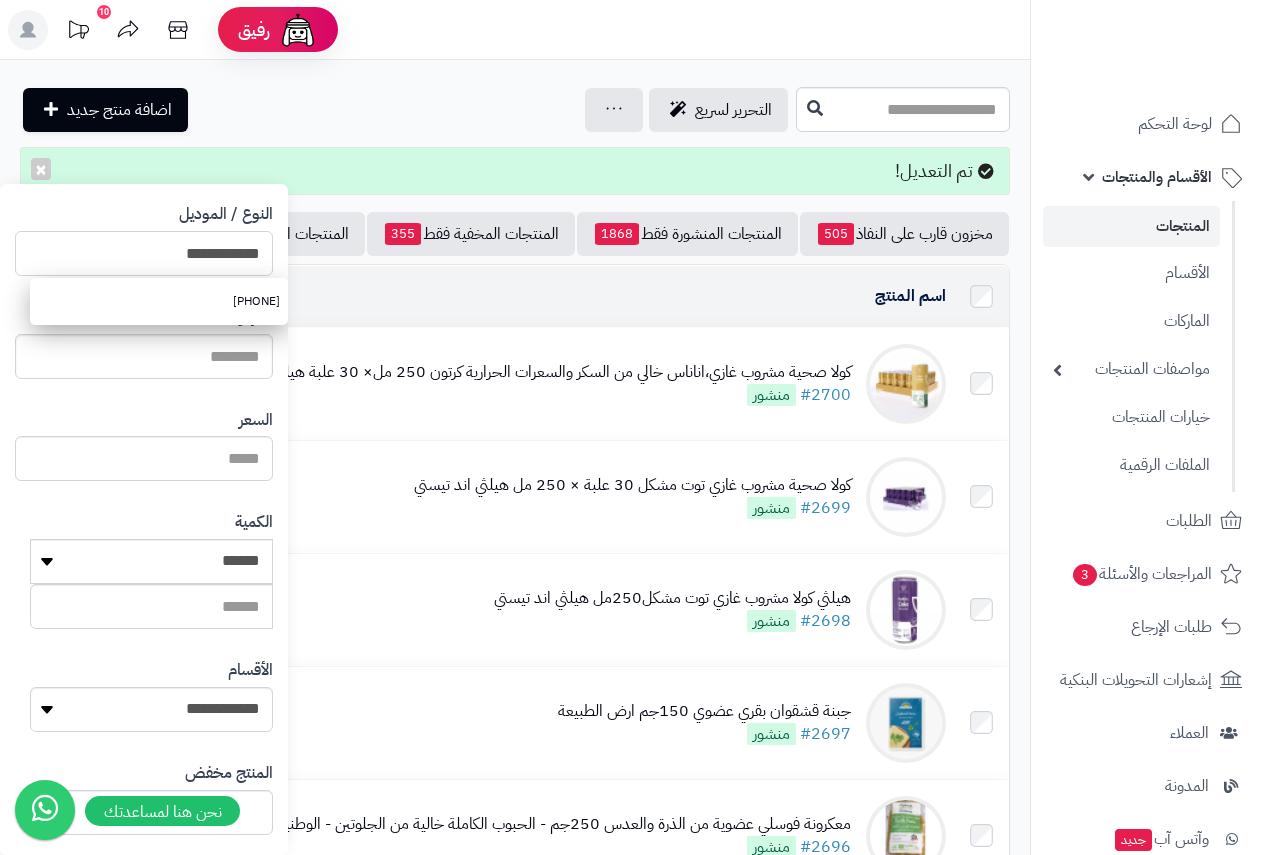 scroll, scrollTop: 368, scrollLeft: 0, axis: vertical 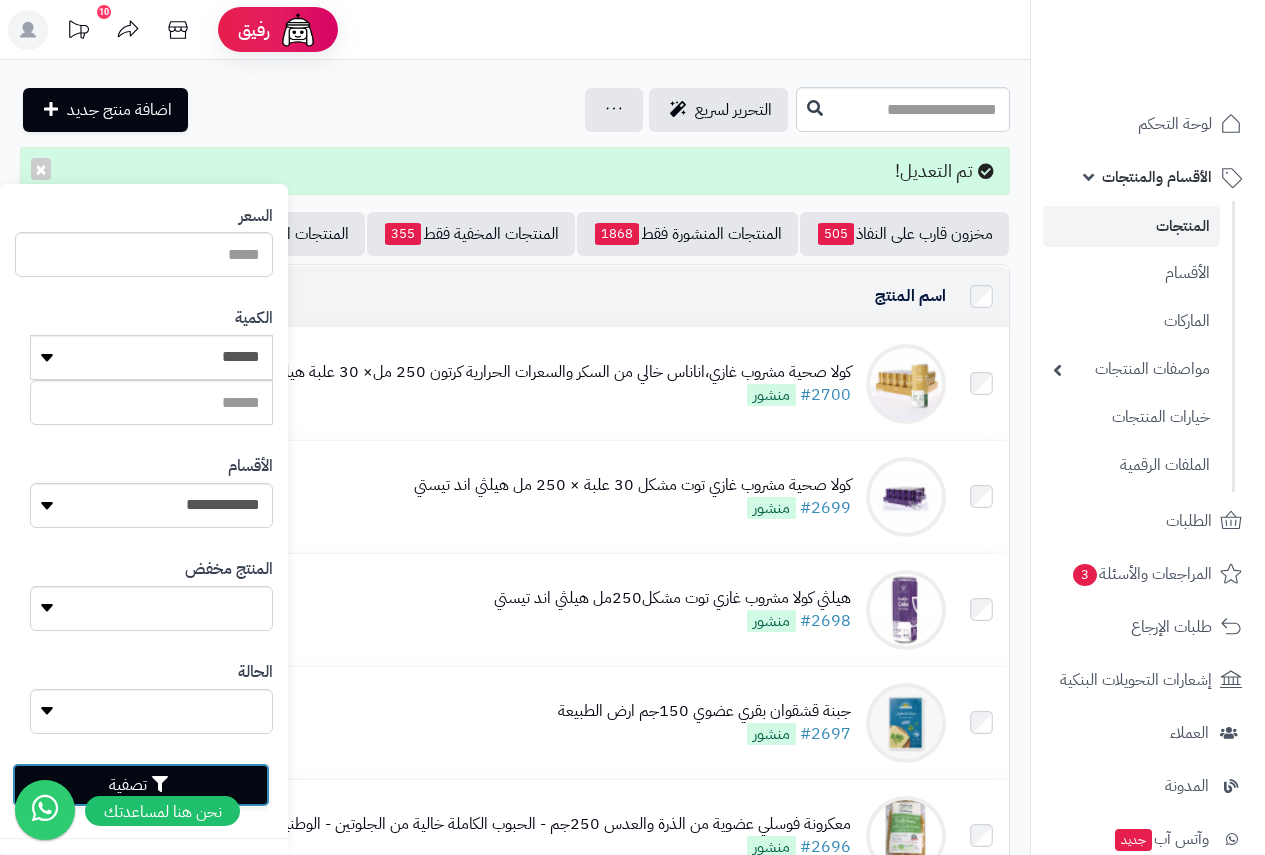 click on "تصفية" at bounding box center (141, 785) 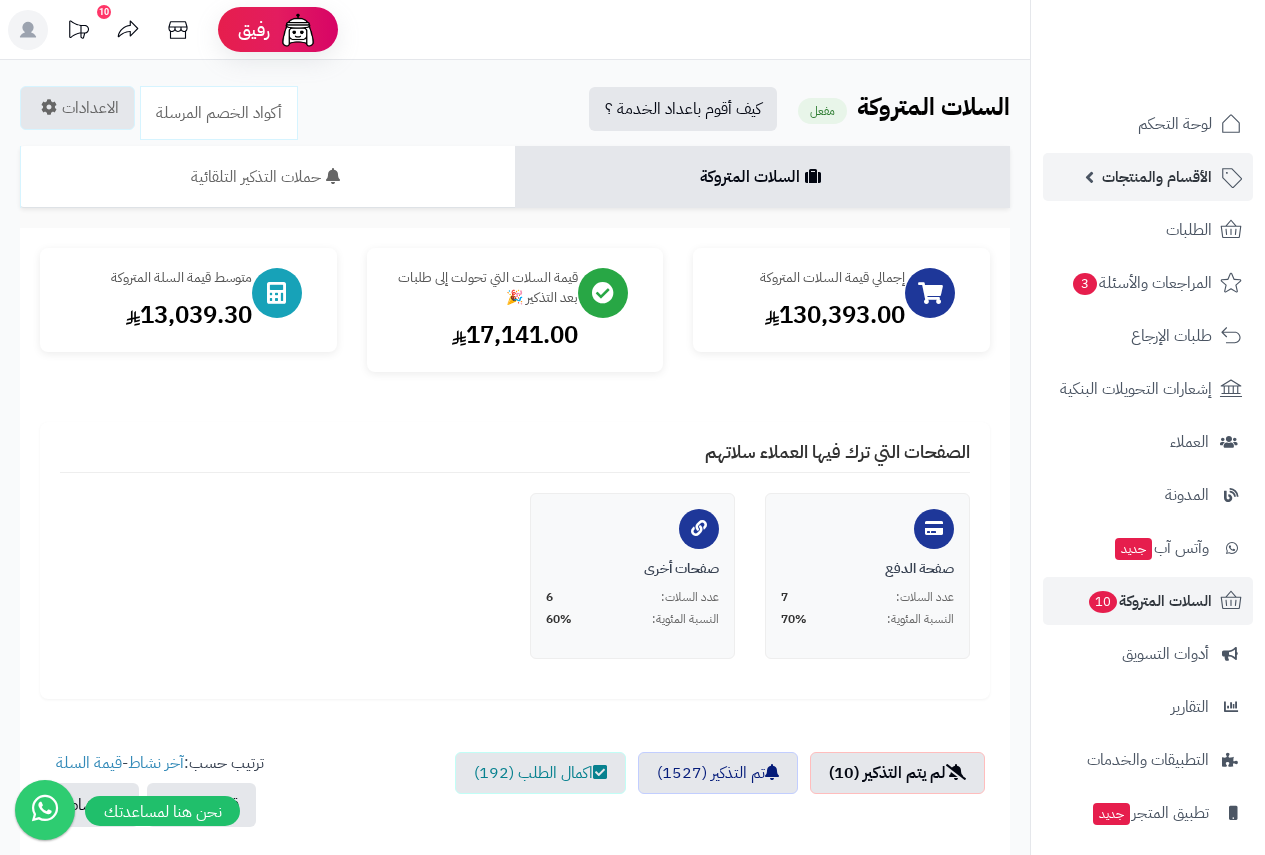 scroll, scrollTop: 600, scrollLeft: 0, axis: vertical 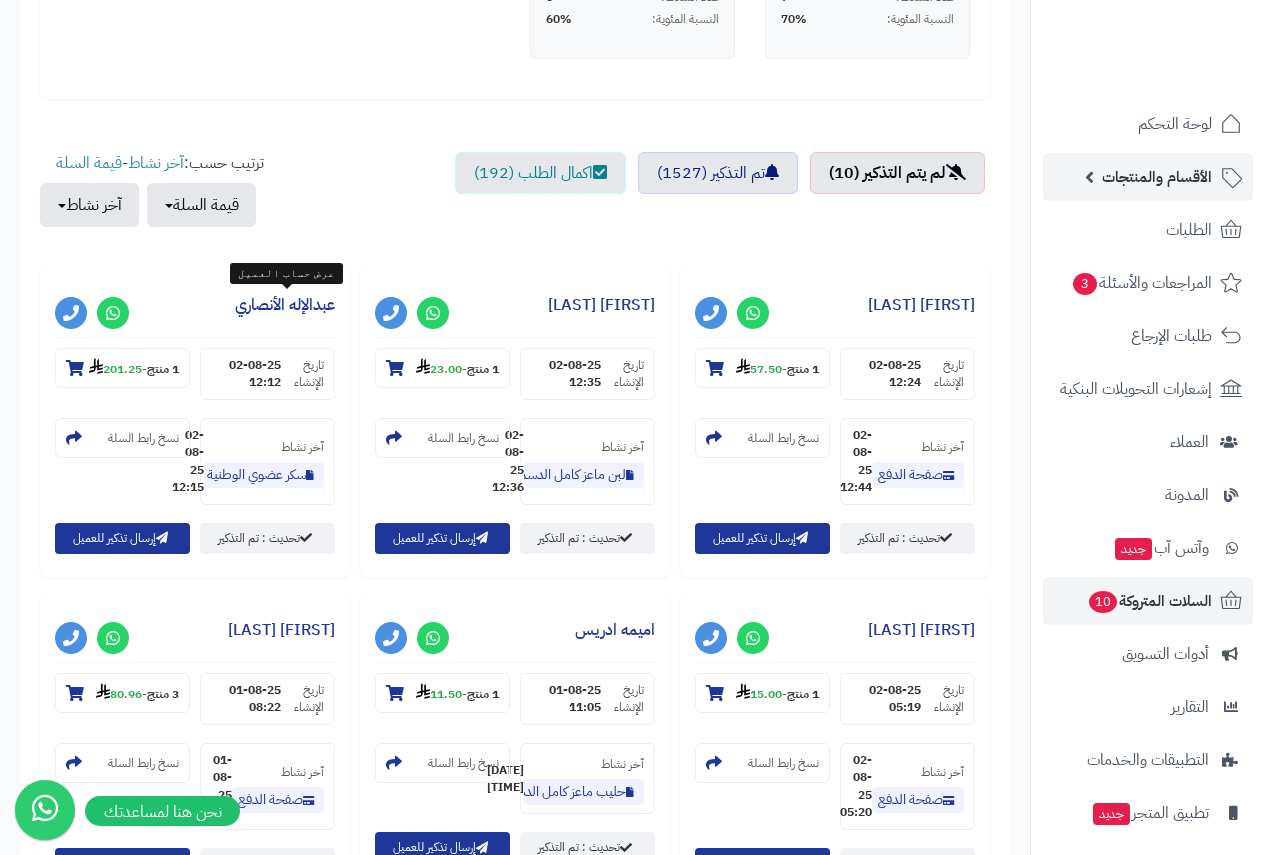 click on "الأقسام والمنتجات" at bounding box center (1148, 177) 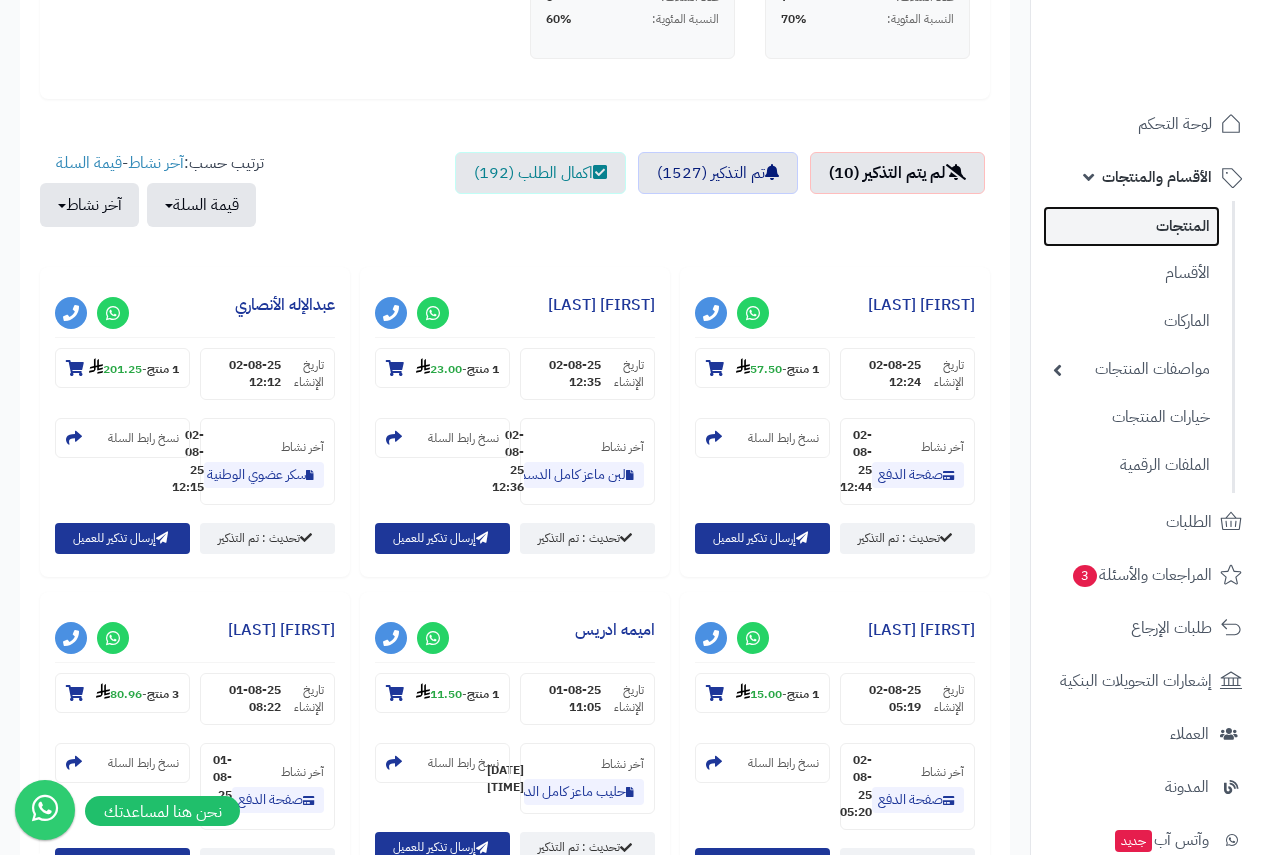click on "المنتجات" at bounding box center (1131, 226) 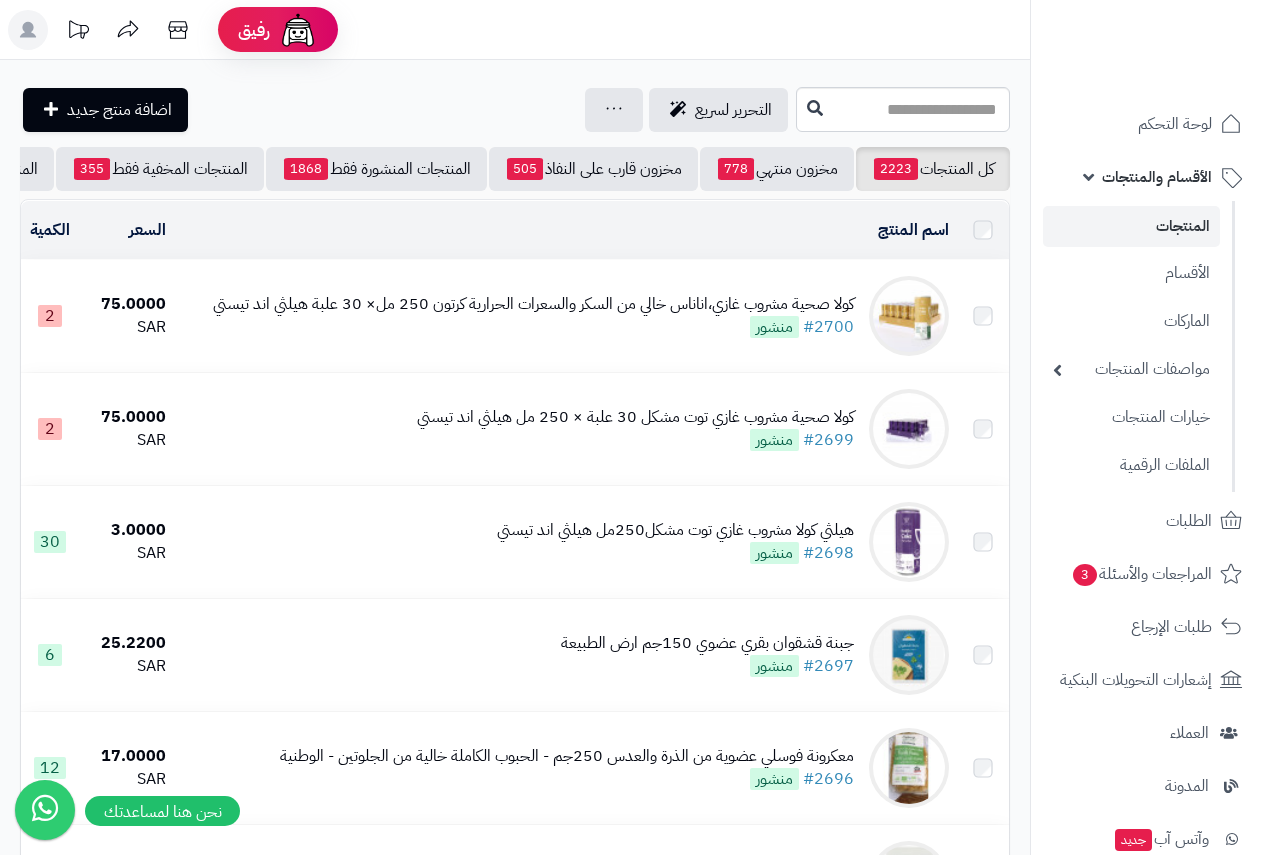 scroll, scrollTop: 0, scrollLeft: 0, axis: both 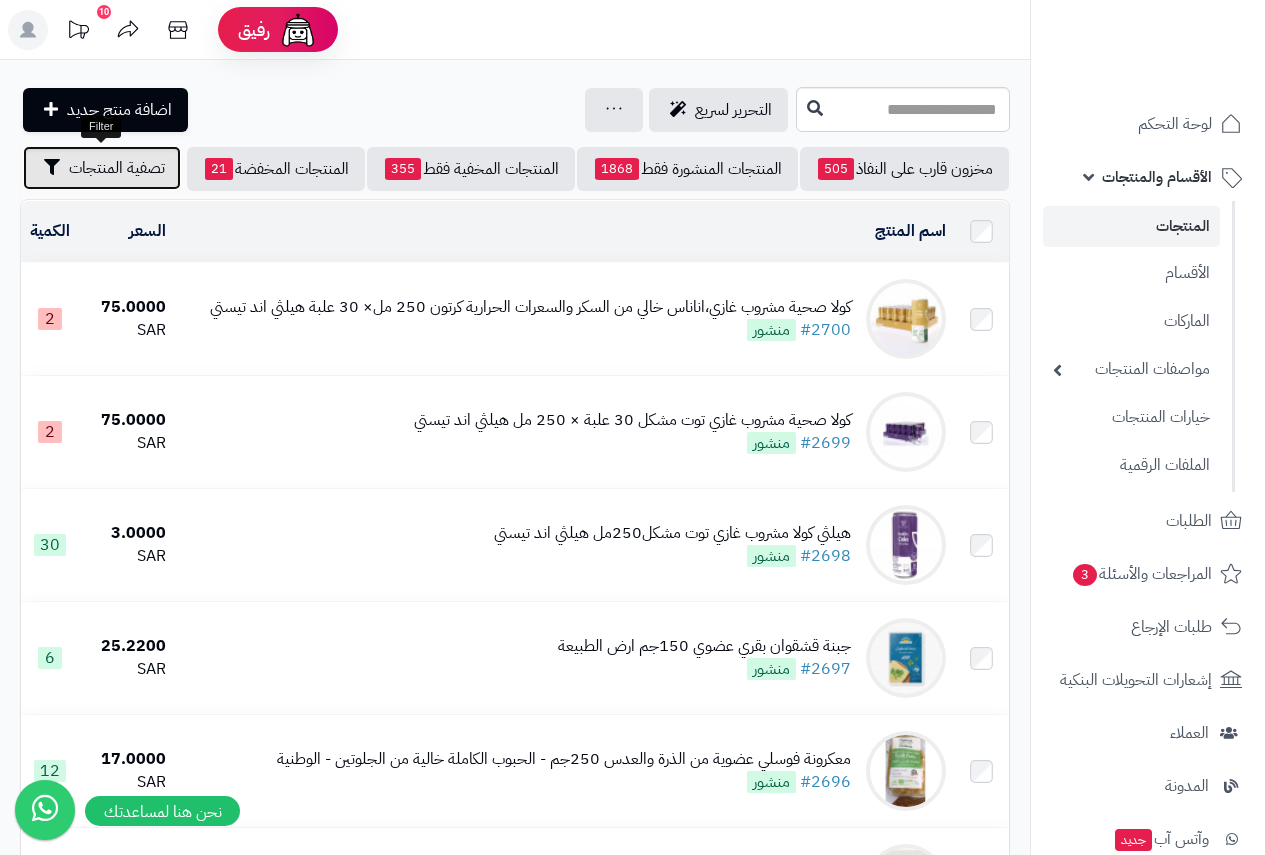 click on "تصفية المنتجات" at bounding box center (117, 168) 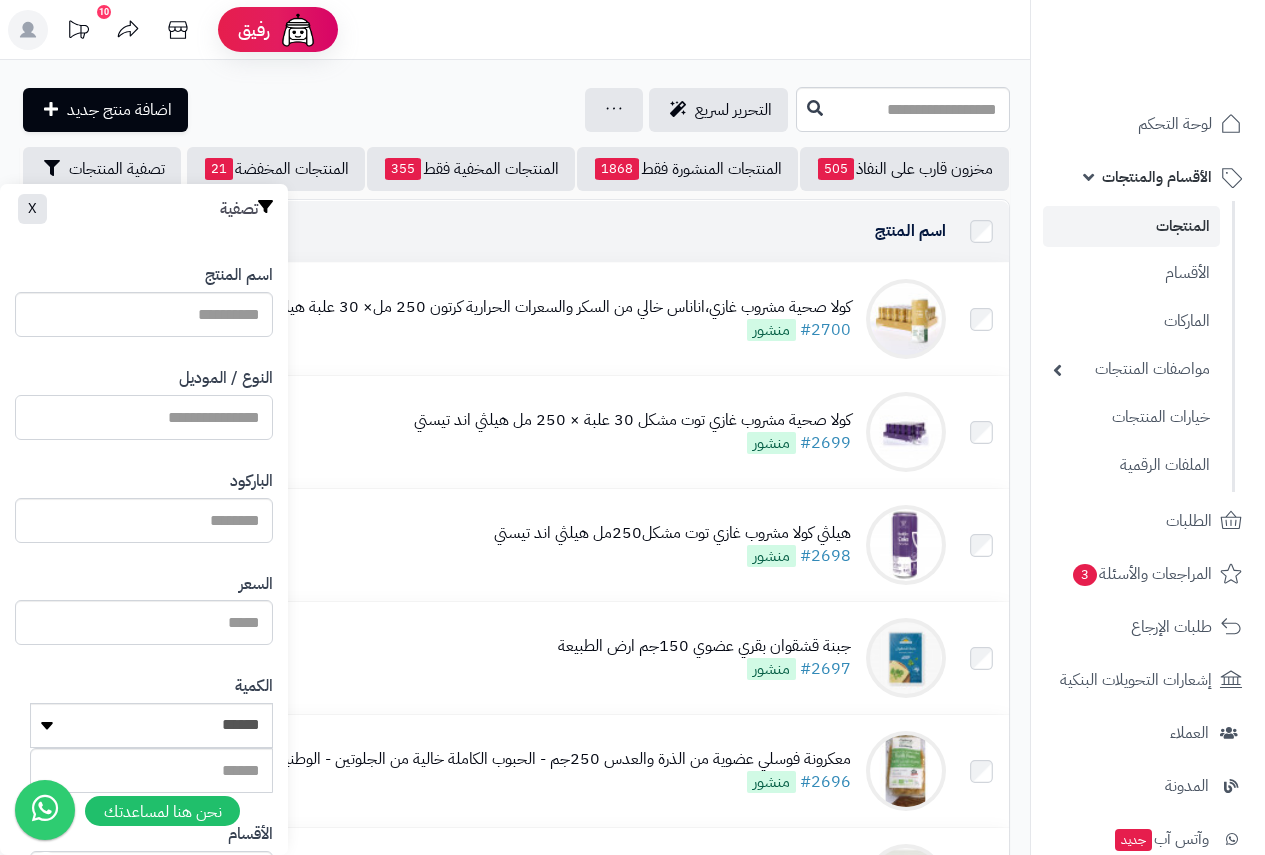 click on "النوع / الموديل" at bounding box center [144, 417] 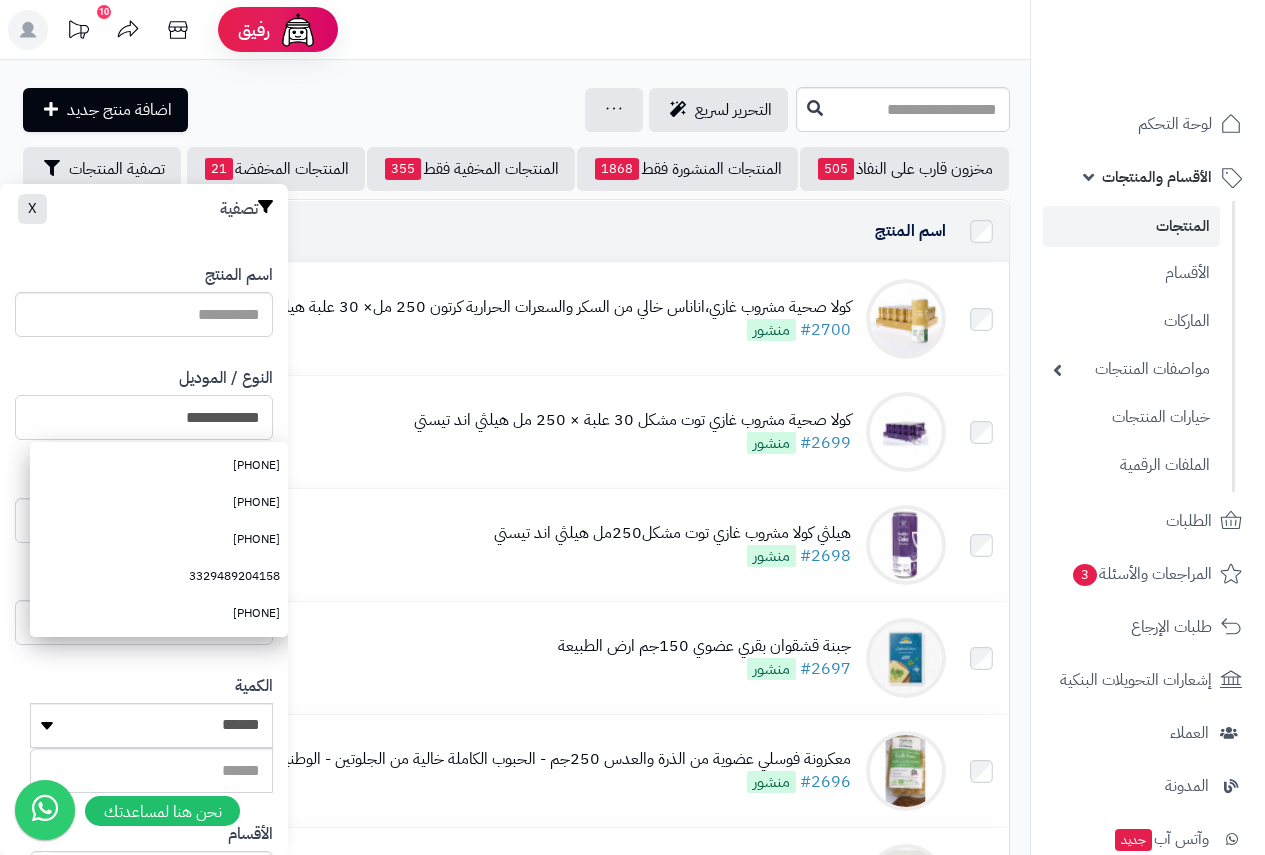 type on "**********" 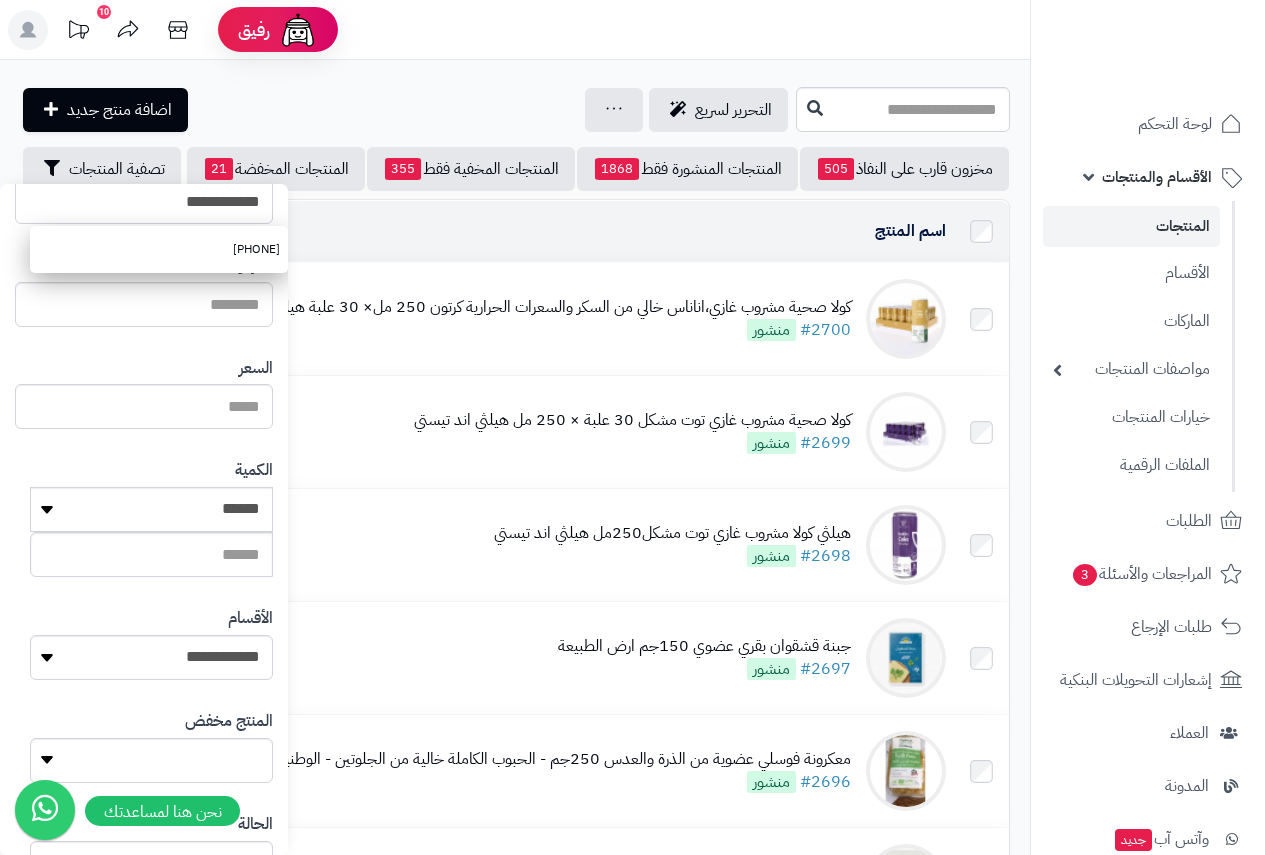 scroll, scrollTop: 368, scrollLeft: 0, axis: vertical 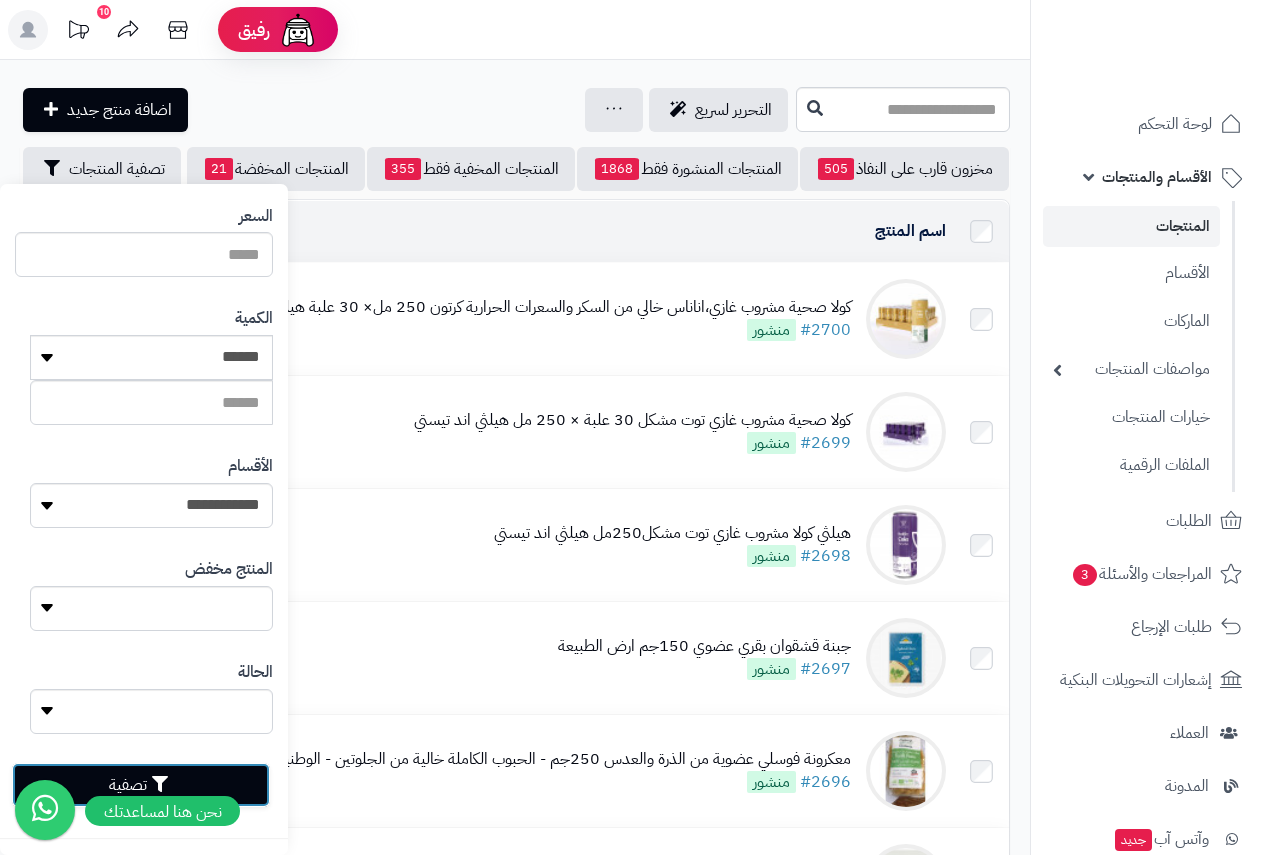 click on "تصفية" at bounding box center [141, 785] 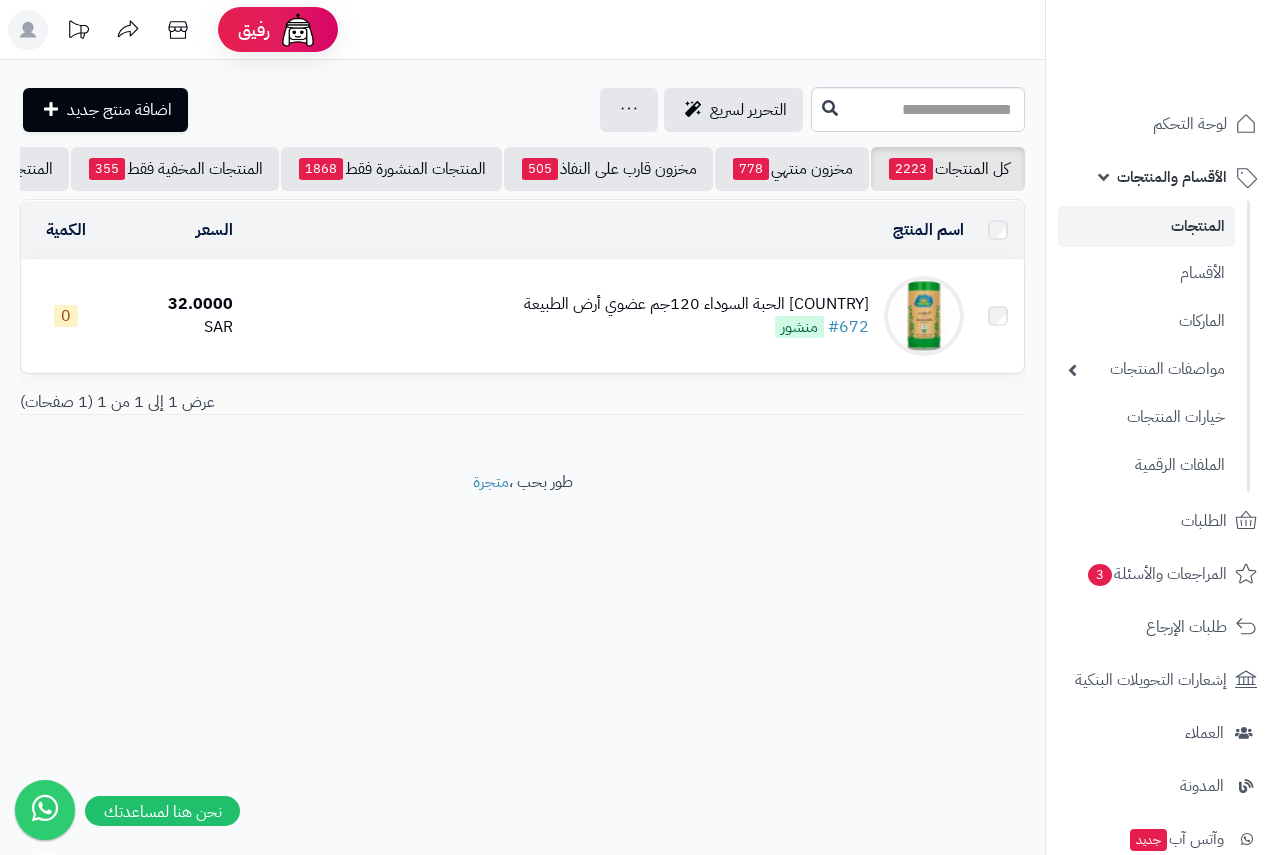 scroll, scrollTop: 0, scrollLeft: 0, axis: both 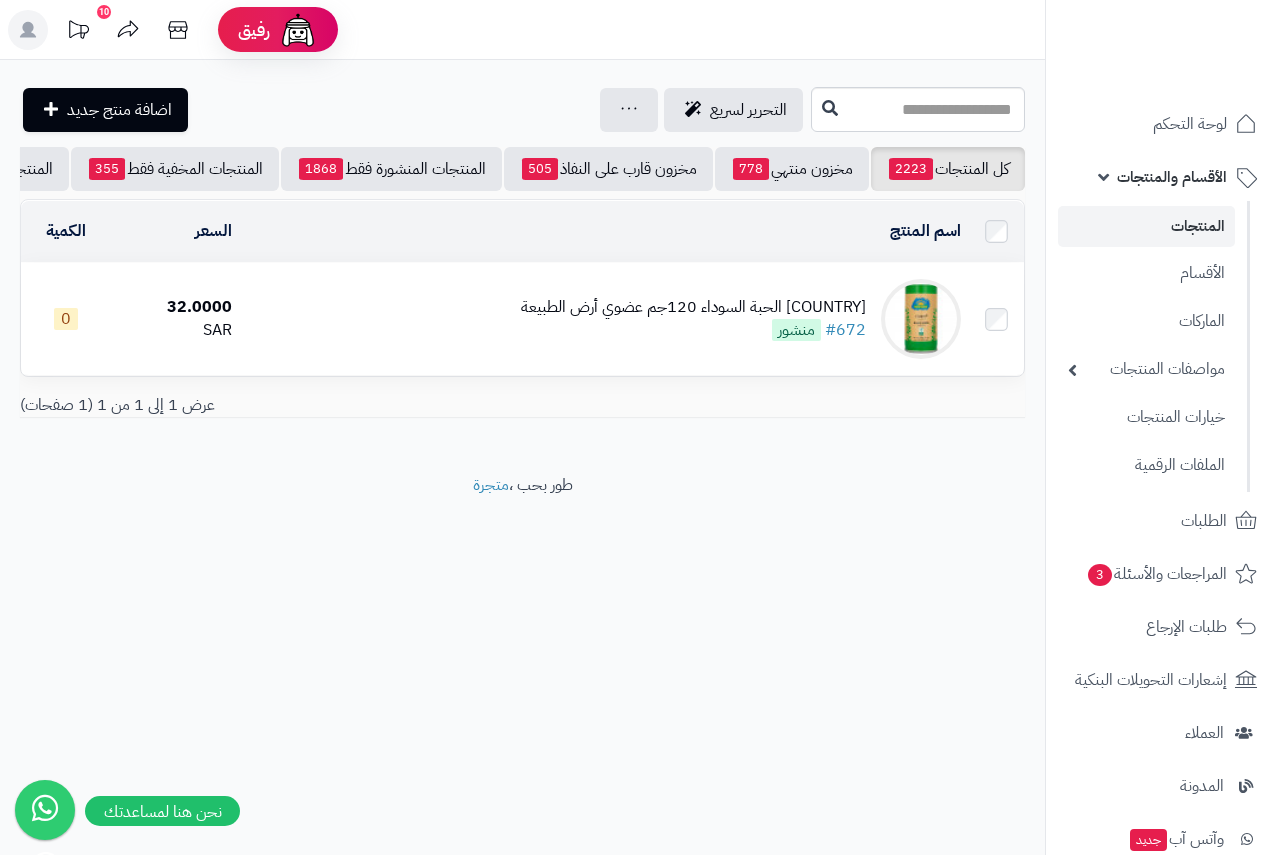 click on "[COUNTRY] الحبة السوداء 120جم عضوي أرض الطبيعة" at bounding box center [693, 307] 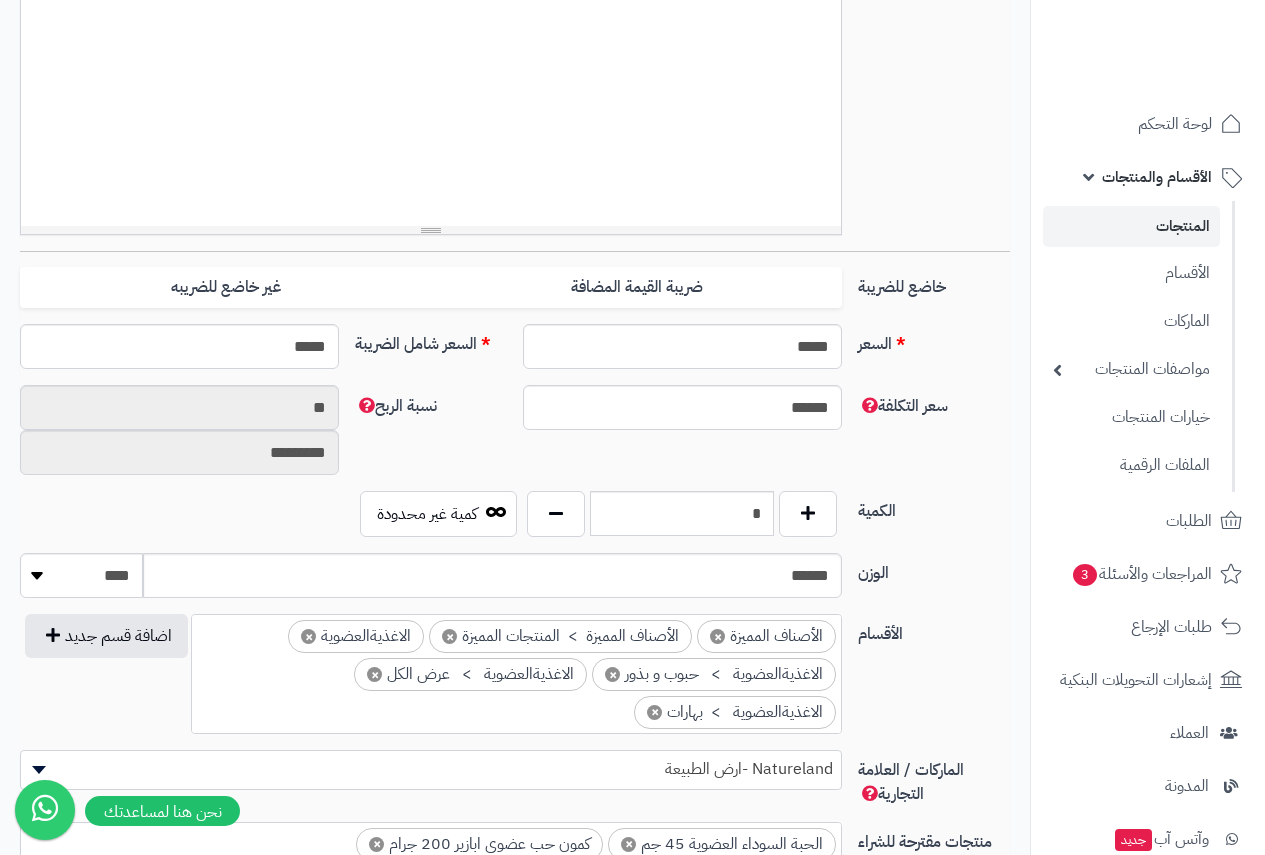 scroll, scrollTop: 1000, scrollLeft: 0, axis: vertical 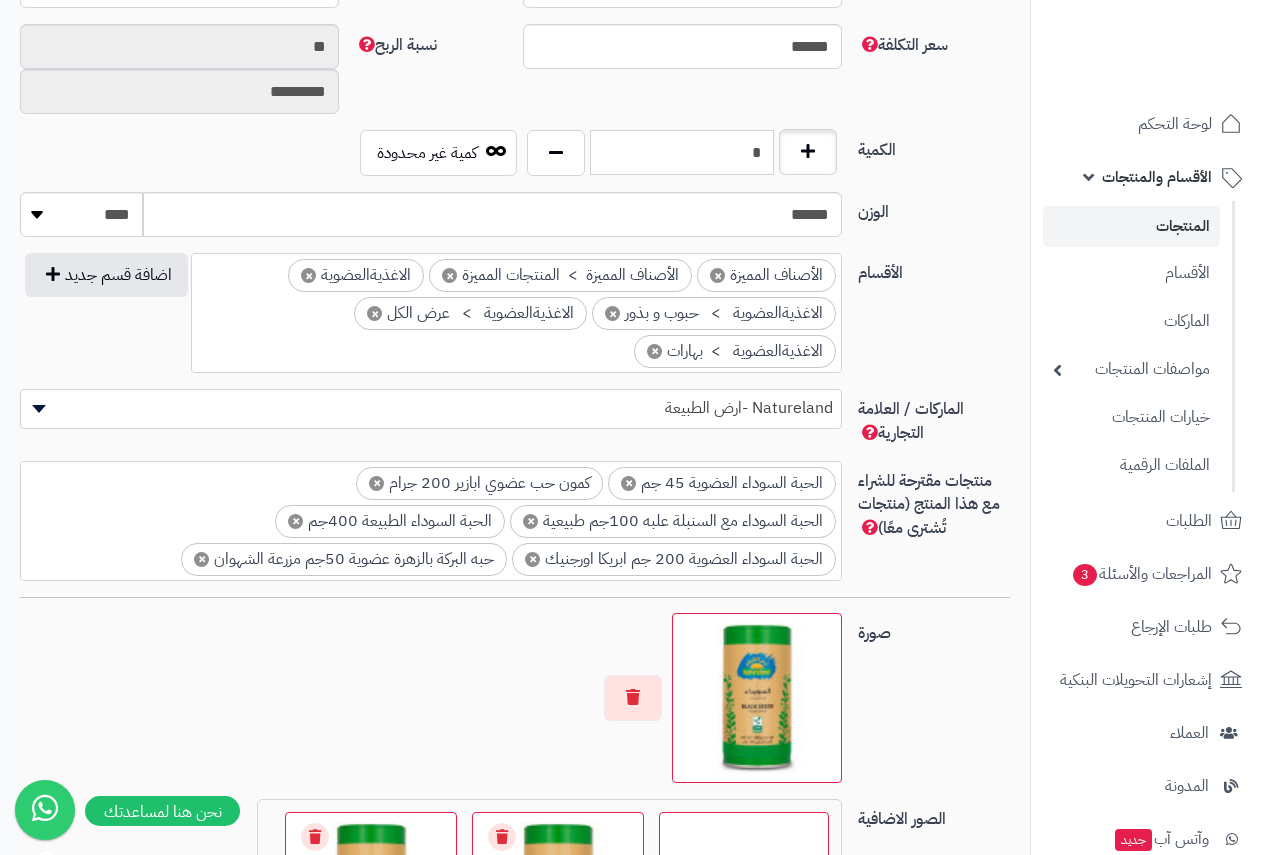 drag, startPoint x: 748, startPoint y: 146, endPoint x: 787, endPoint y: 139, distance: 39.623226 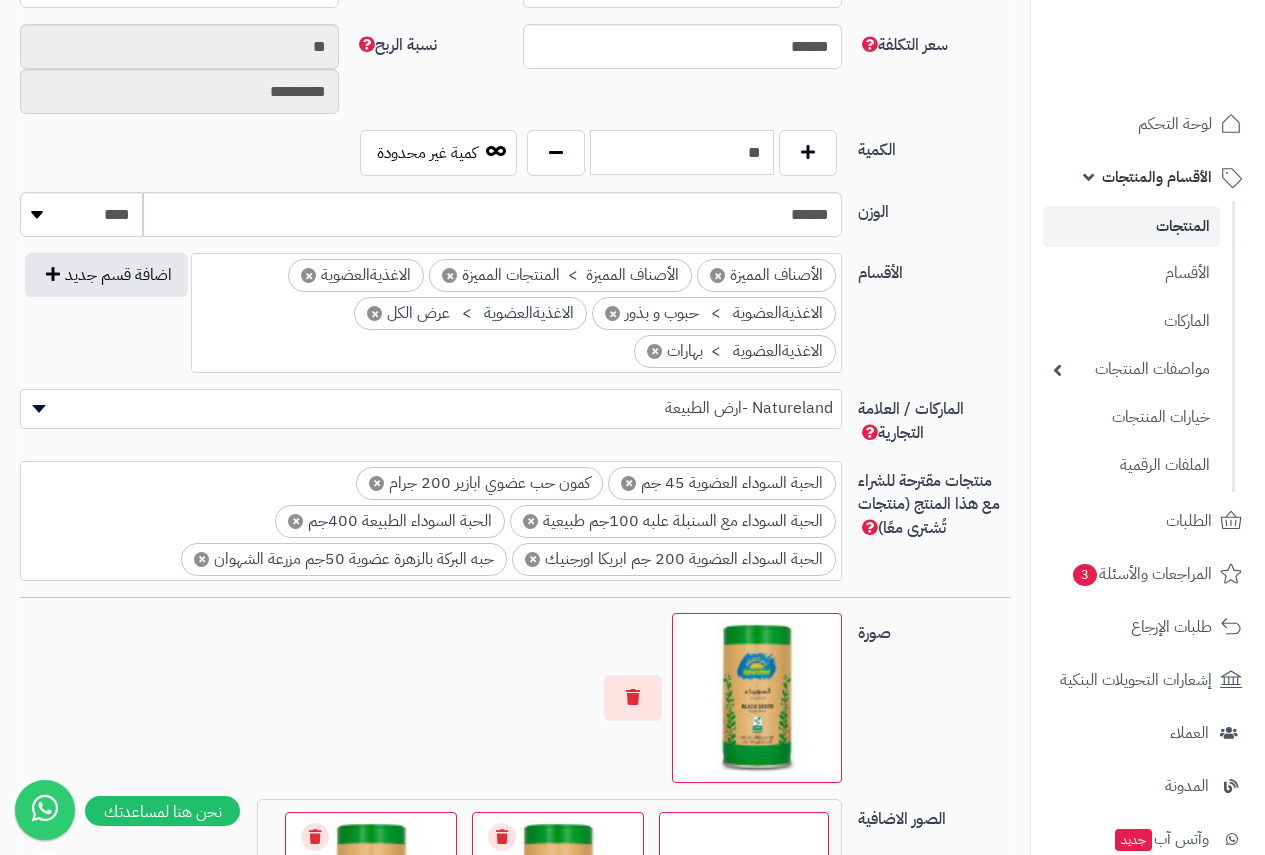 scroll, scrollTop: 2, scrollLeft: 0, axis: vertical 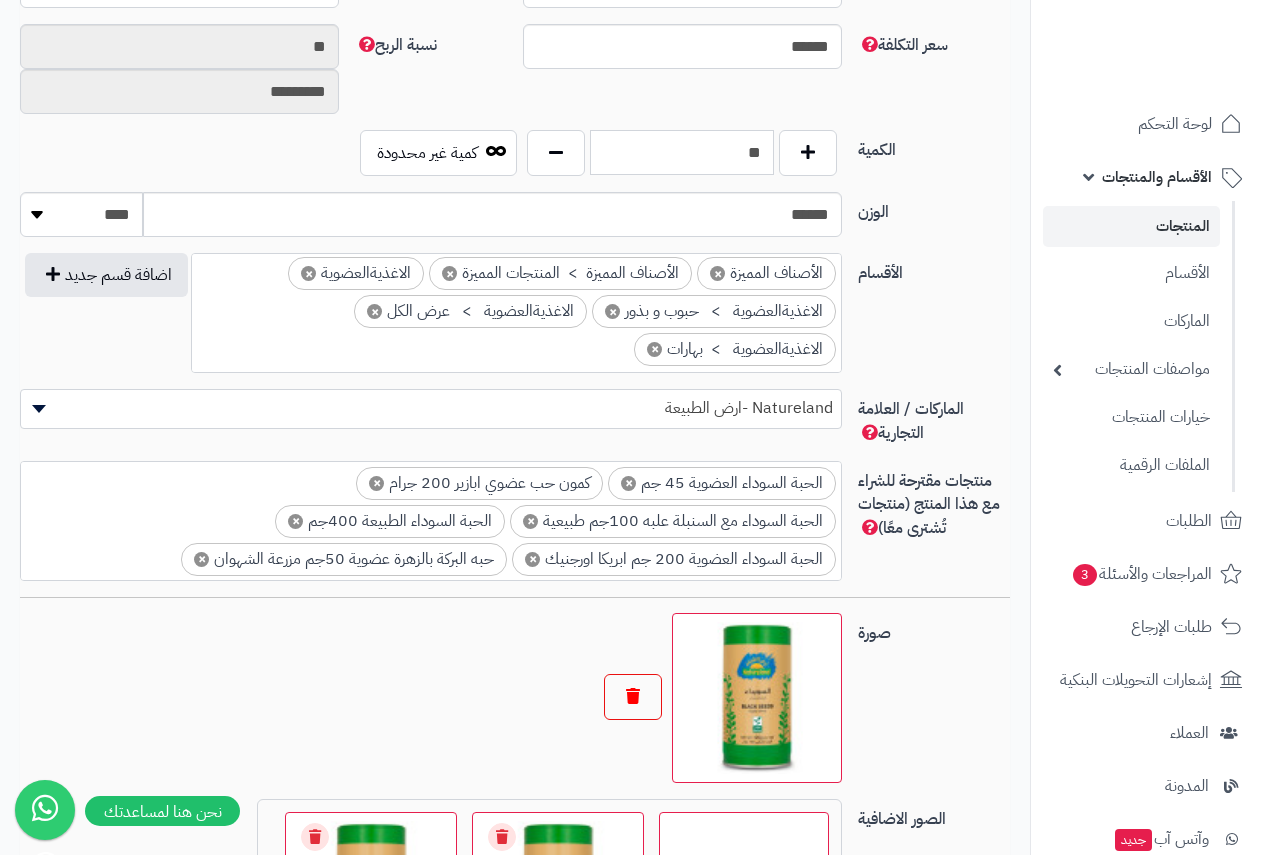 type on "**" 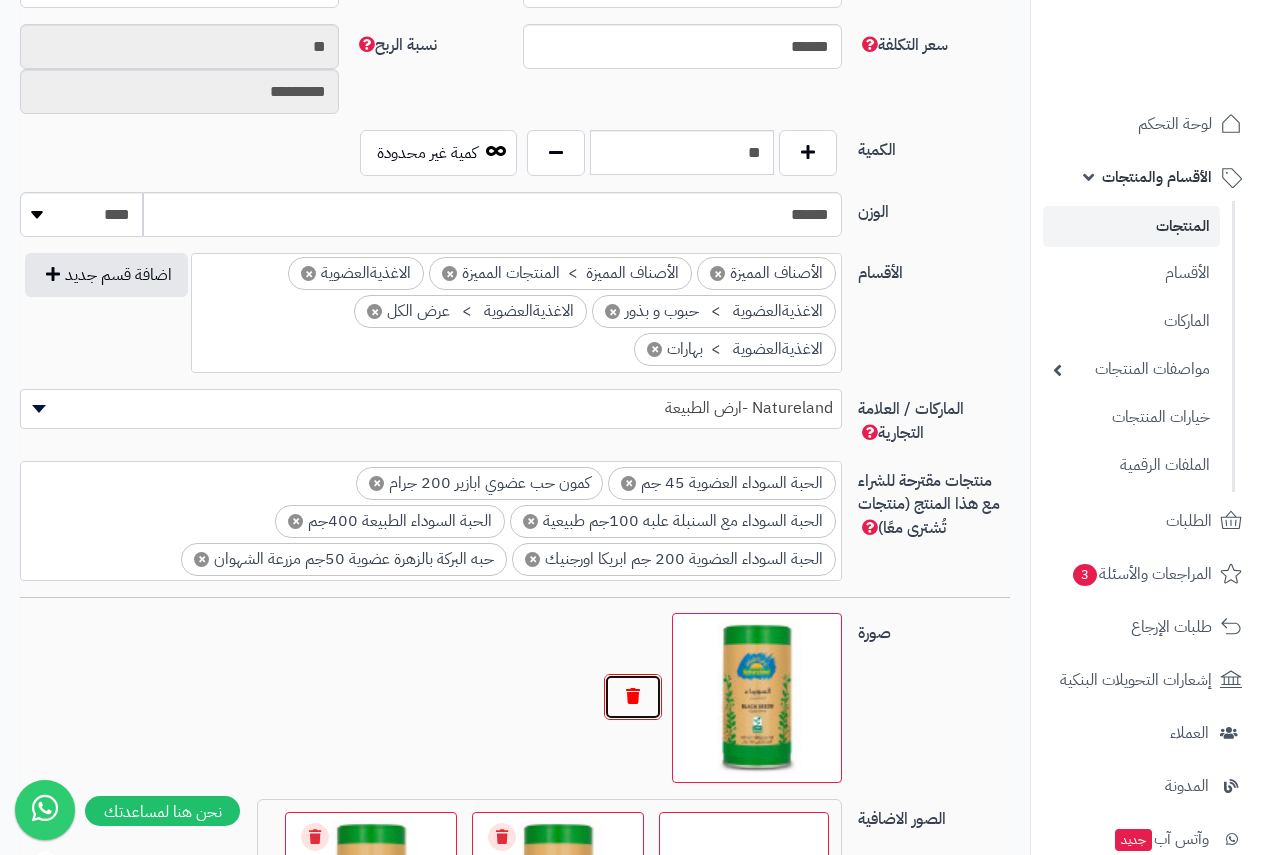 click at bounding box center [633, 697] 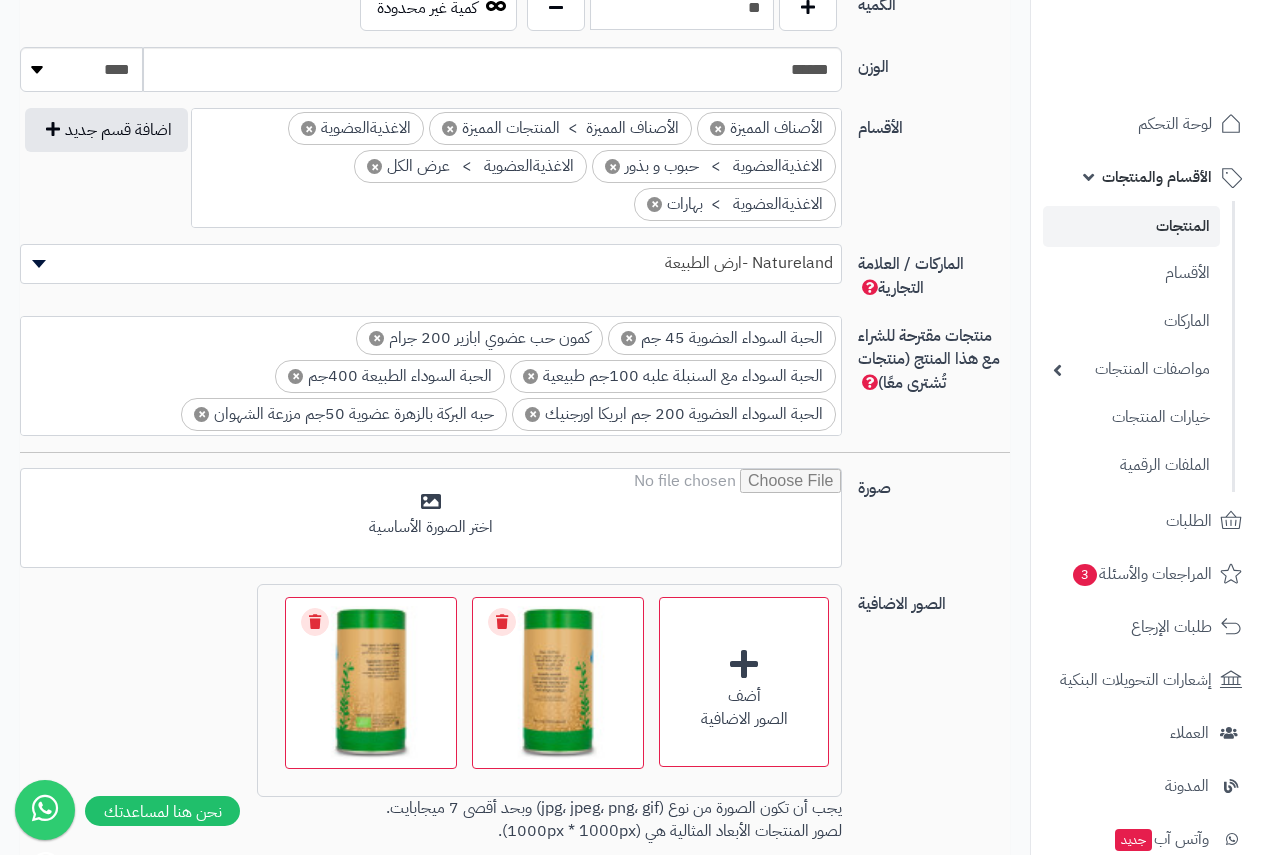 scroll, scrollTop: 1300, scrollLeft: 0, axis: vertical 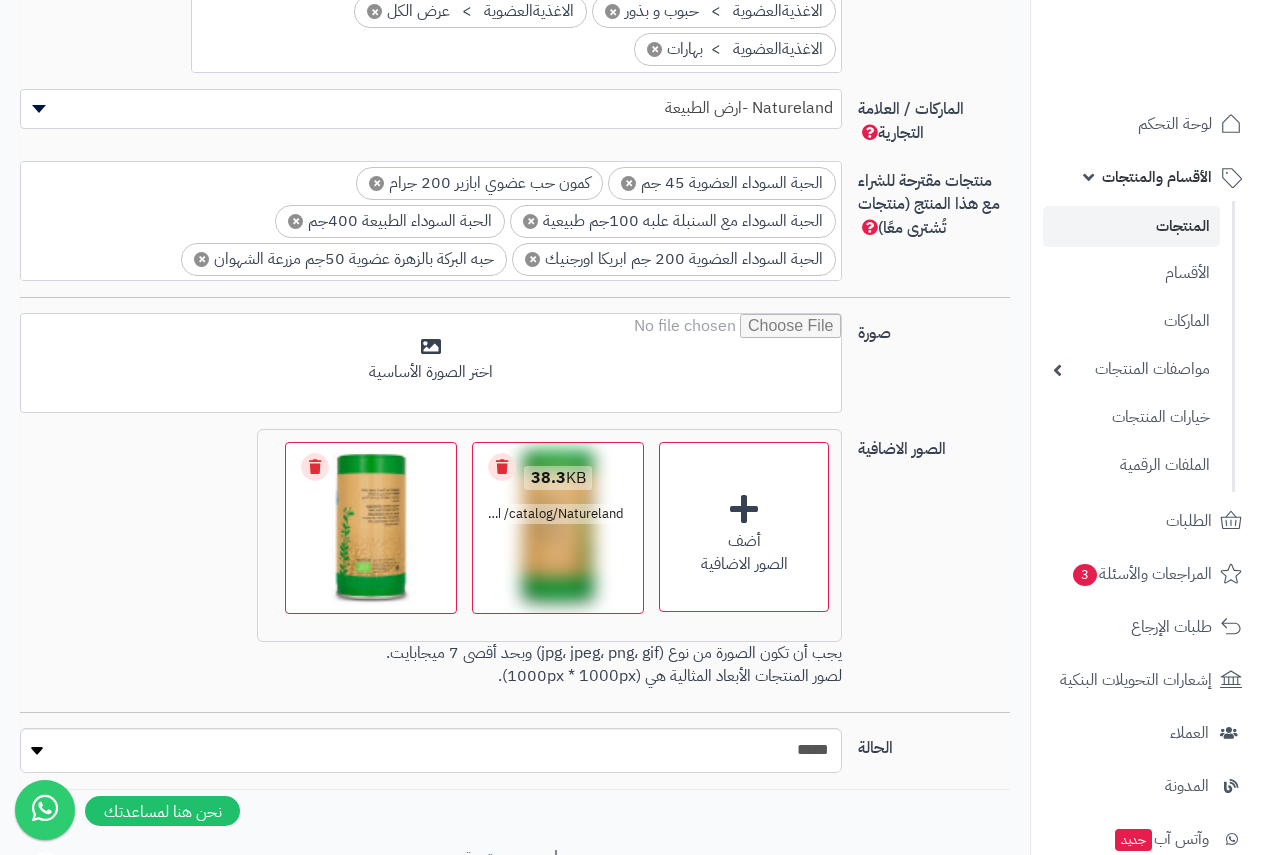 click on "Remove file" at bounding box center (502, 467) 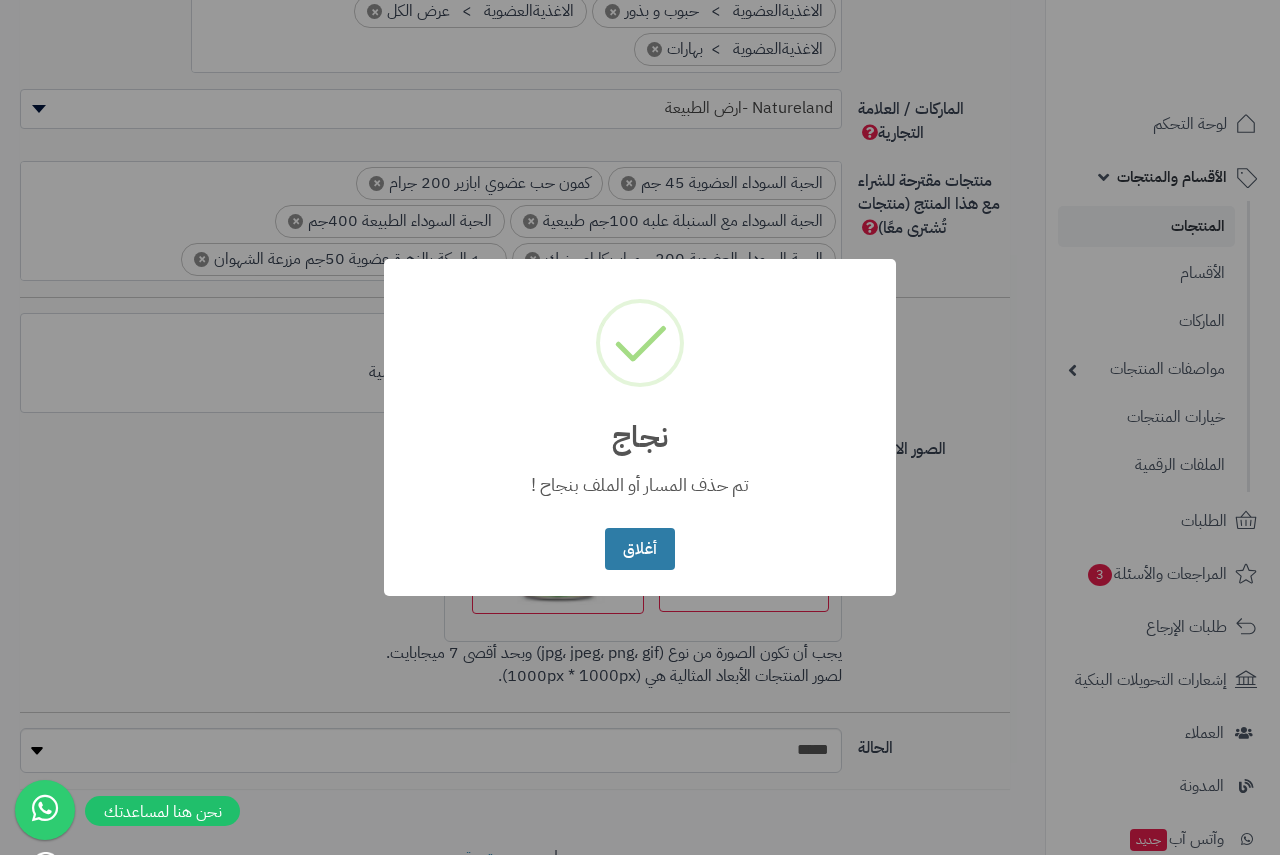 click on "أغلاق" at bounding box center (639, 549) 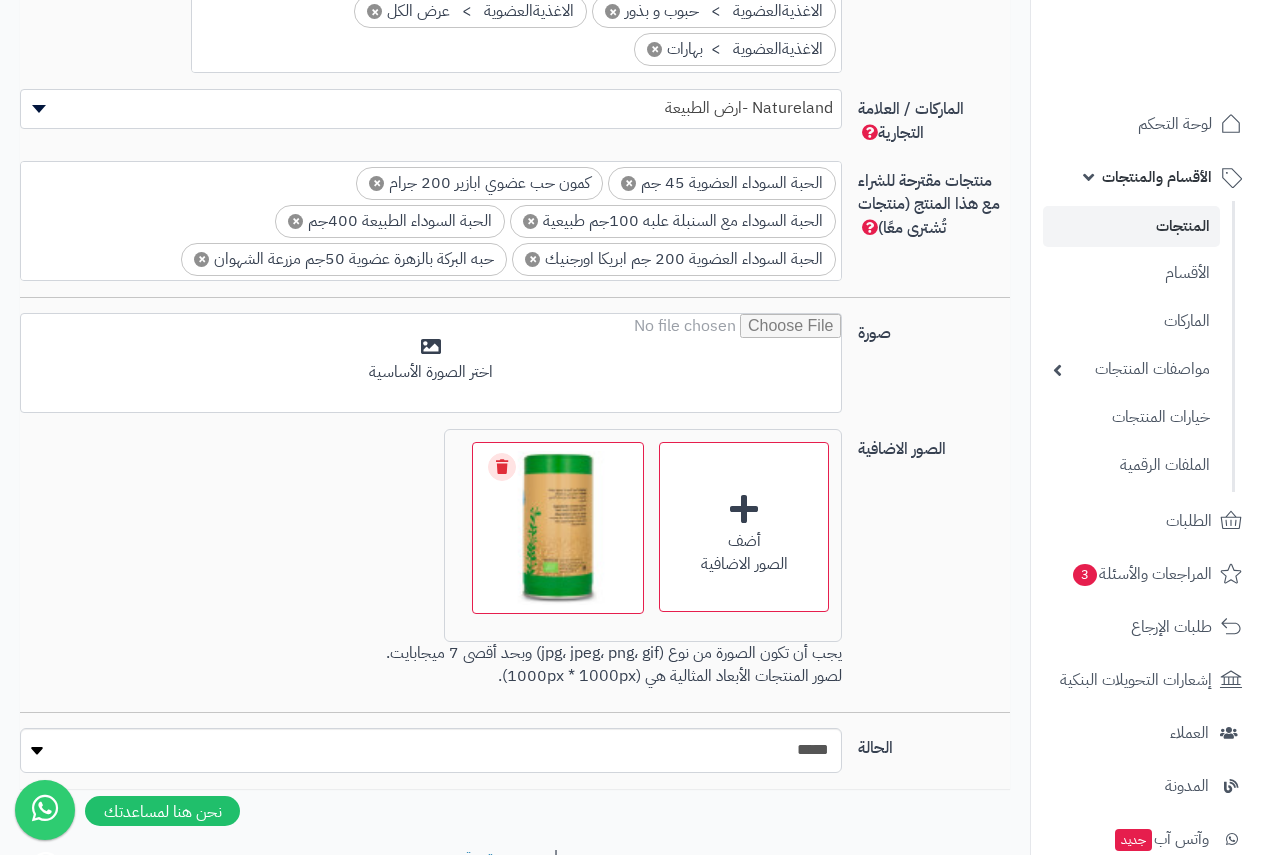 drag, startPoint x: 504, startPoint y: 469, endPoint x: 511, endPoint y: 481, distance: 13.892444 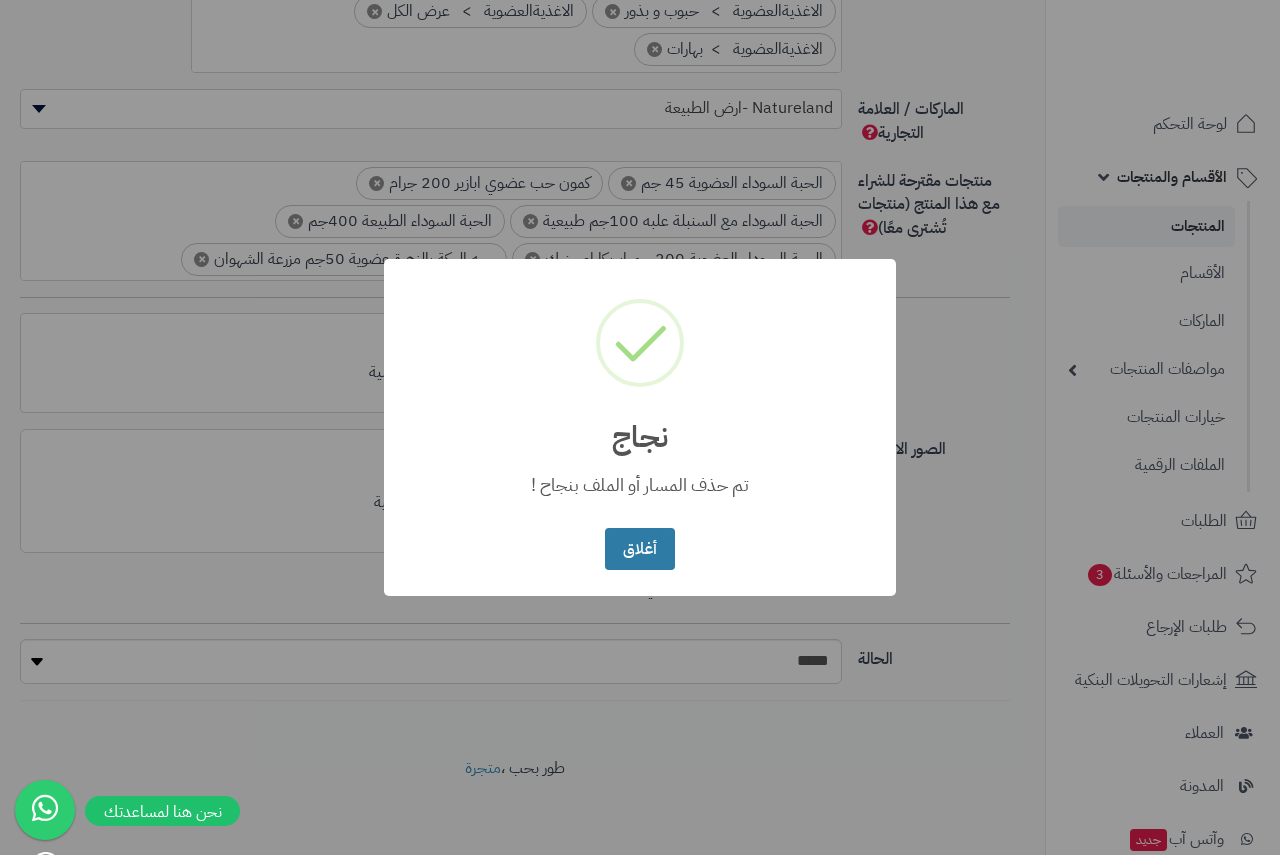 click on "أغلاق" at bounding box center (639, 549) 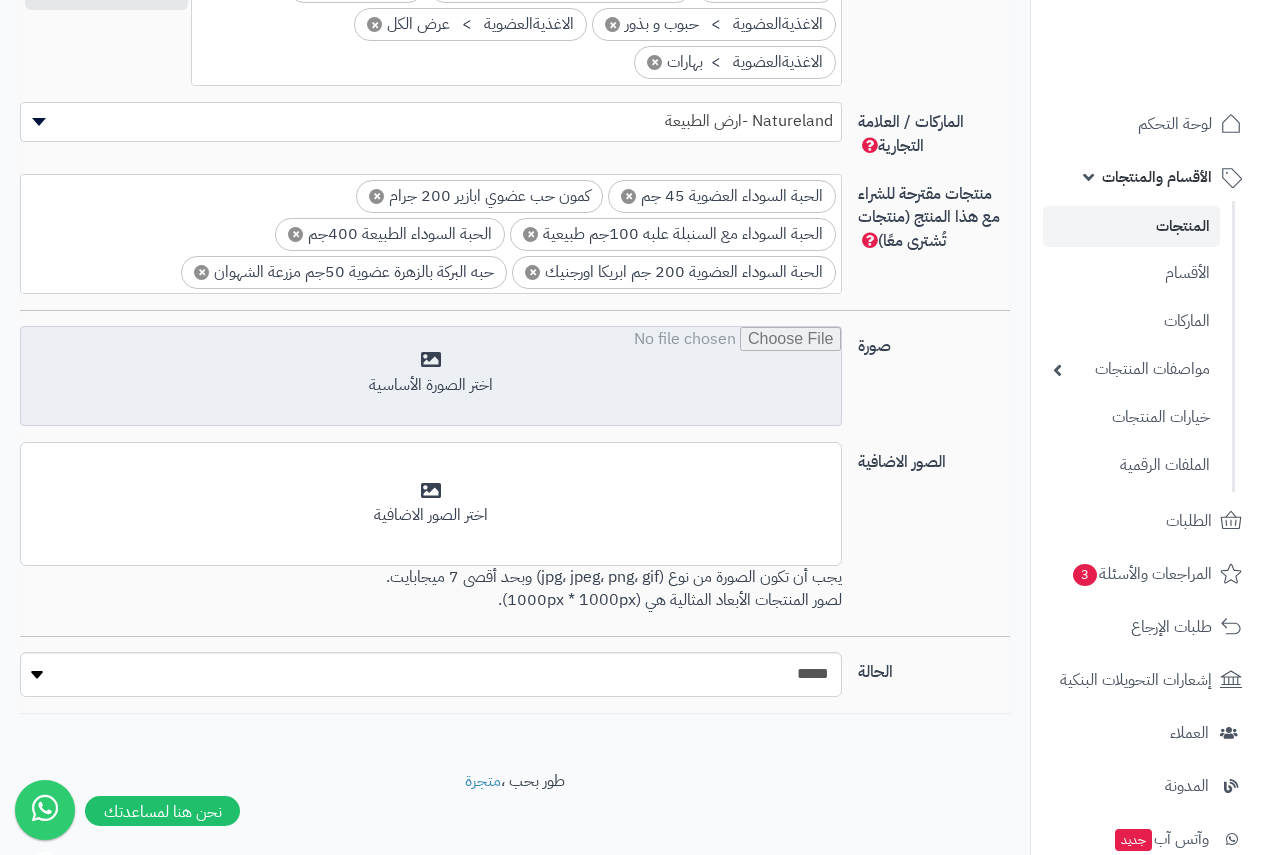 scroll, scrollTop: 1100, scrollLeft: 0, axis: vertical 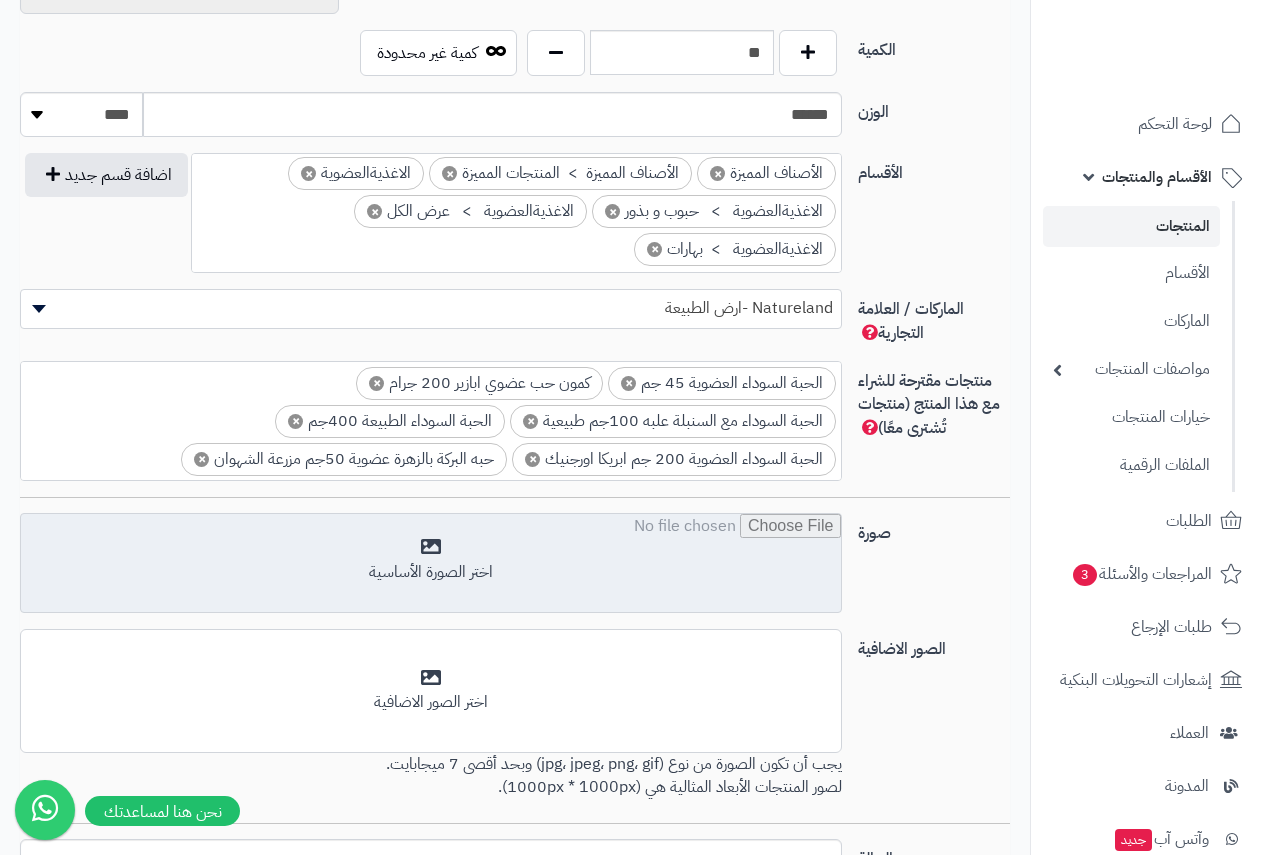 click at bounding box center [431, 564] 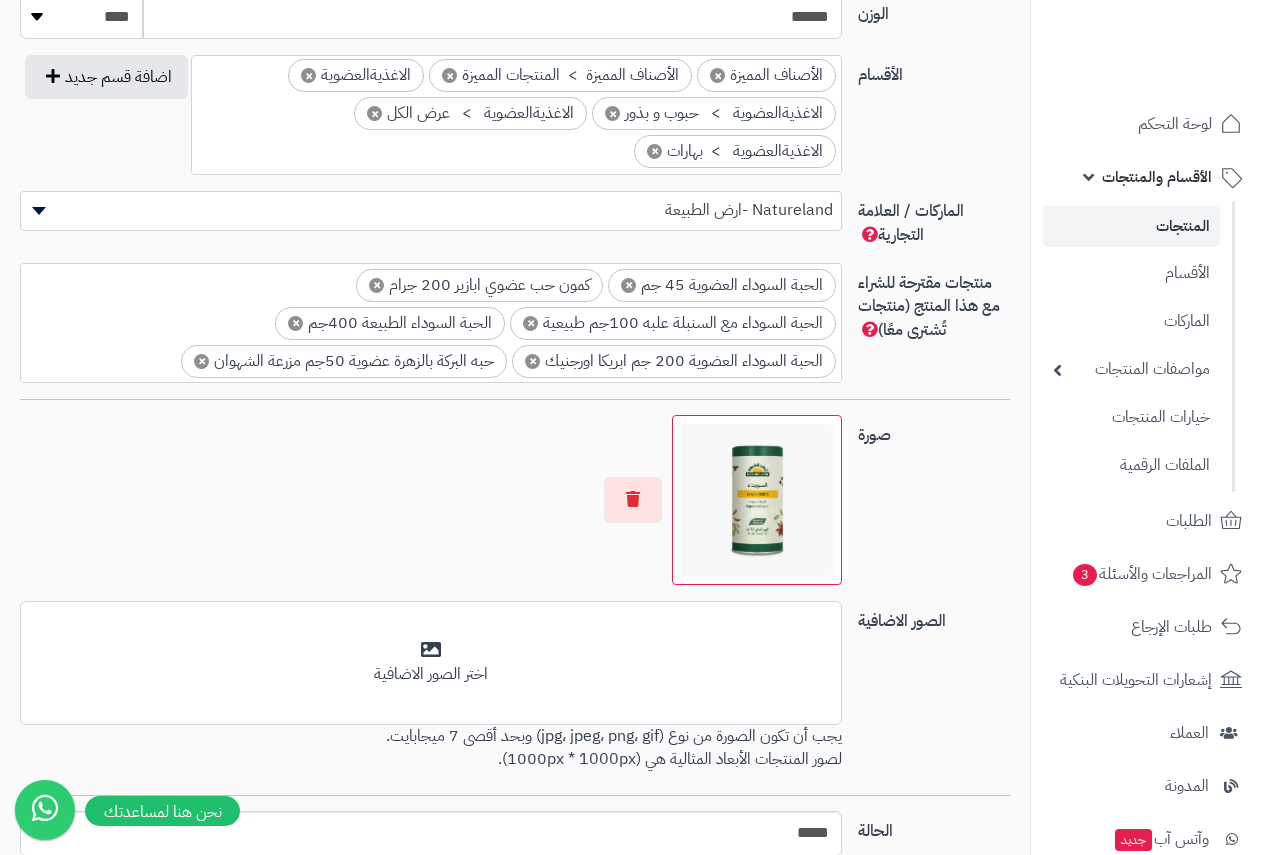 scroll, scrollTop: 1372, scrollLeft: 0, axis: vertical 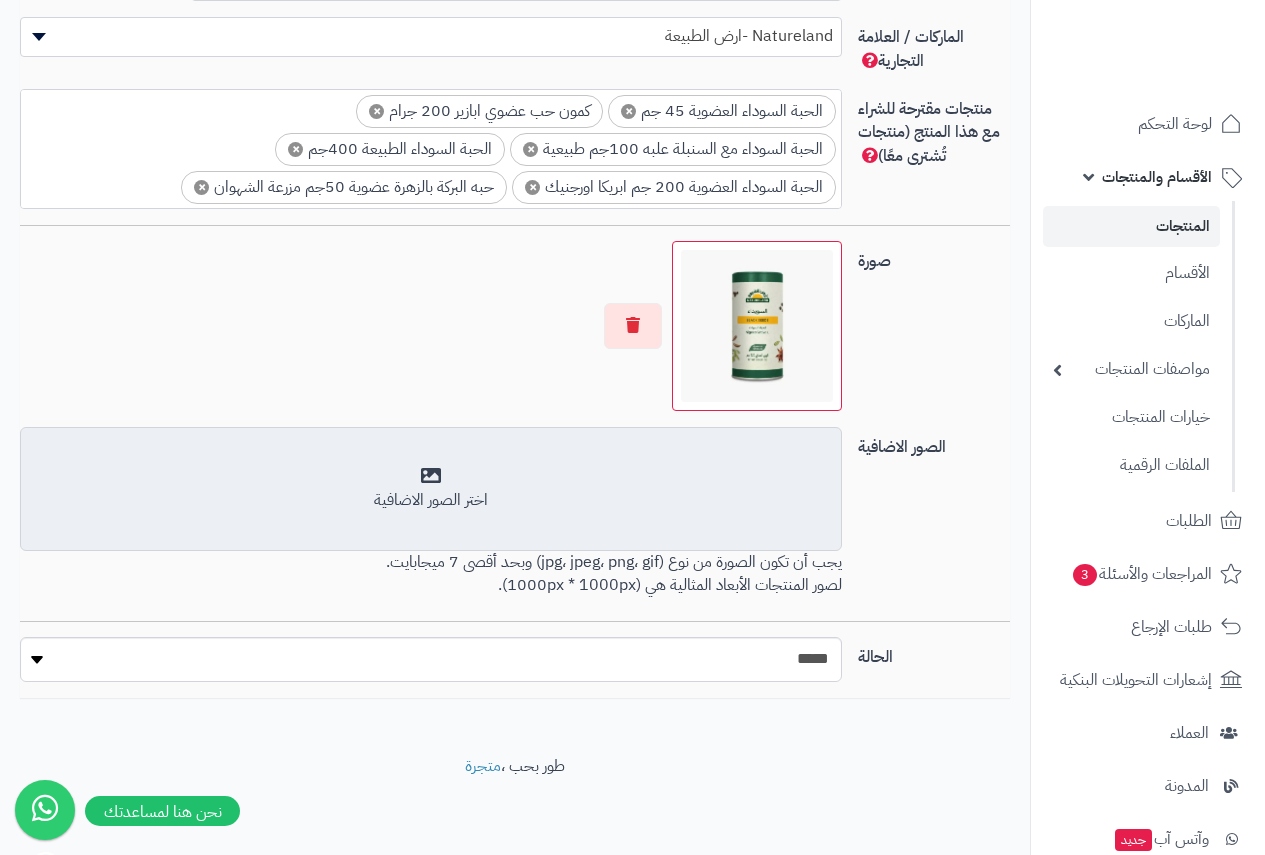 click on "اختر الصور الاضافية" at bounding box center (431, 489) 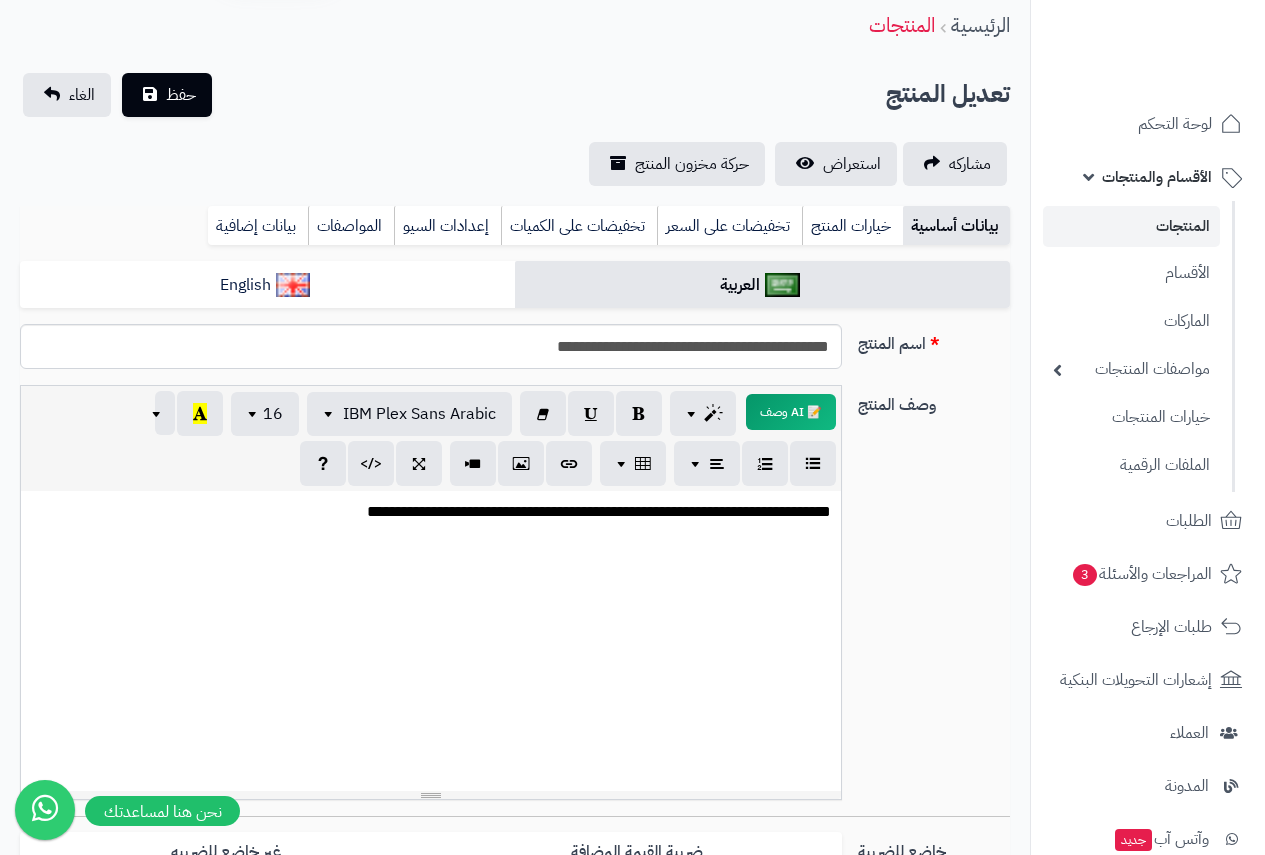 scroll, scrollTop: 72, scrollLeft: 0, axis: vertical 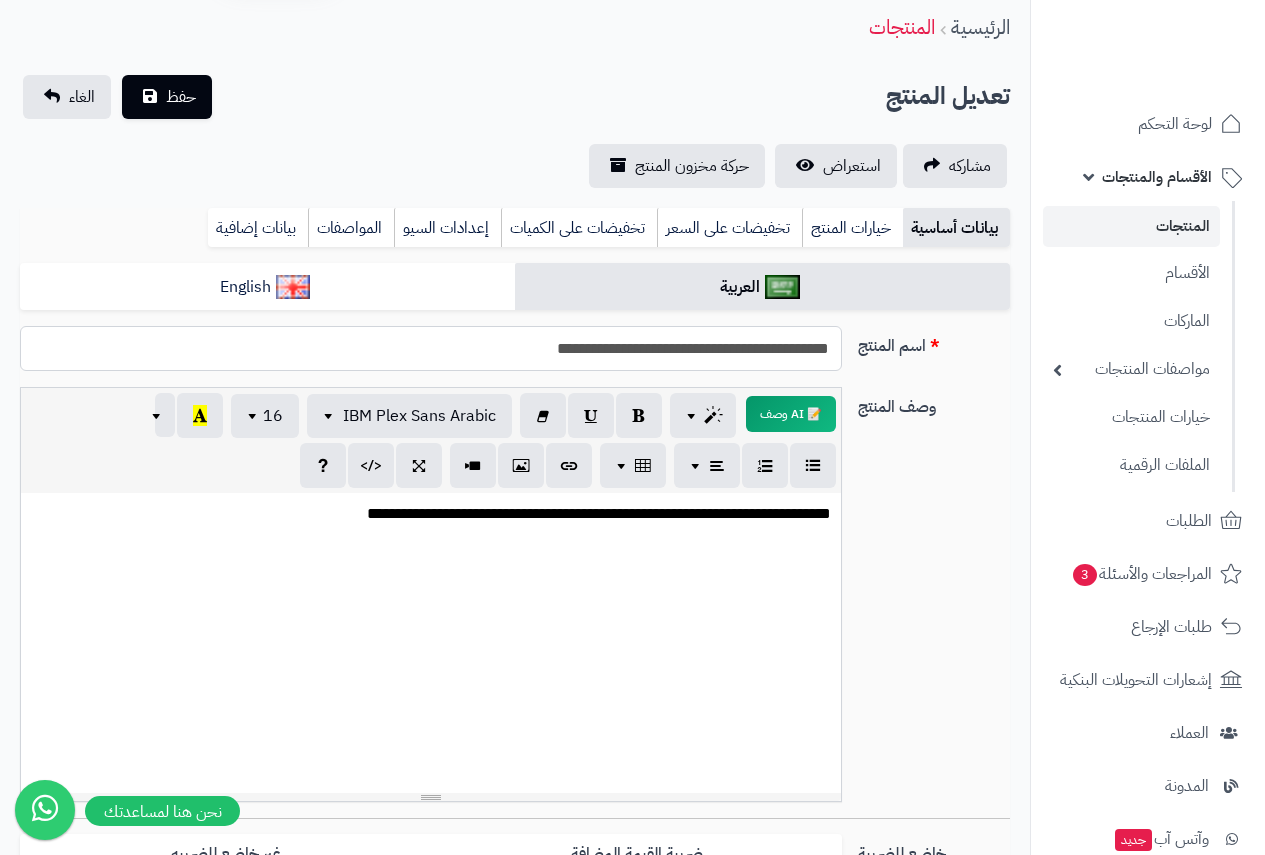 click on "**********" at bounding box center [431, 348] 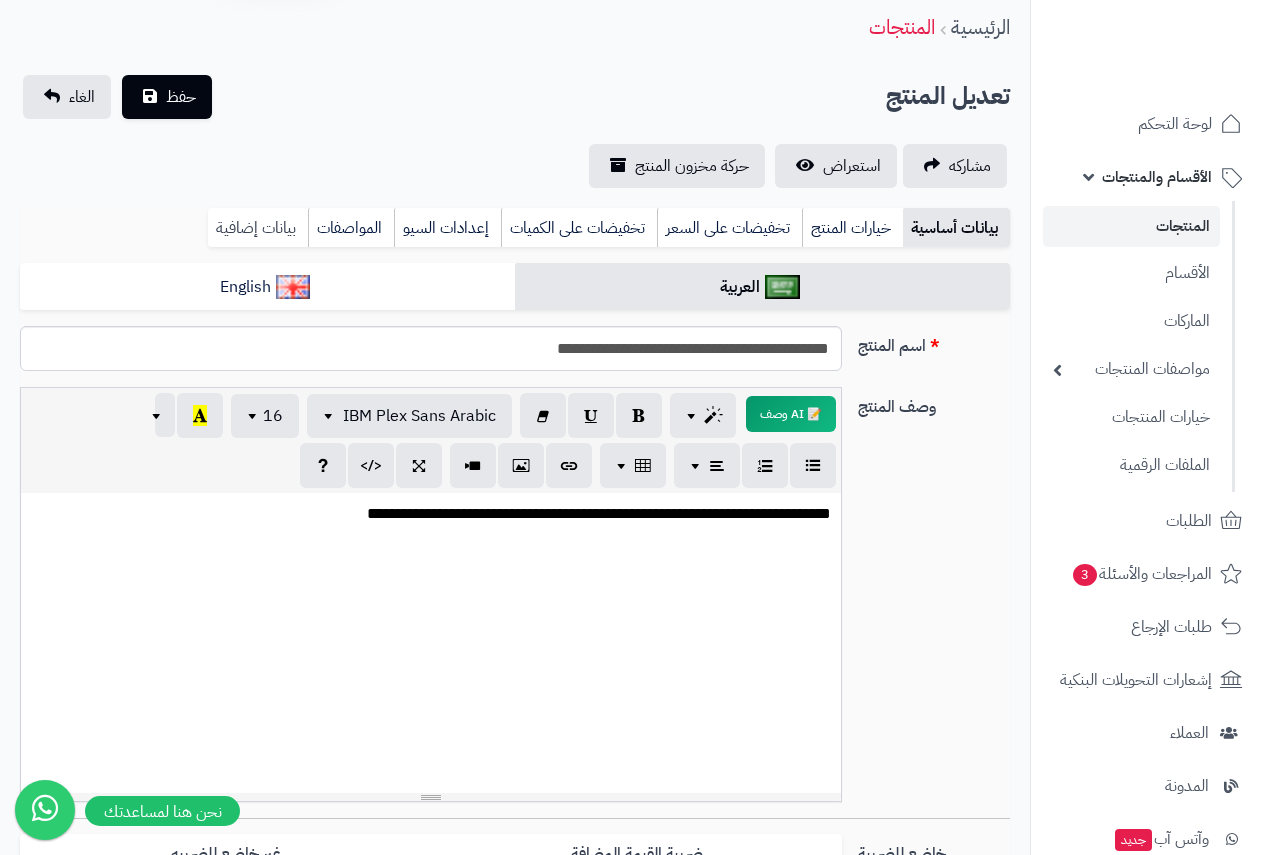 click on "بيانات إضافية" at bounding box center (258, 228) 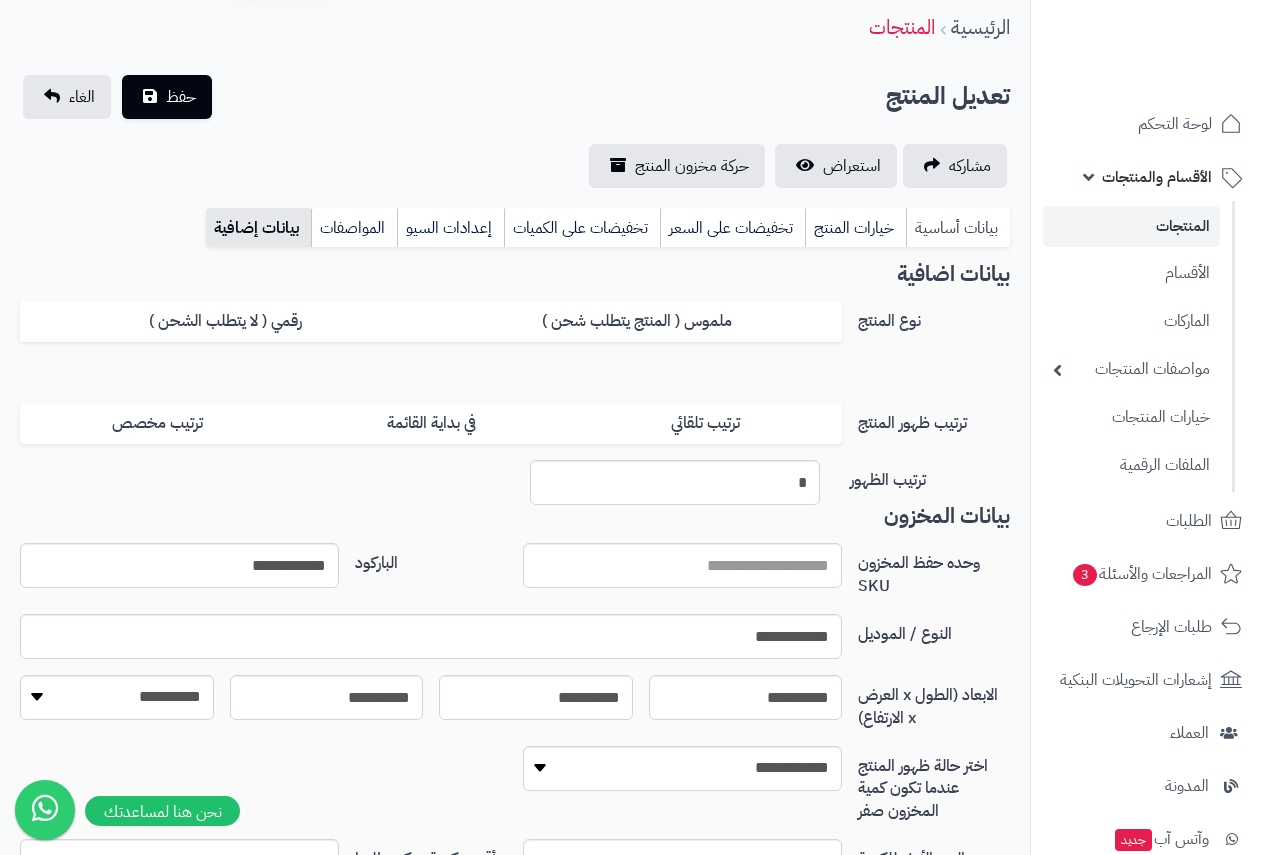click on "بيانات أساسية" at bounding box center (958, 228) 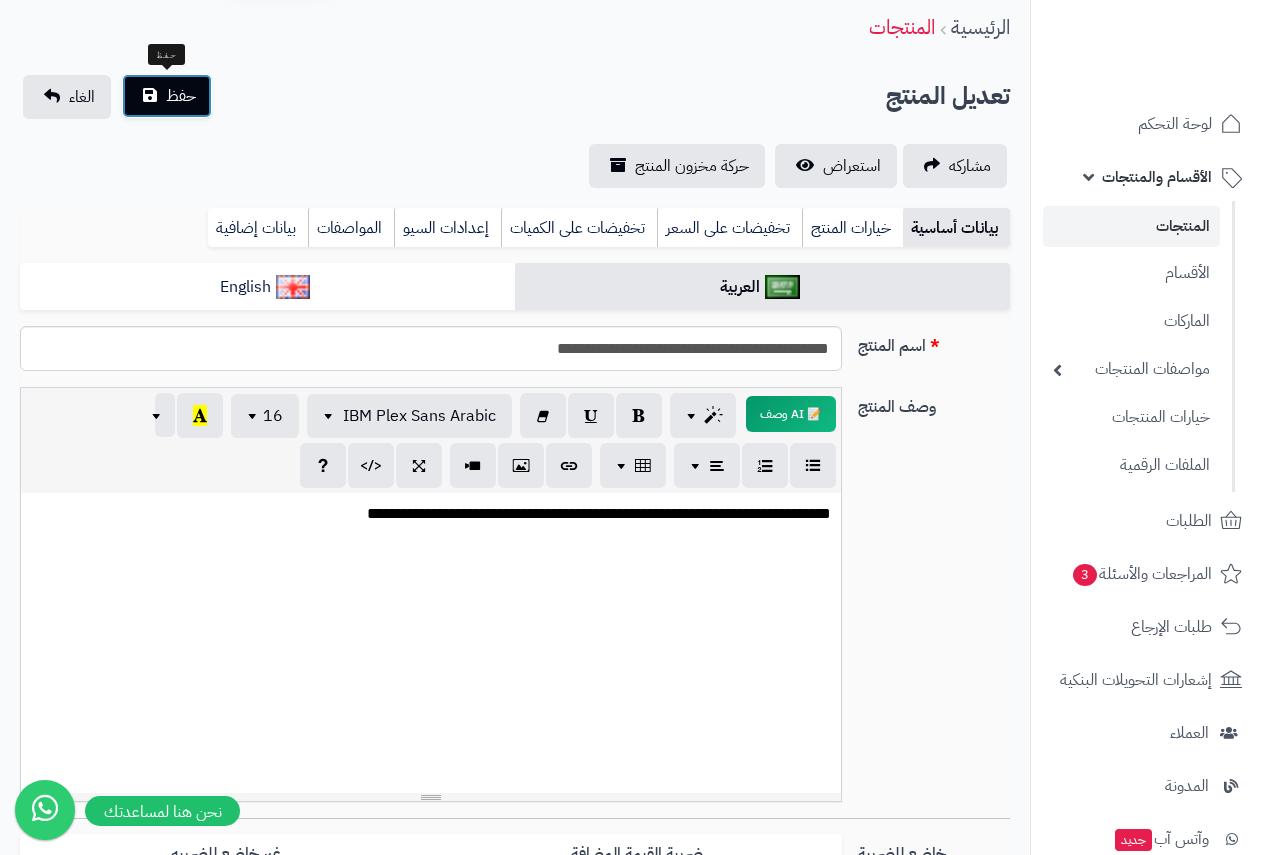 click on "حفظ" at bounding box center [167, 96] 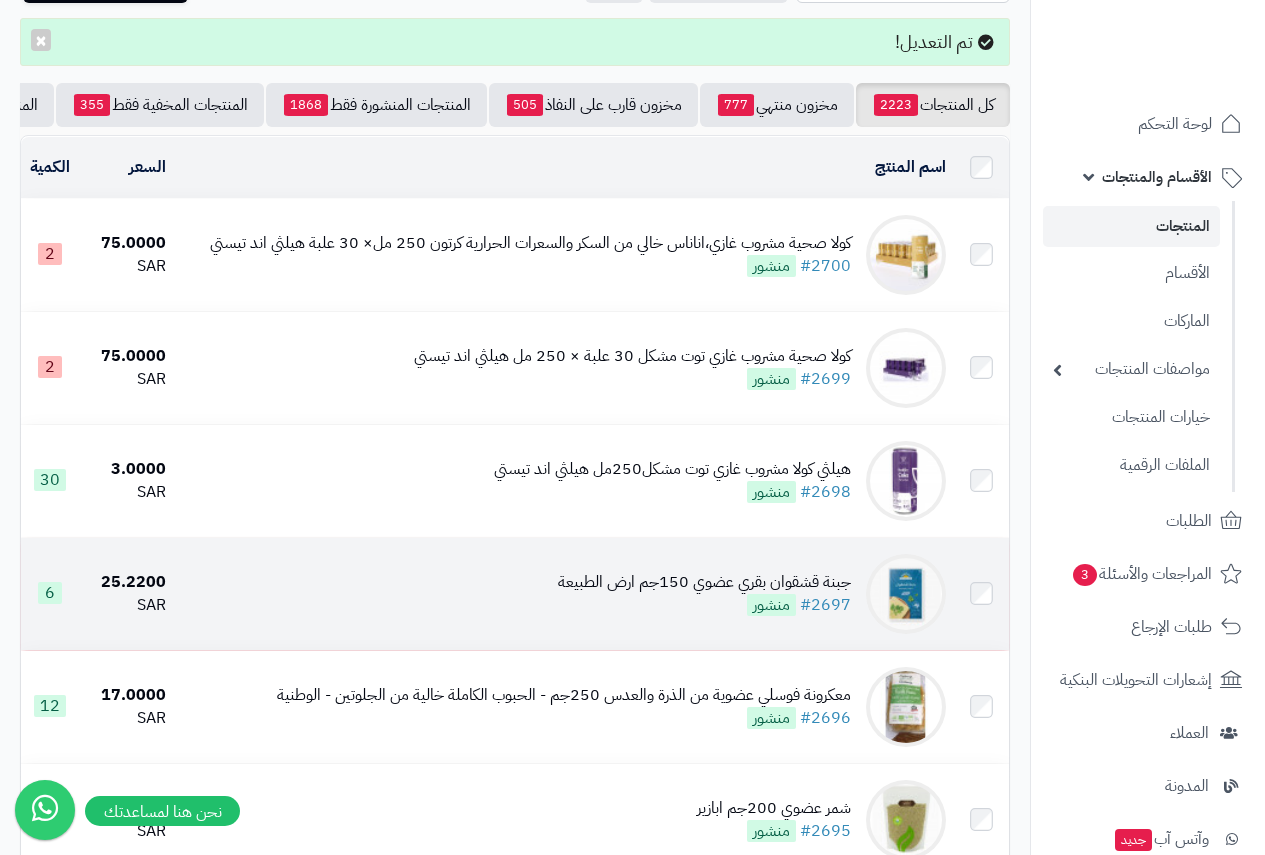 scroll, scrollTop: 0, scrollLeft: 0, axis: both 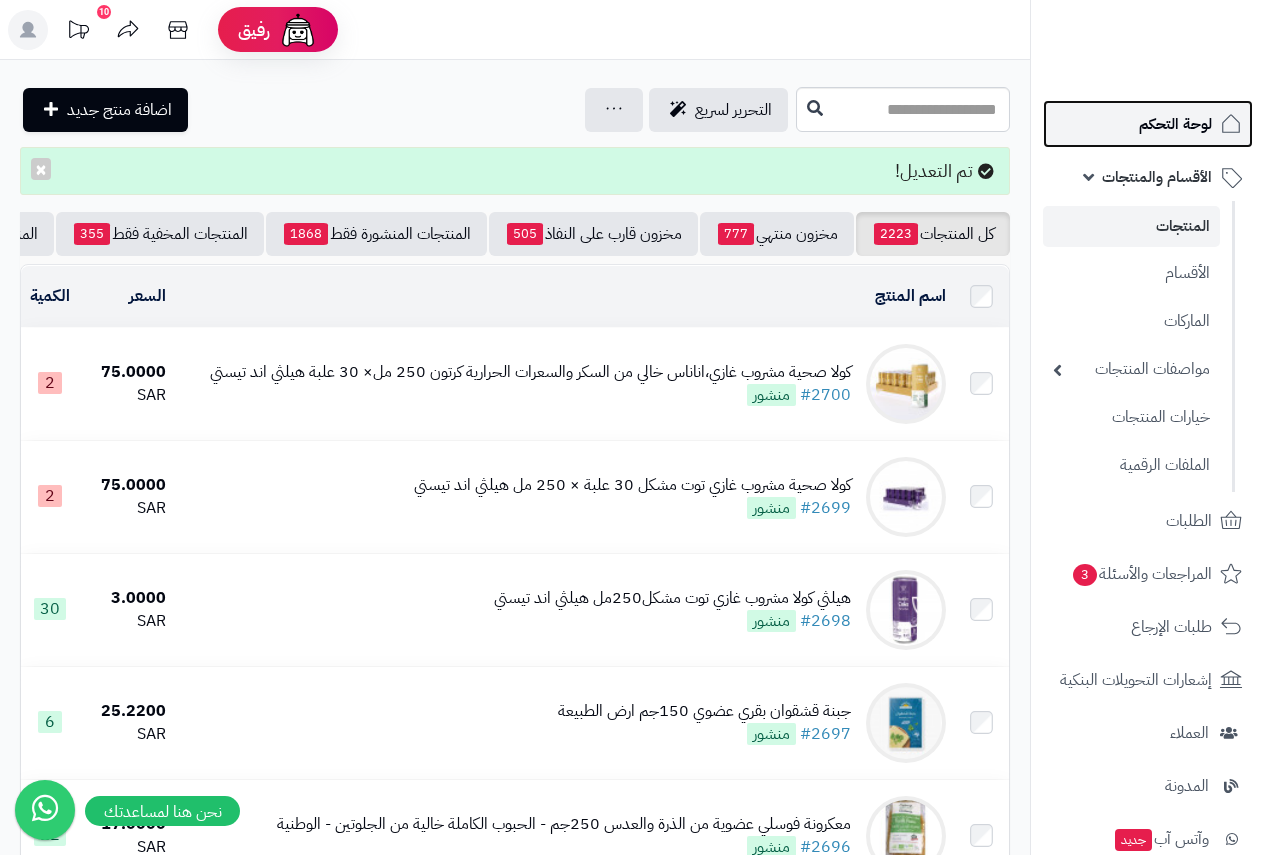 click on "لوحة التحكم" at bounding box center [1175, 124] 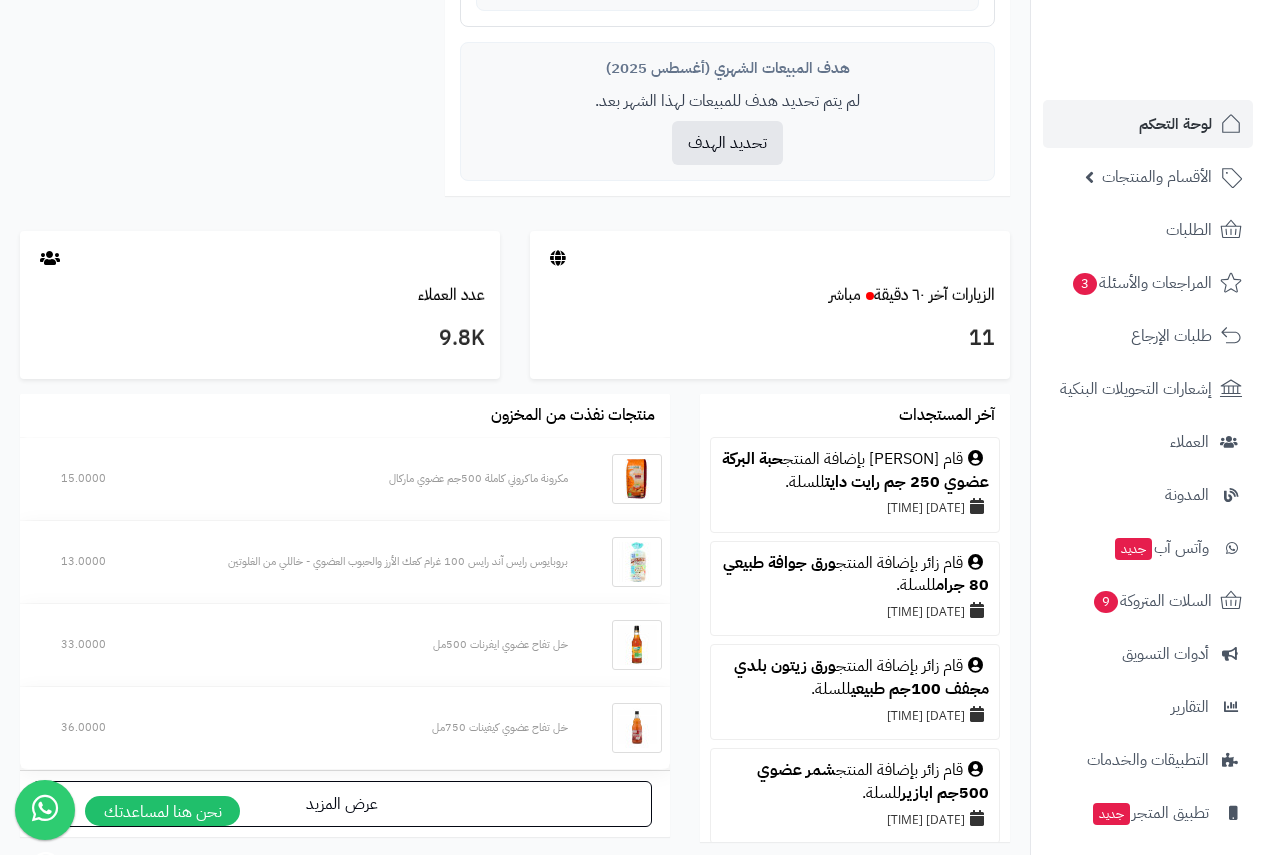 scroll, scrollTop: 900, scrollLeft: 0, axis: vertical 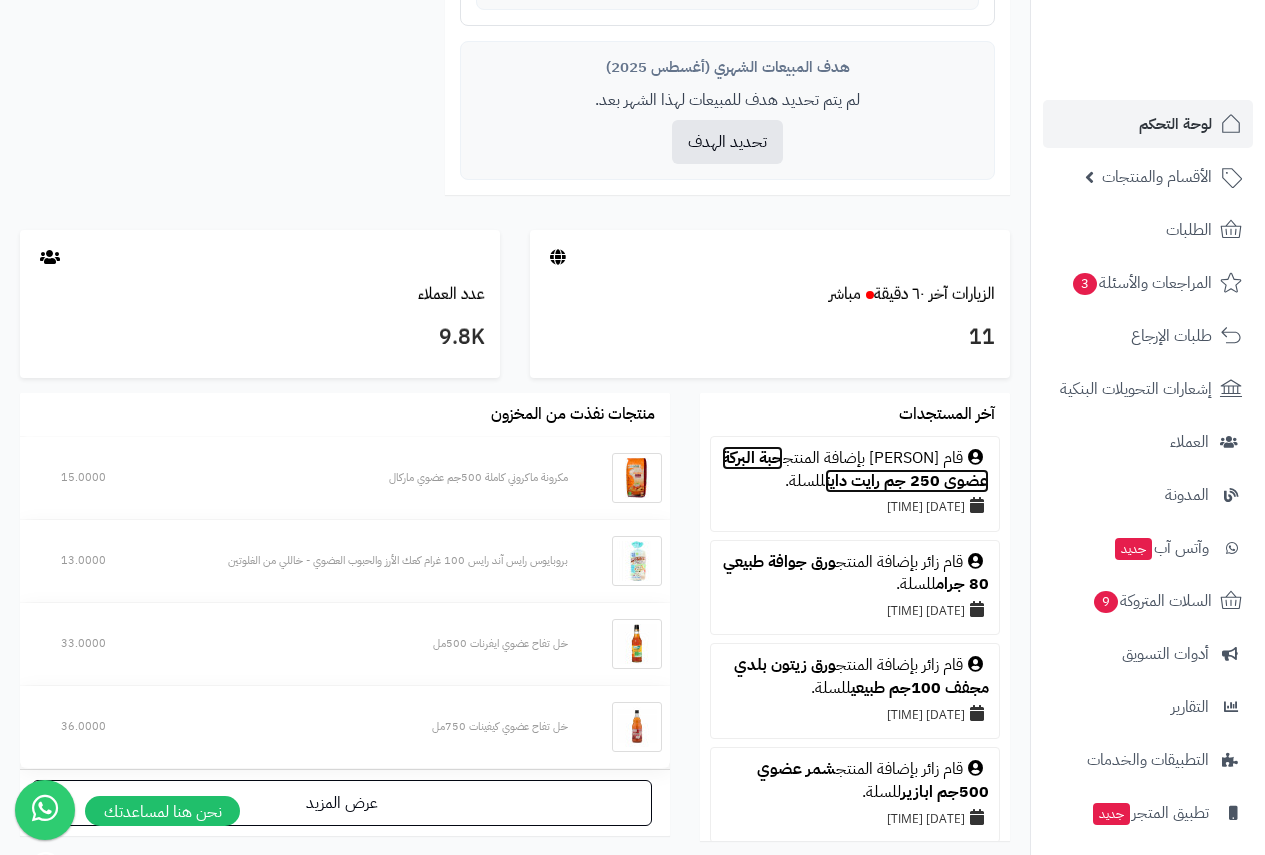 click on "حبة البركة عضوي 250 جم رايت دايت" at bounding box center (855, 469) 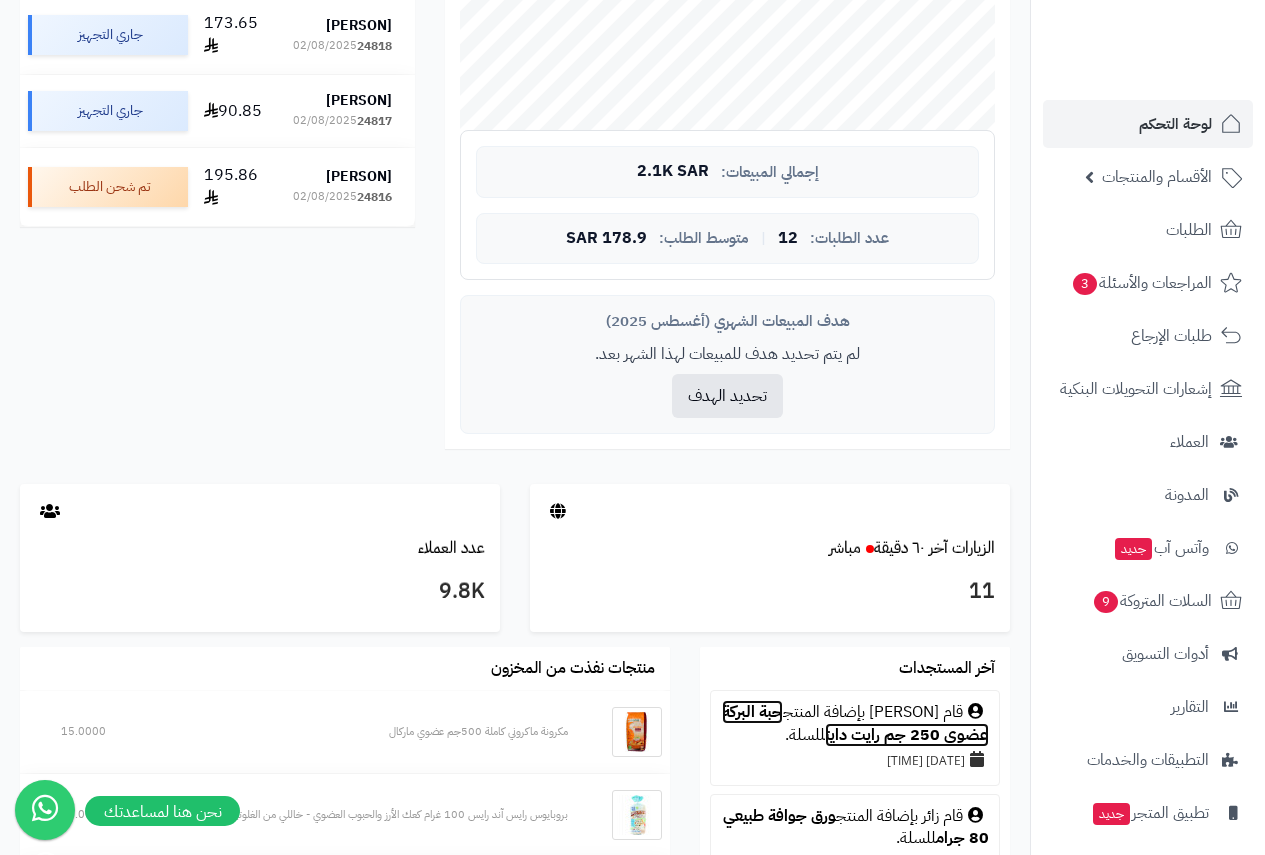 scroll, scrollTop: 400, scrollLeft: 0, axis: vertical 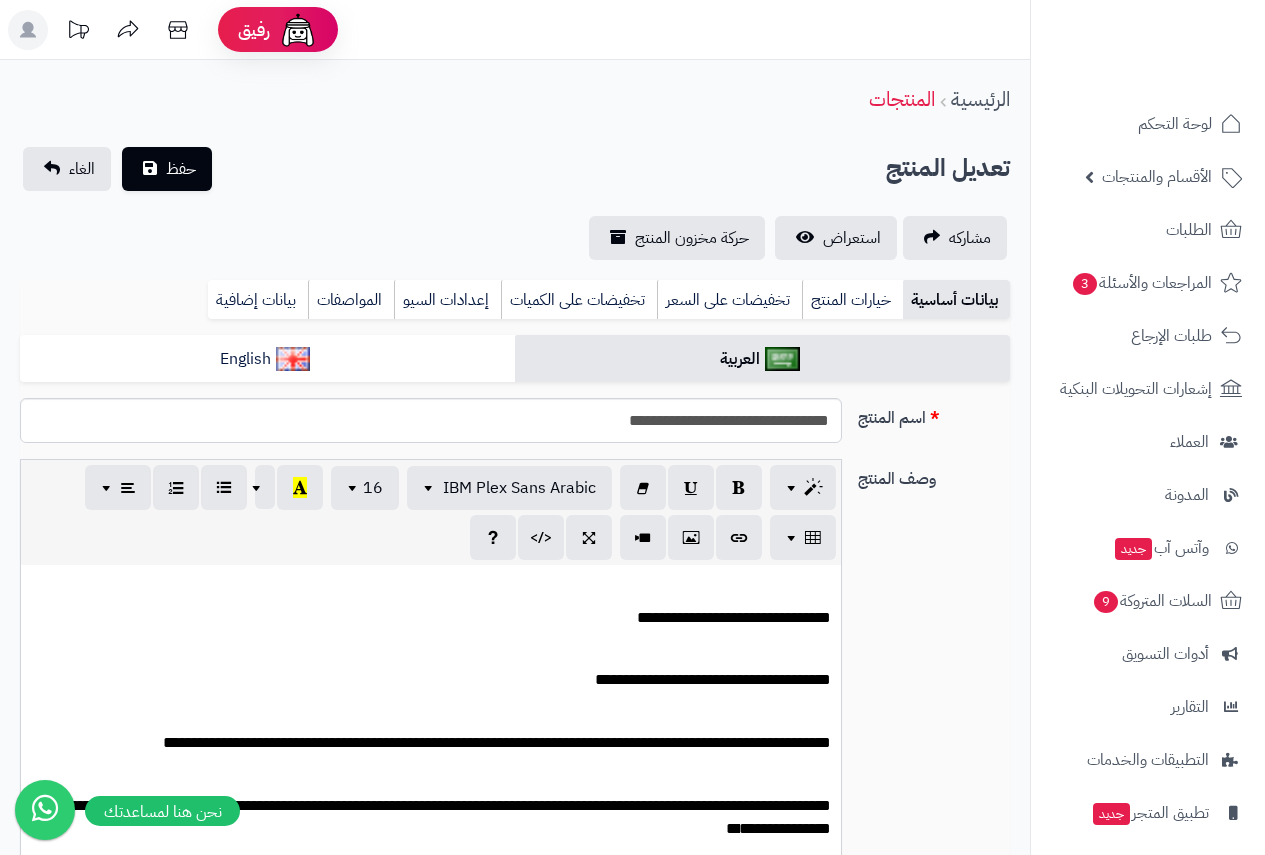 type on "*****" 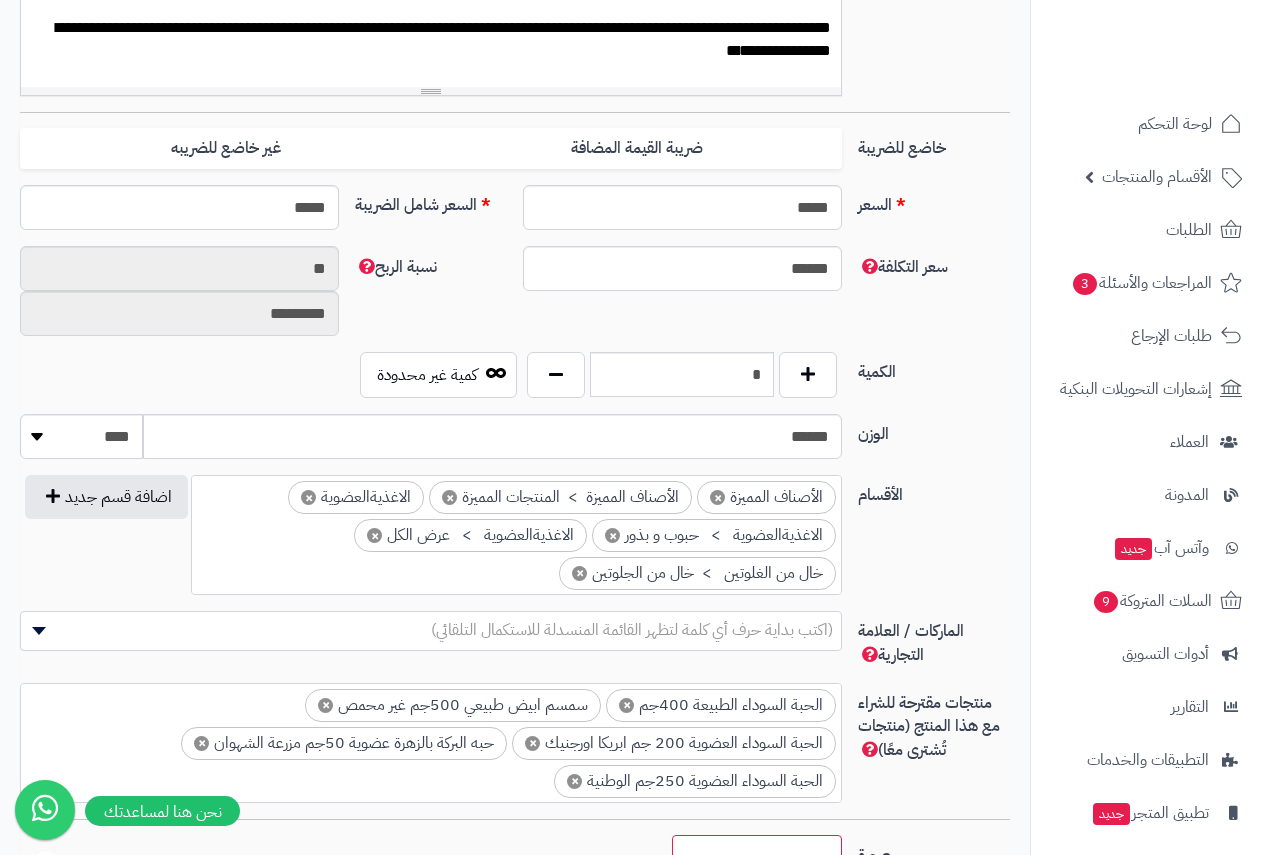 scroll, scrollTop: 800, scrollLeft: 0, axis: vertical 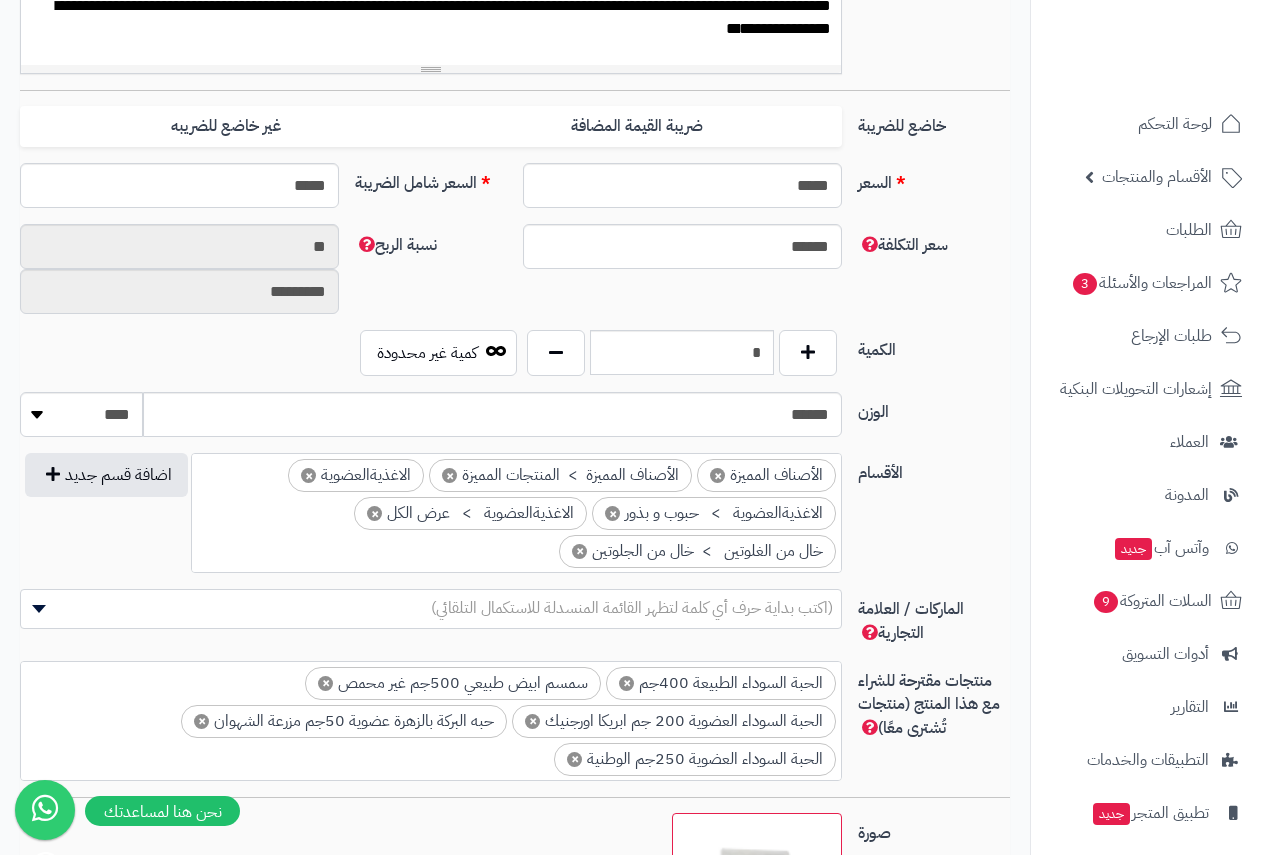 click on "(اكتب بداية حرف أي كلمة لتظهر القائمة المنسدلة للاستكمال التلقائي)" at bounding box center [632, 608] 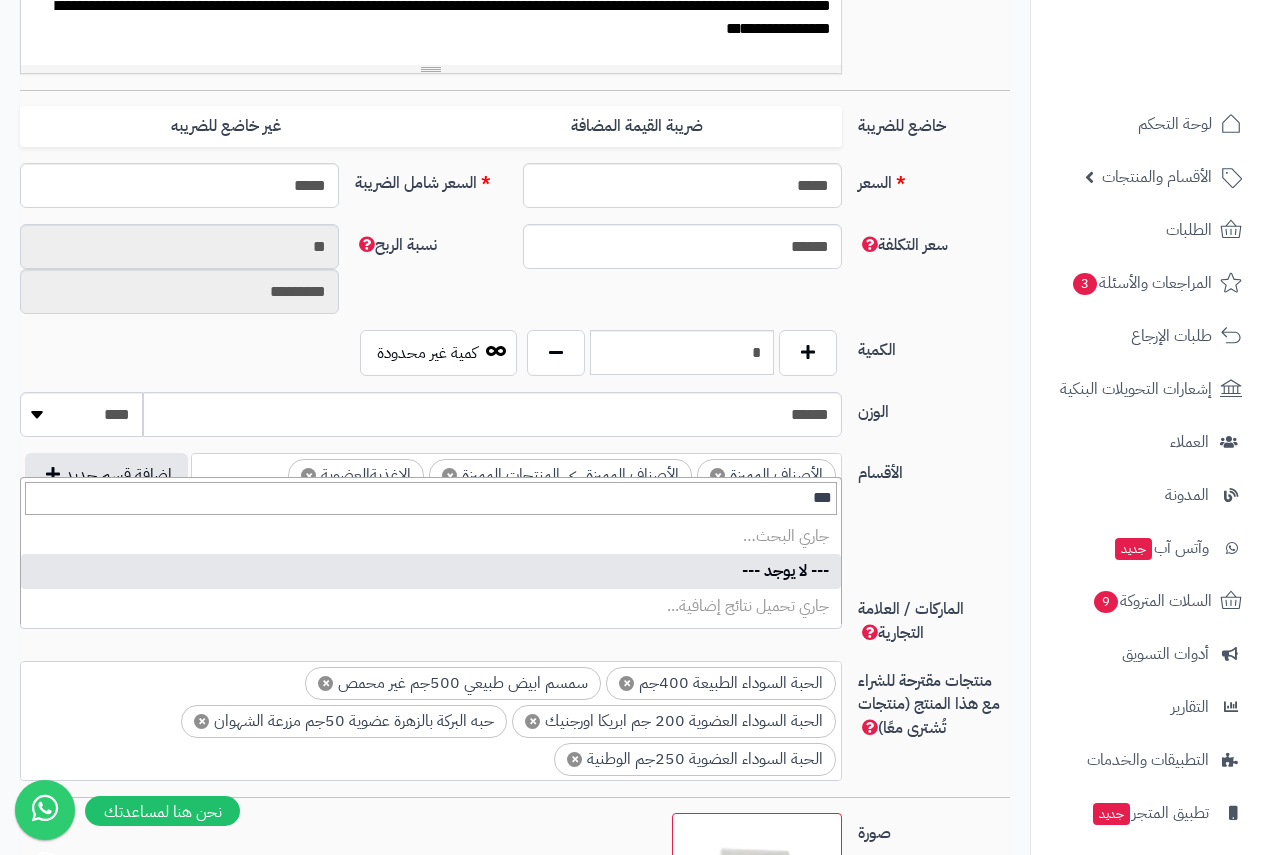 type on "****" 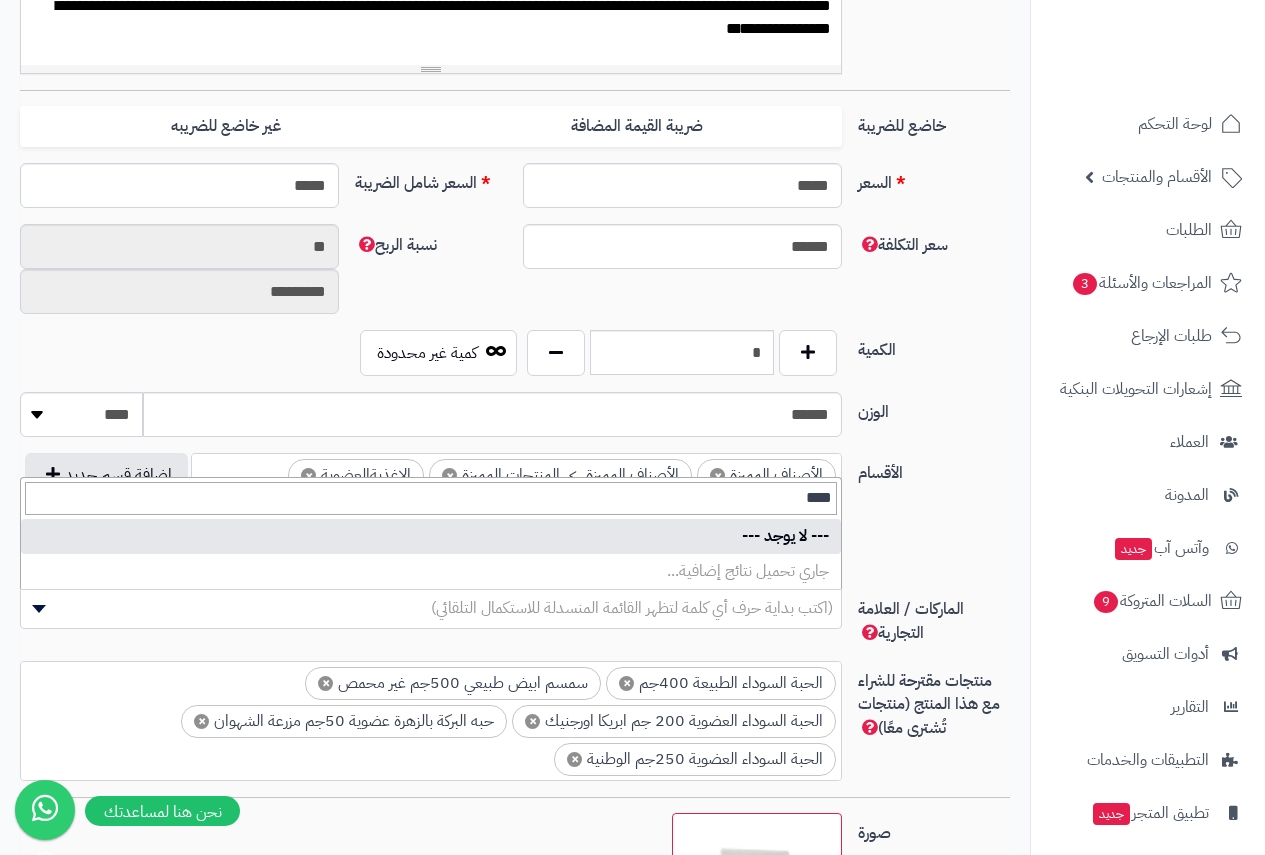 type 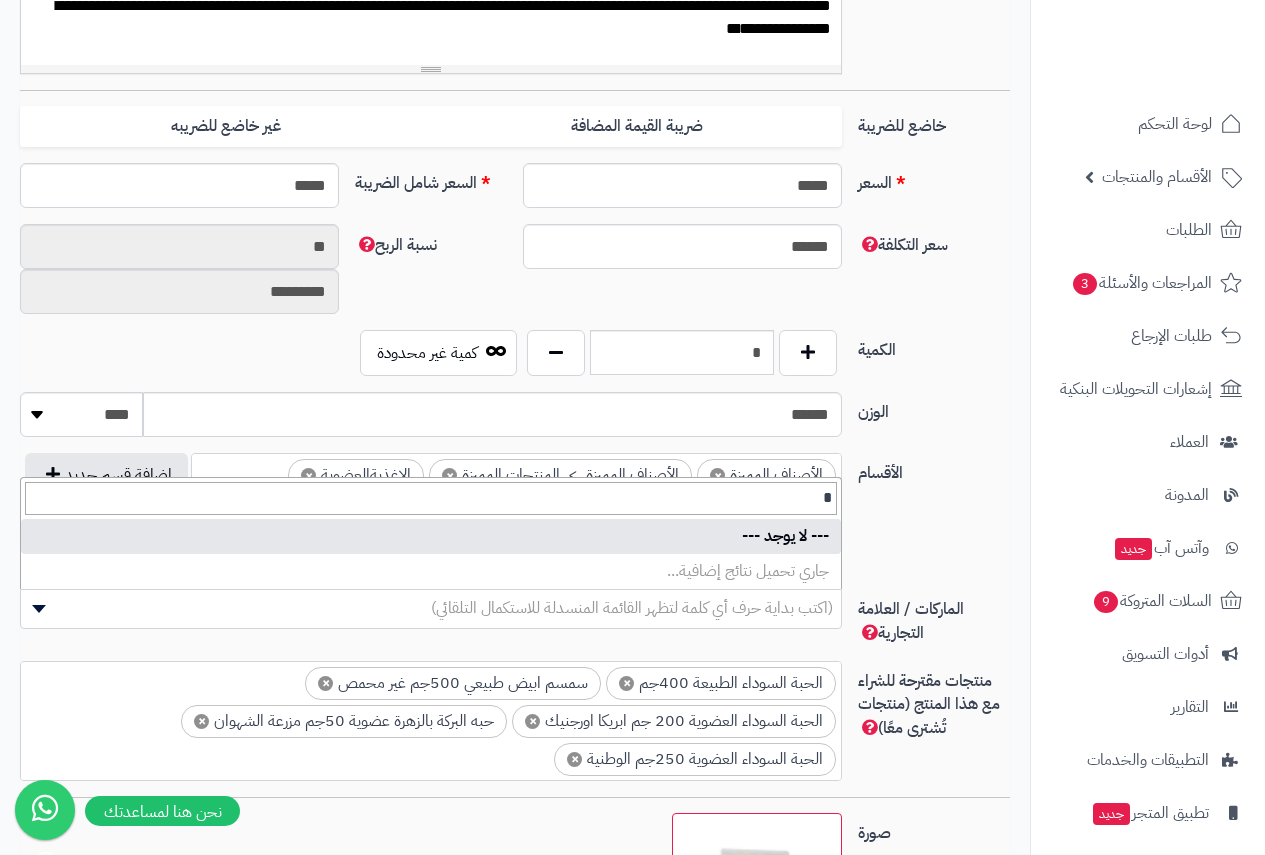 drag, startPoint x: 857, startPoint y: 501, endPoint x: 888, endPoint y: 501, distance: 31 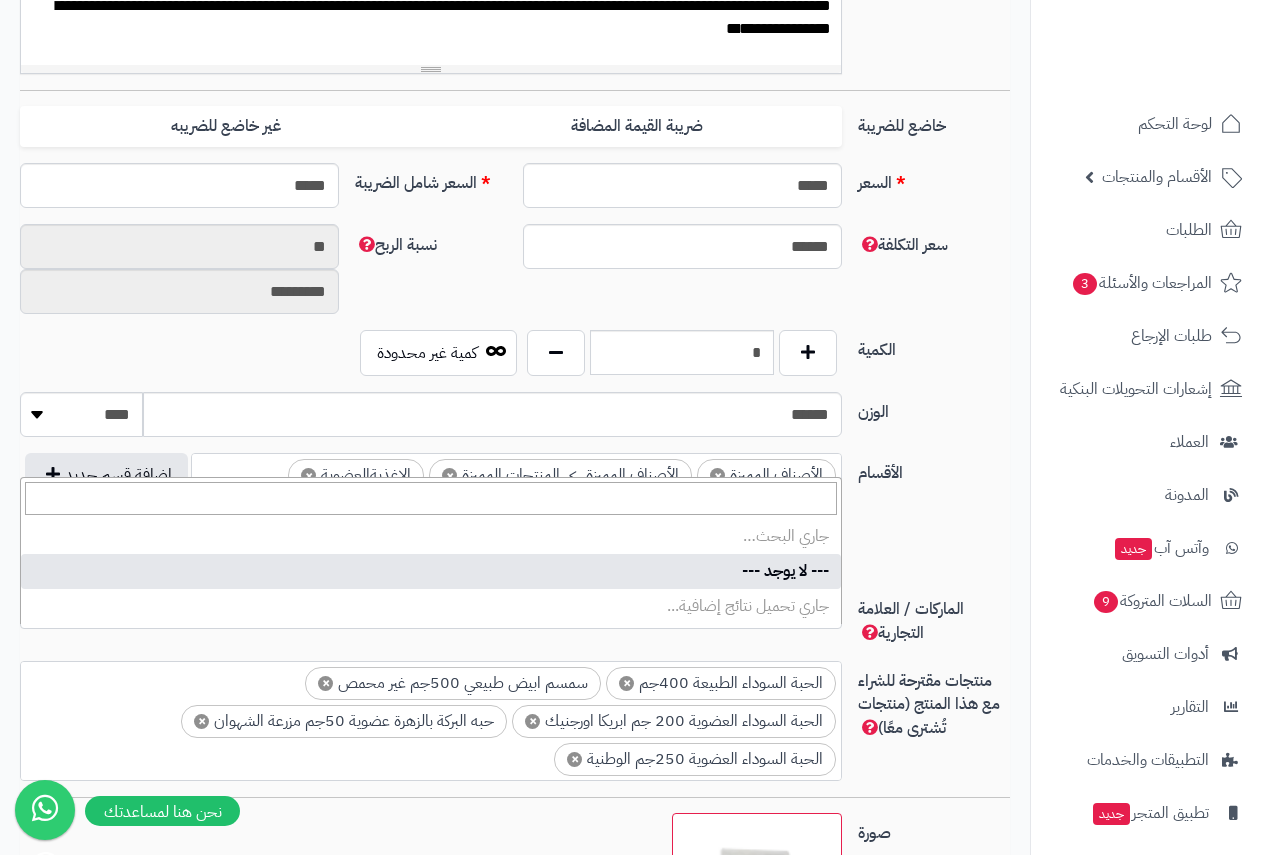 click on "**********" at bounding box center [515, 521] 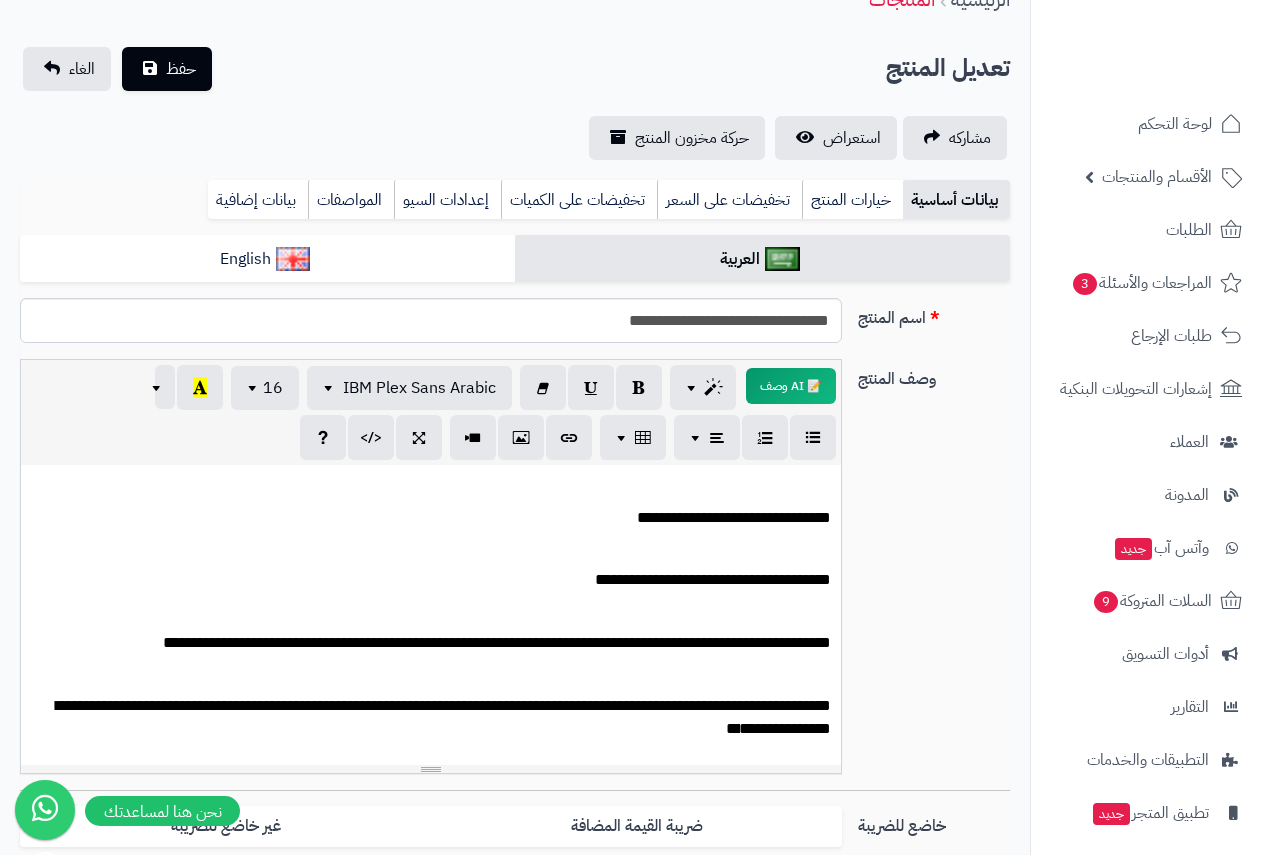 scroll, scrollTop: 0, scrollLeft: 0, axis: both 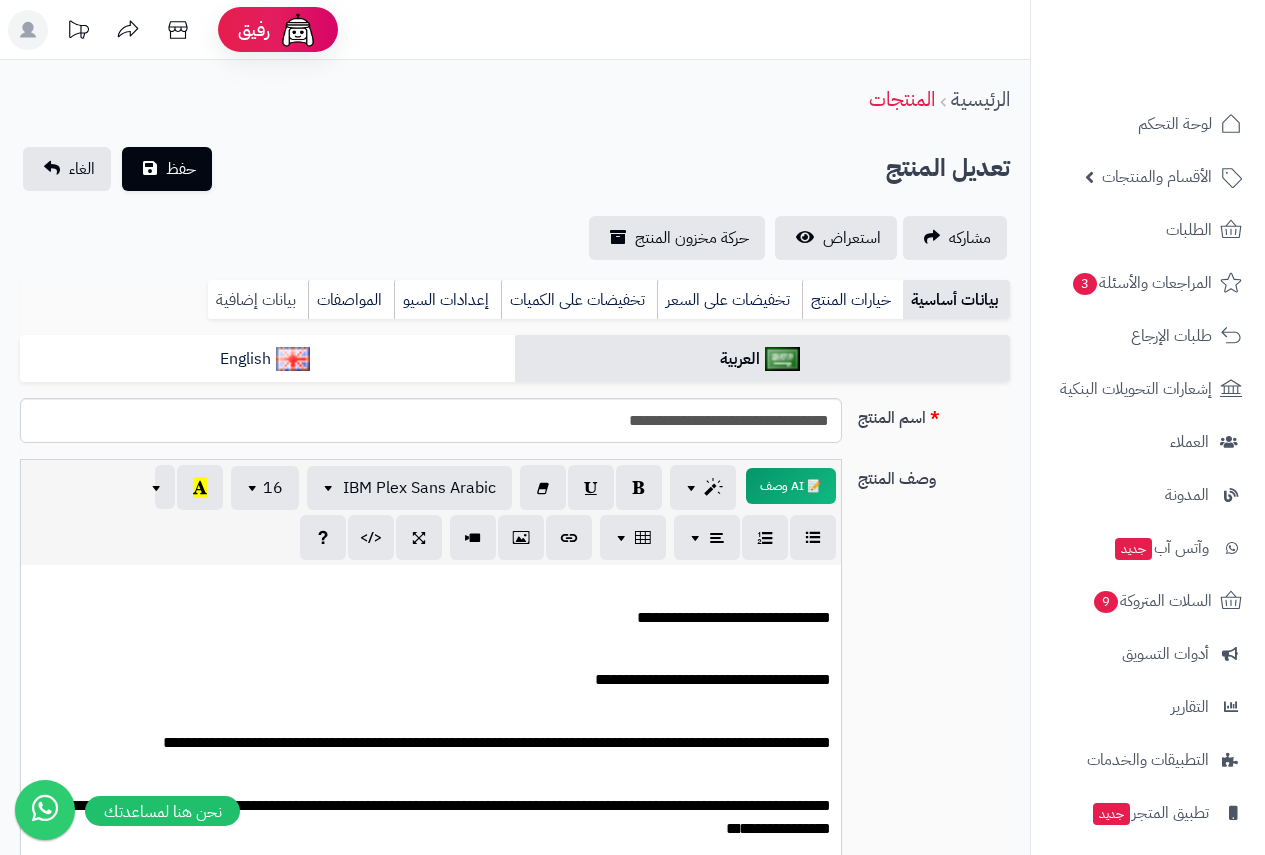 click on "بيانات إضافية" at bounding box center (258, 300) 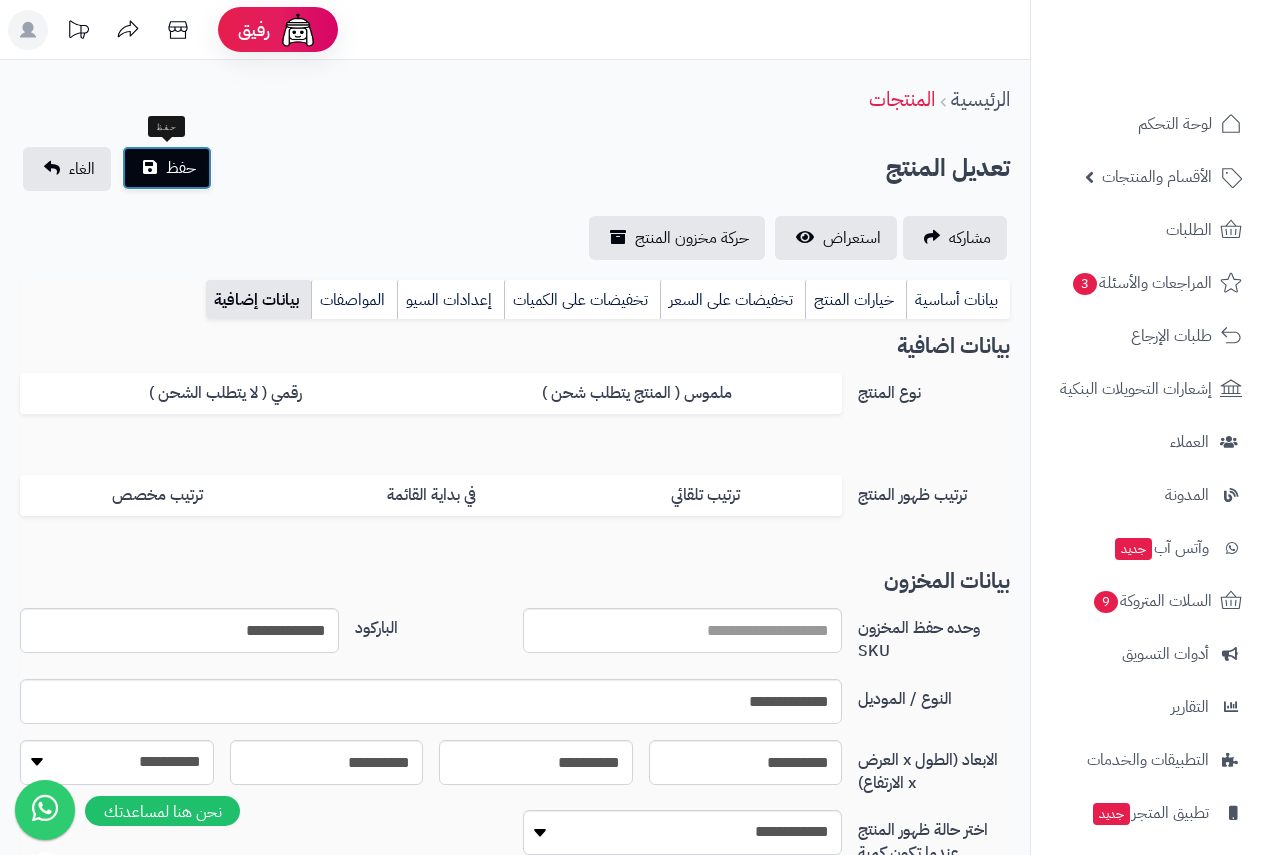 click on "حفظ" at bounding box center [167, 168] 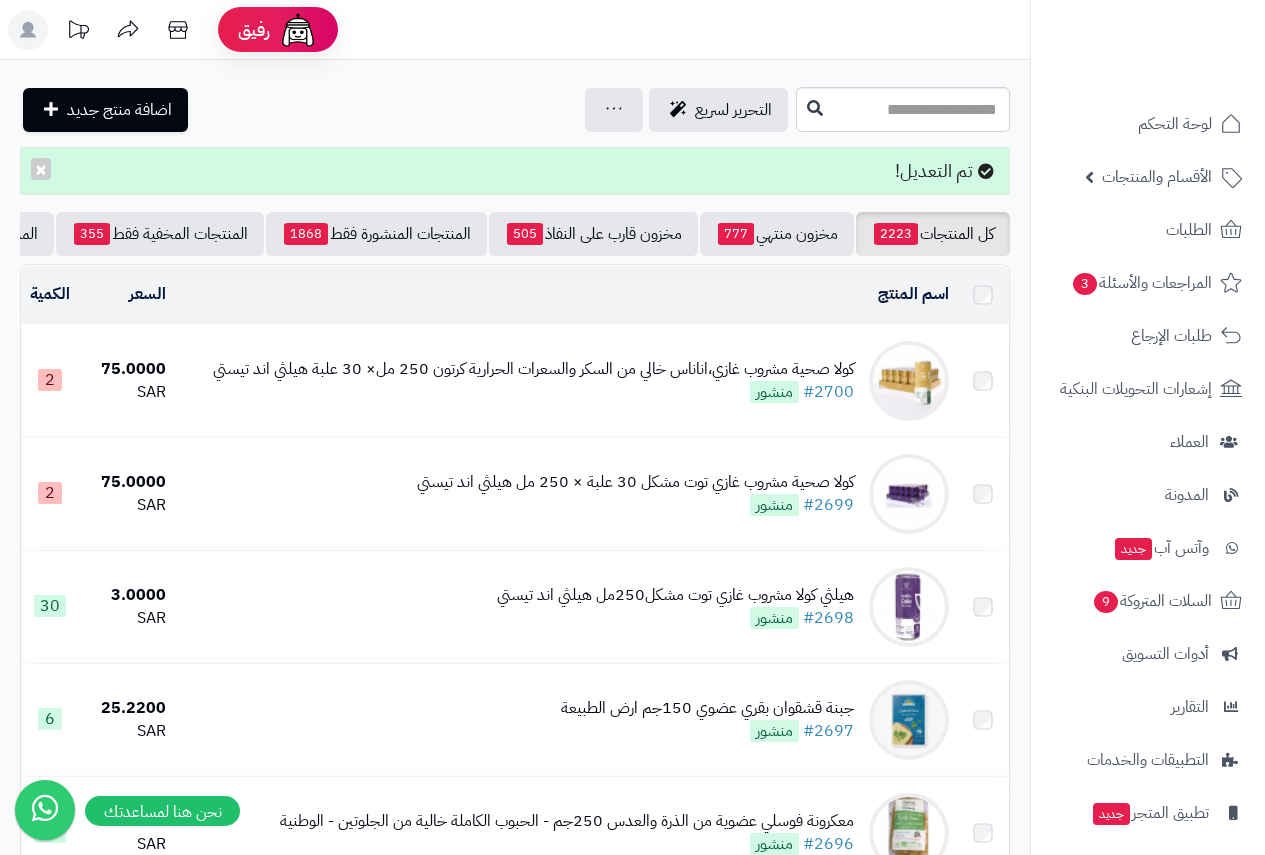 scroll, scrollTop: 0, scrollLeft: 0, axis: both 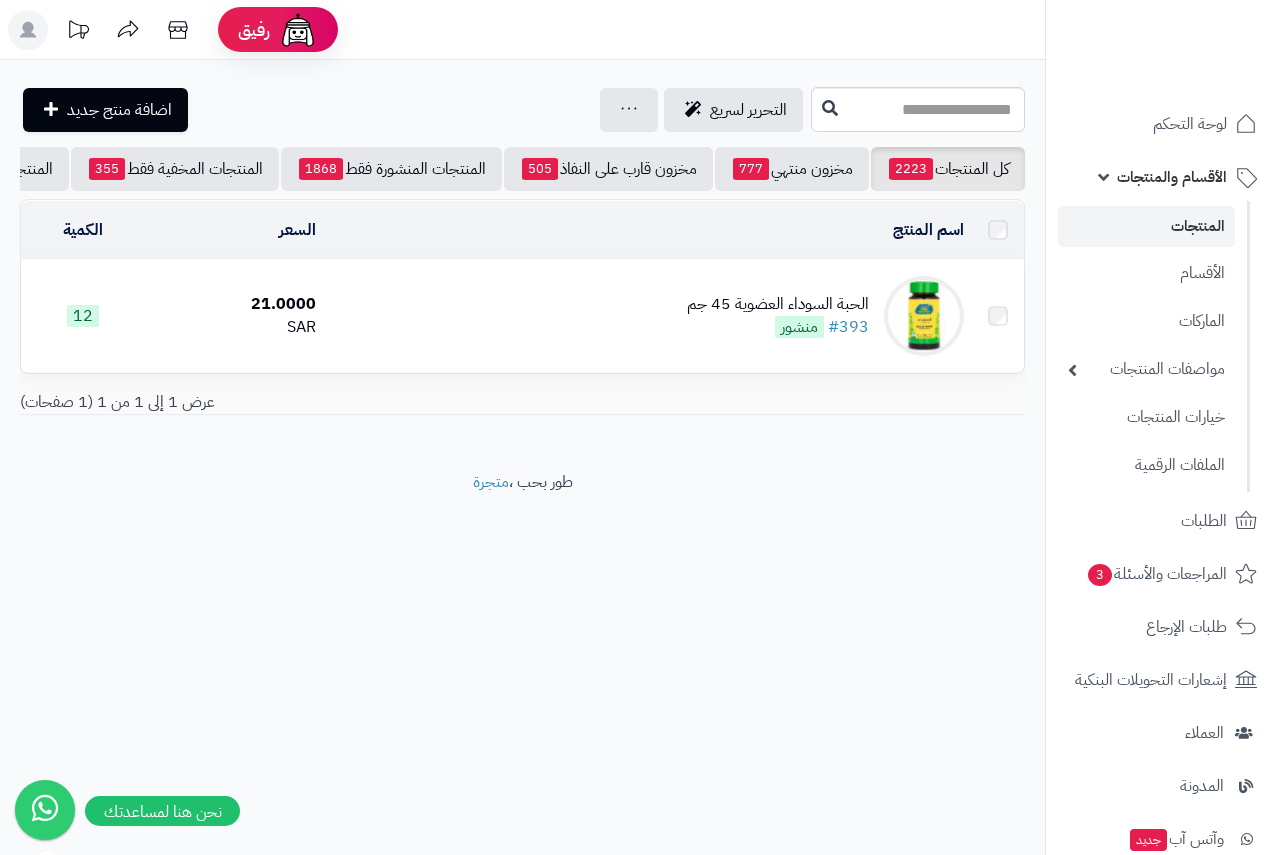 click on "الحبة السوداء العضوية 45 جم" at bounding box center [778, 304] 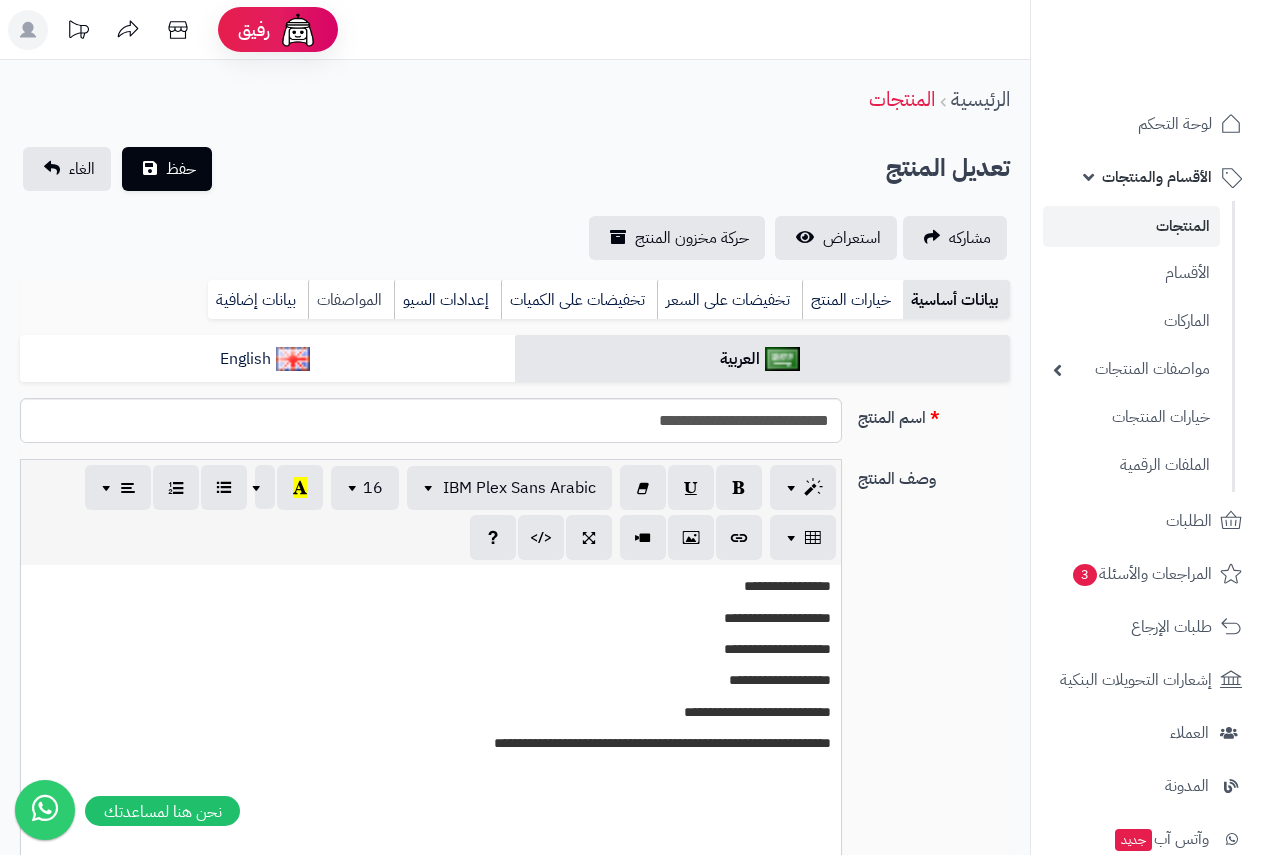 scroll, scrollTop: 0, scrollLeft: 0, axis: both 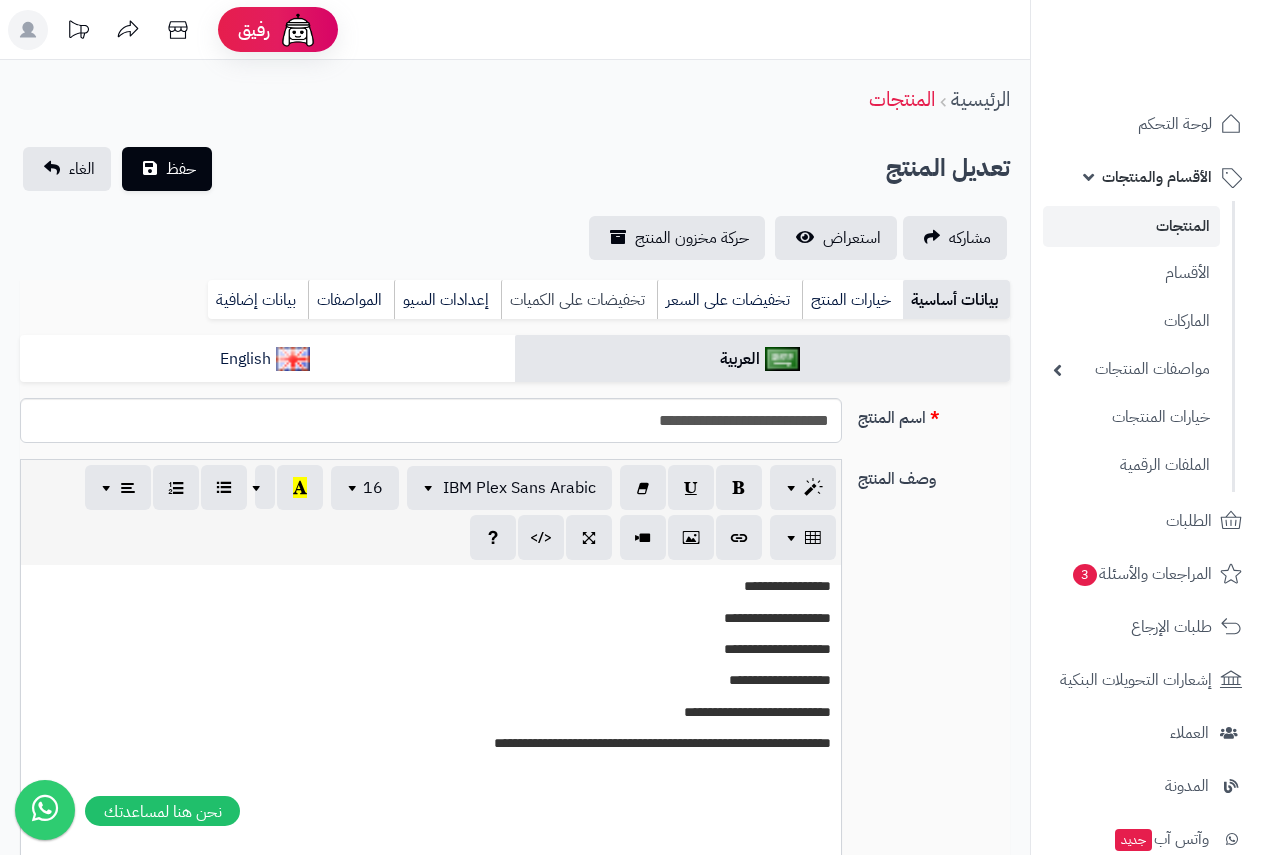 type on "*****" 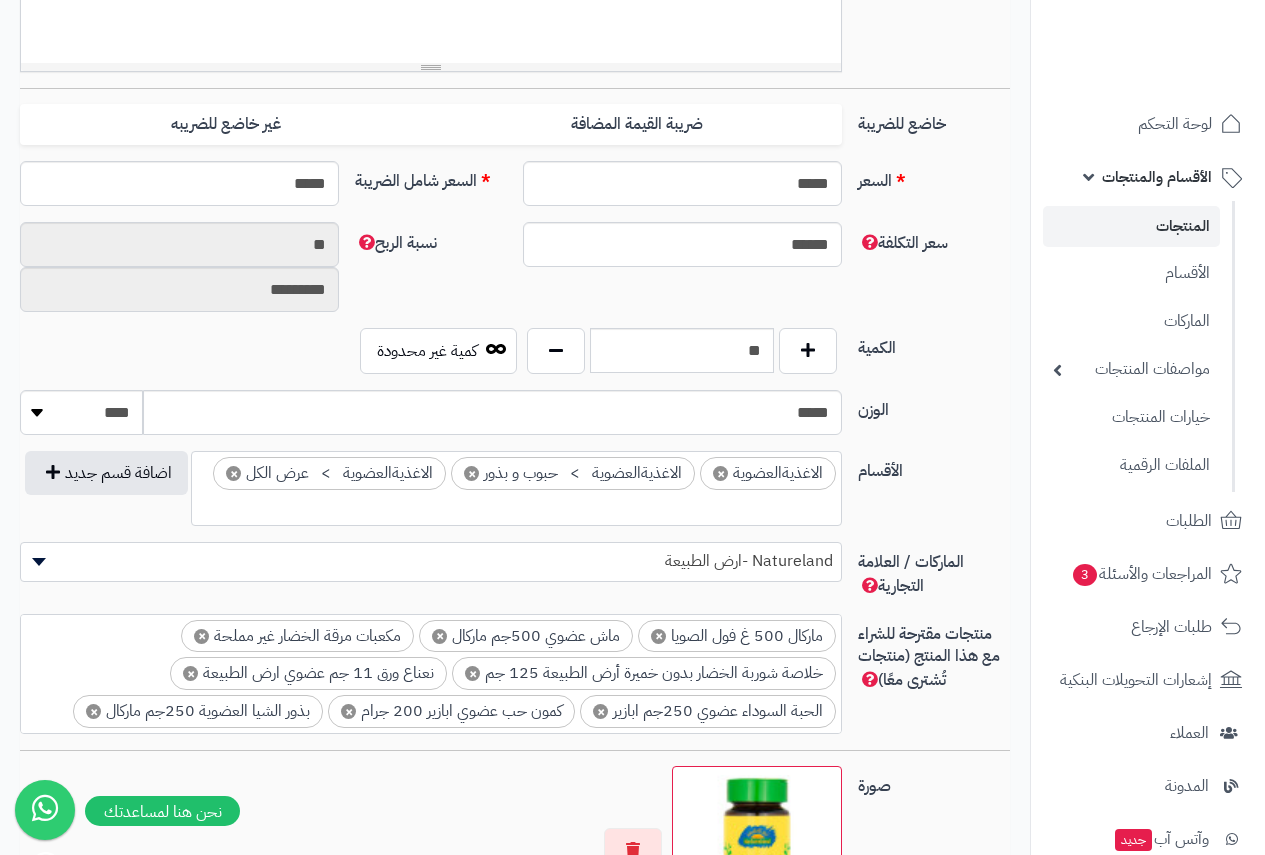 scroll, scrollTop: 1000, scrollLeft: 0, axis: vertical 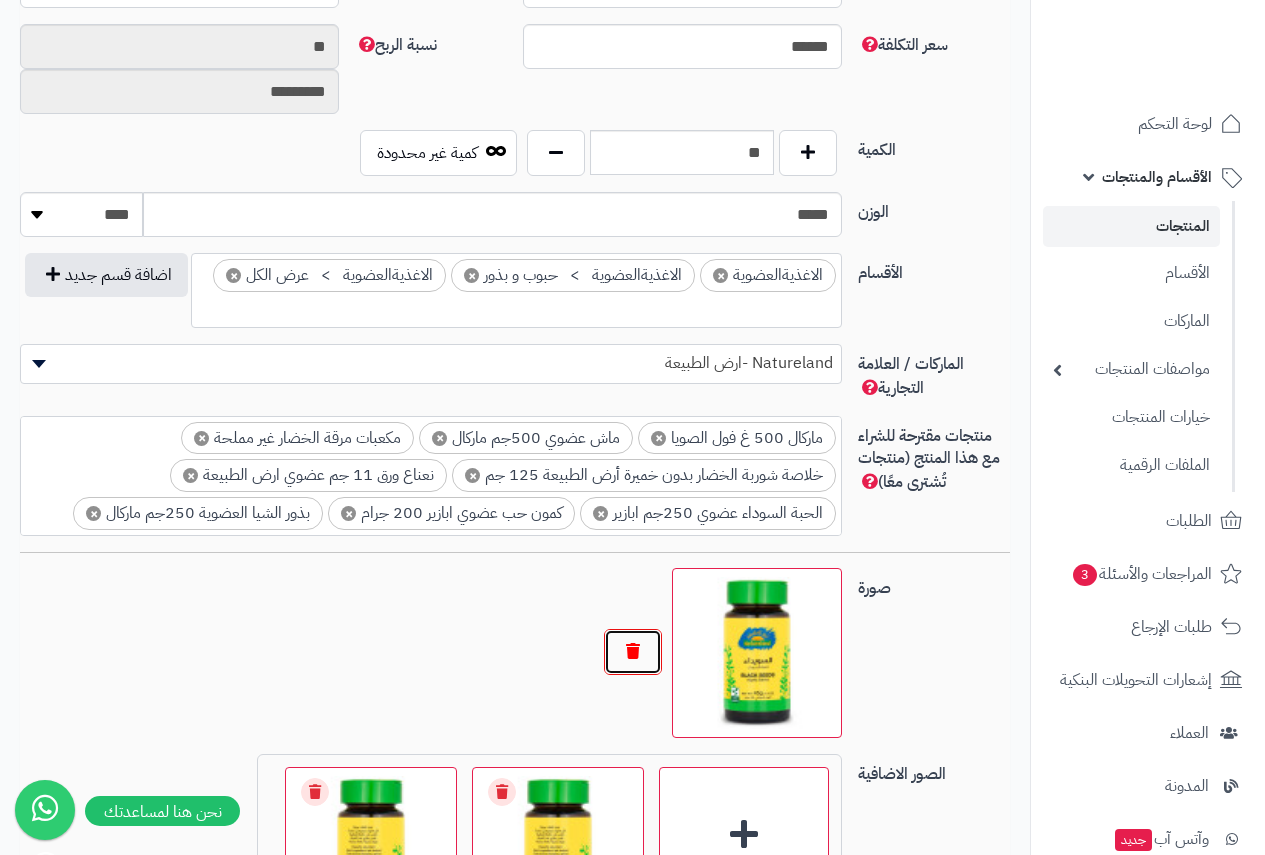 click at bounding box center (633, 652) 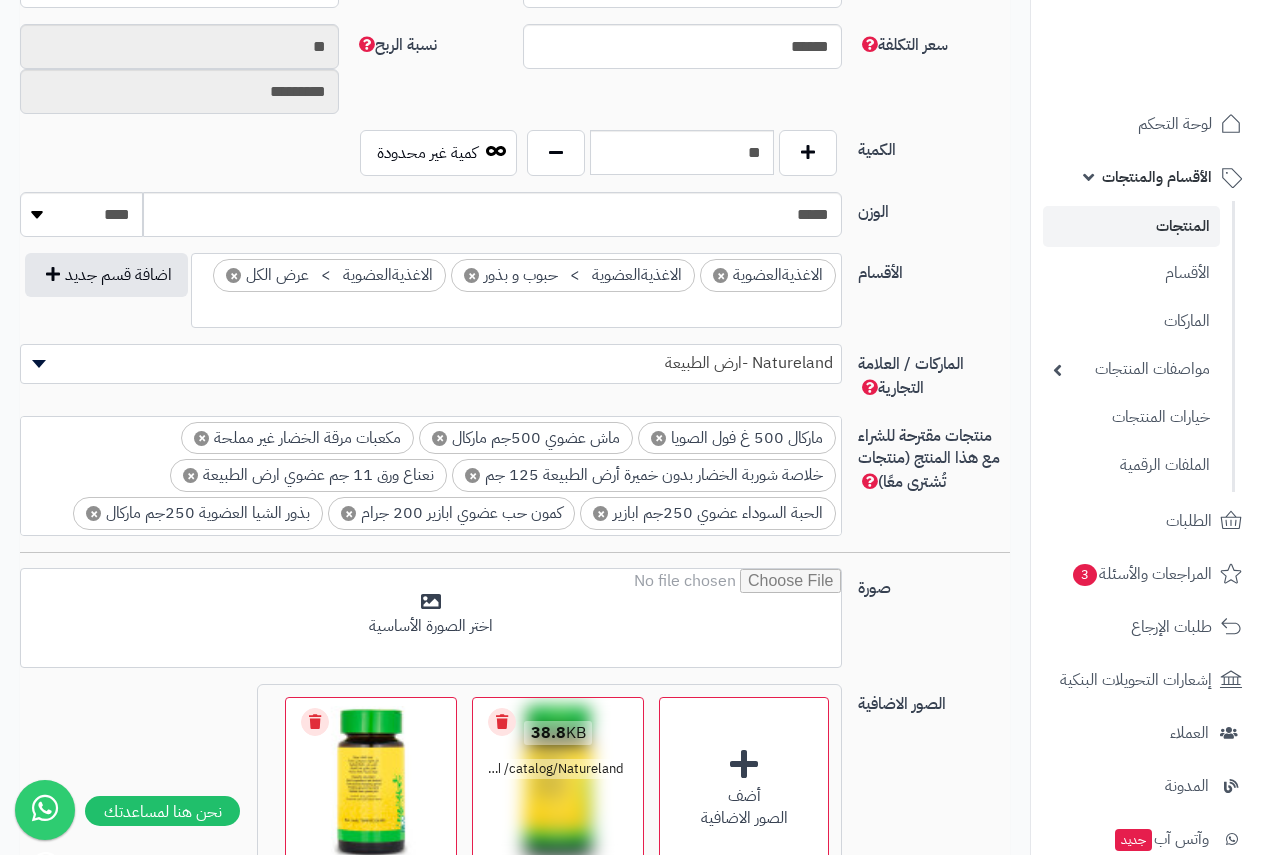 click on "Remove file" at bounding box center [502, 722] 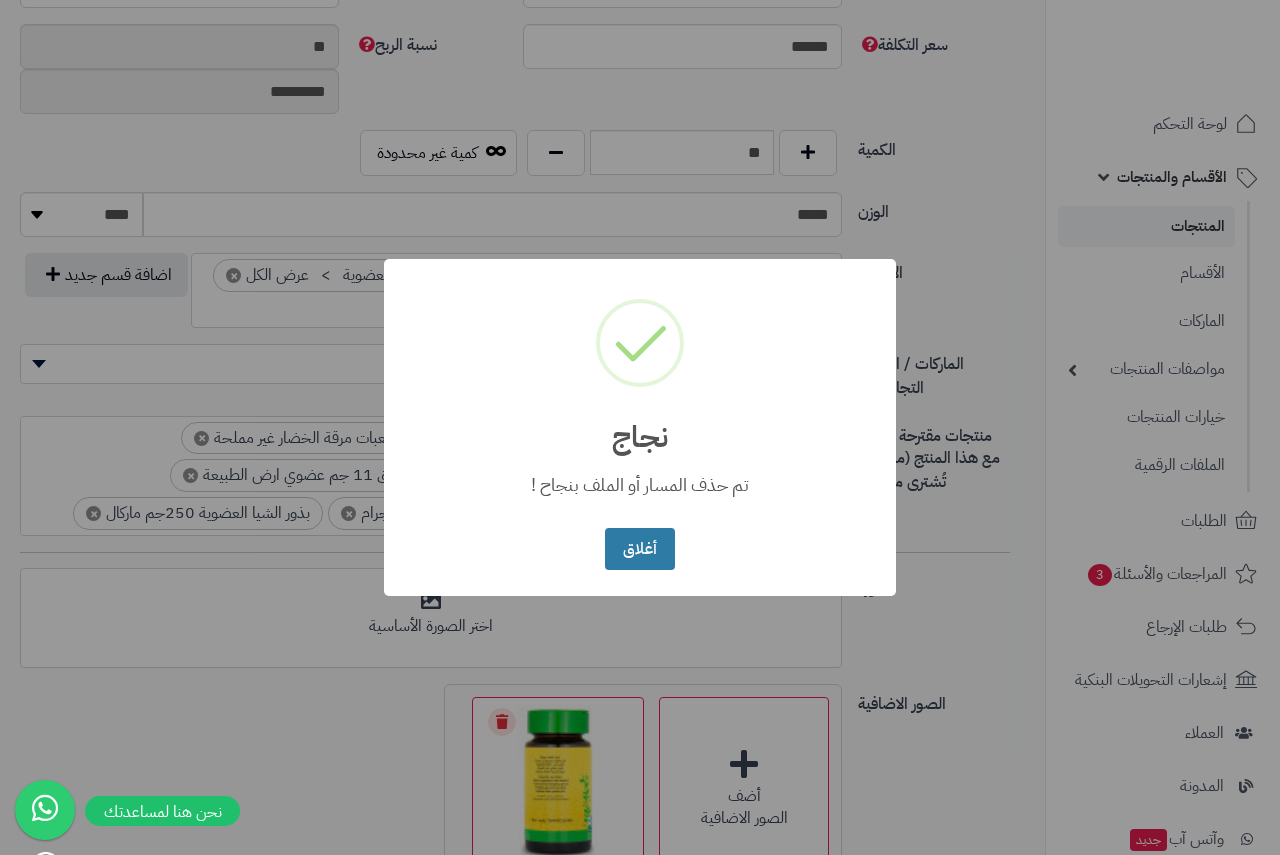 click on "أغلاق" at bounding box center (639, 549) 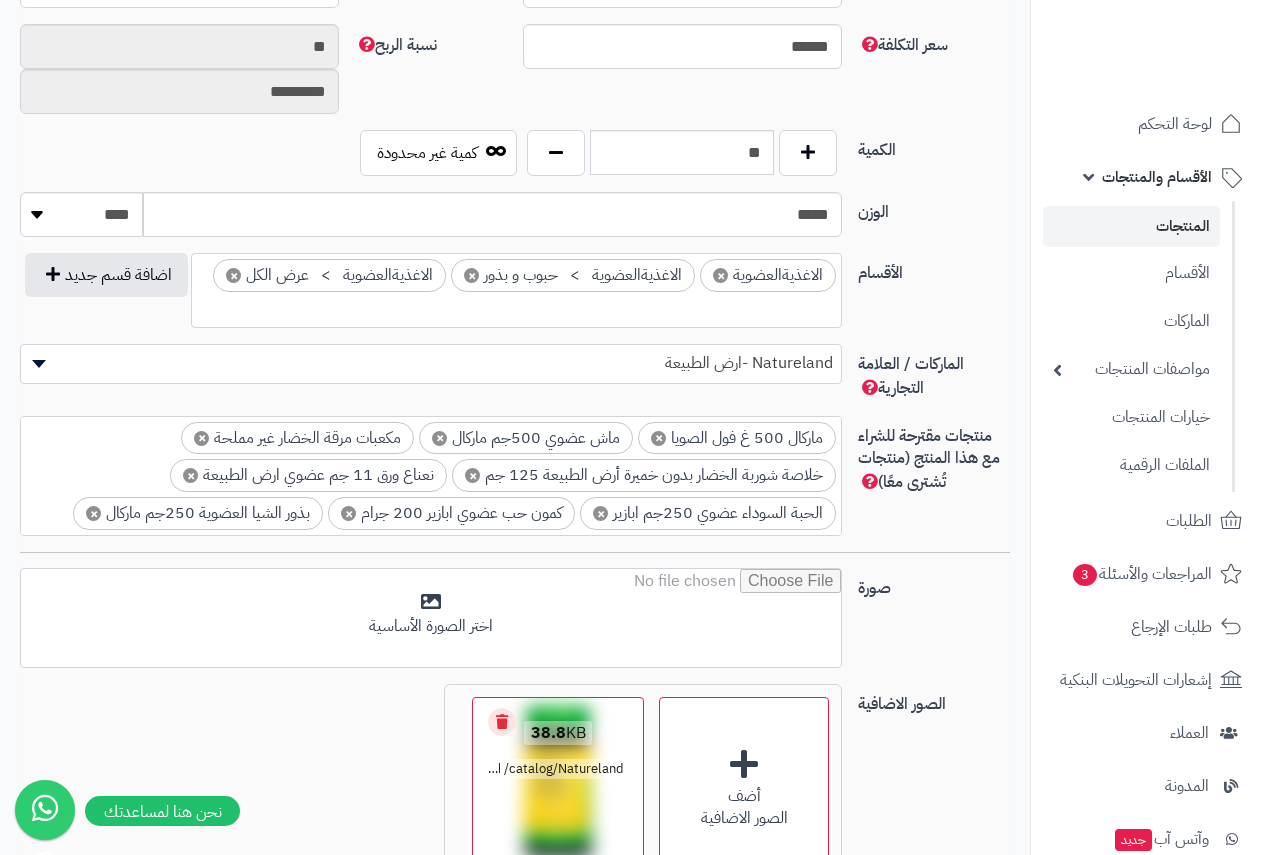 click on "Remove file" at bounding box center [502, 722] 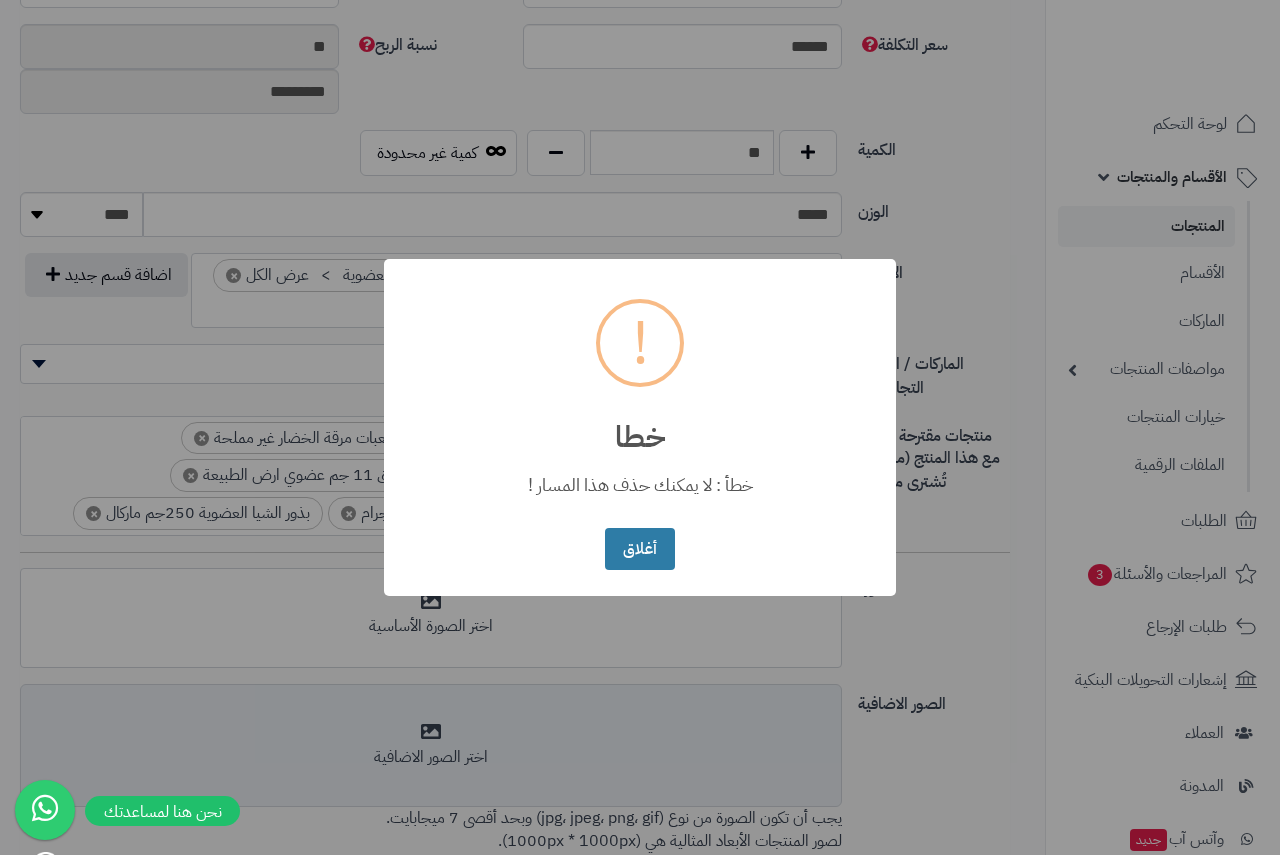 click on "أغلاق" at bounding box center [639, 549] 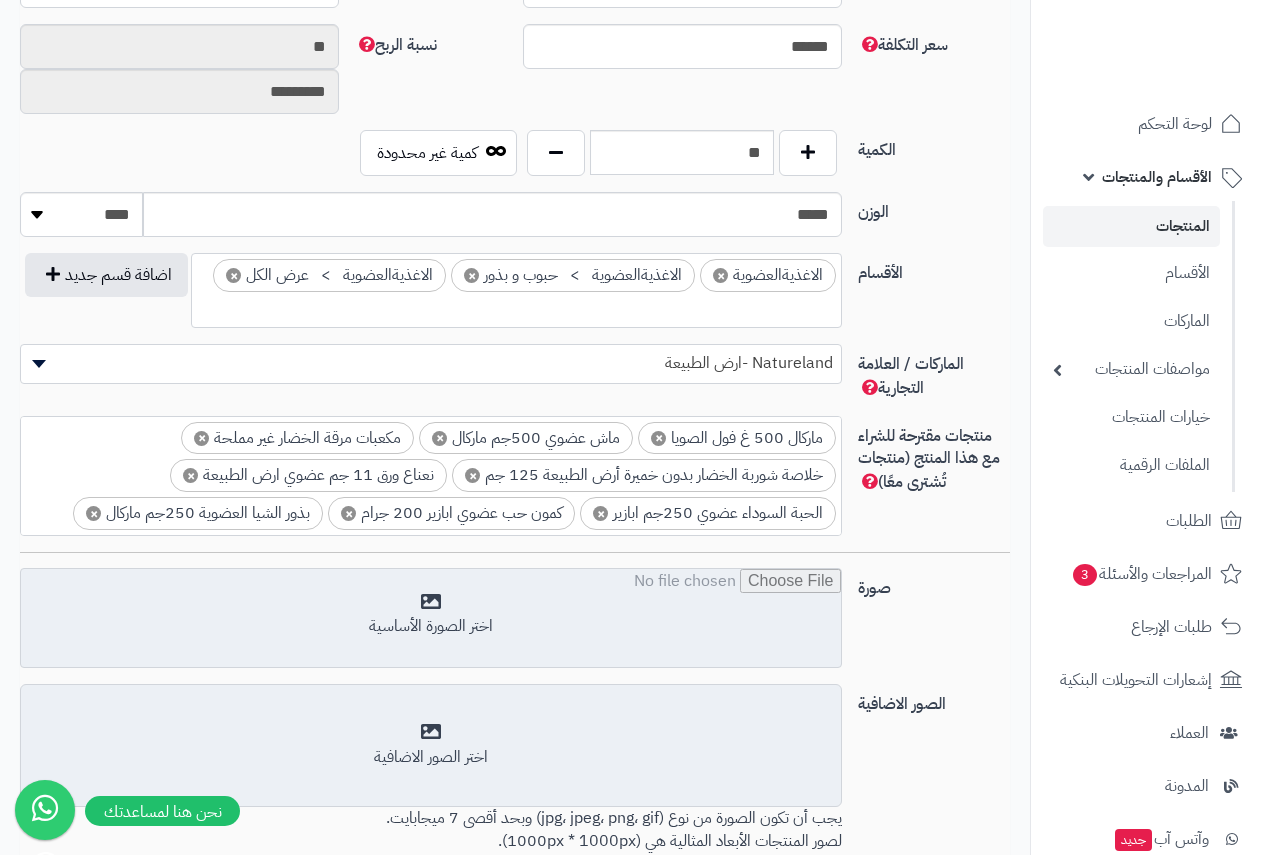 click at bounding box center (431, 619) 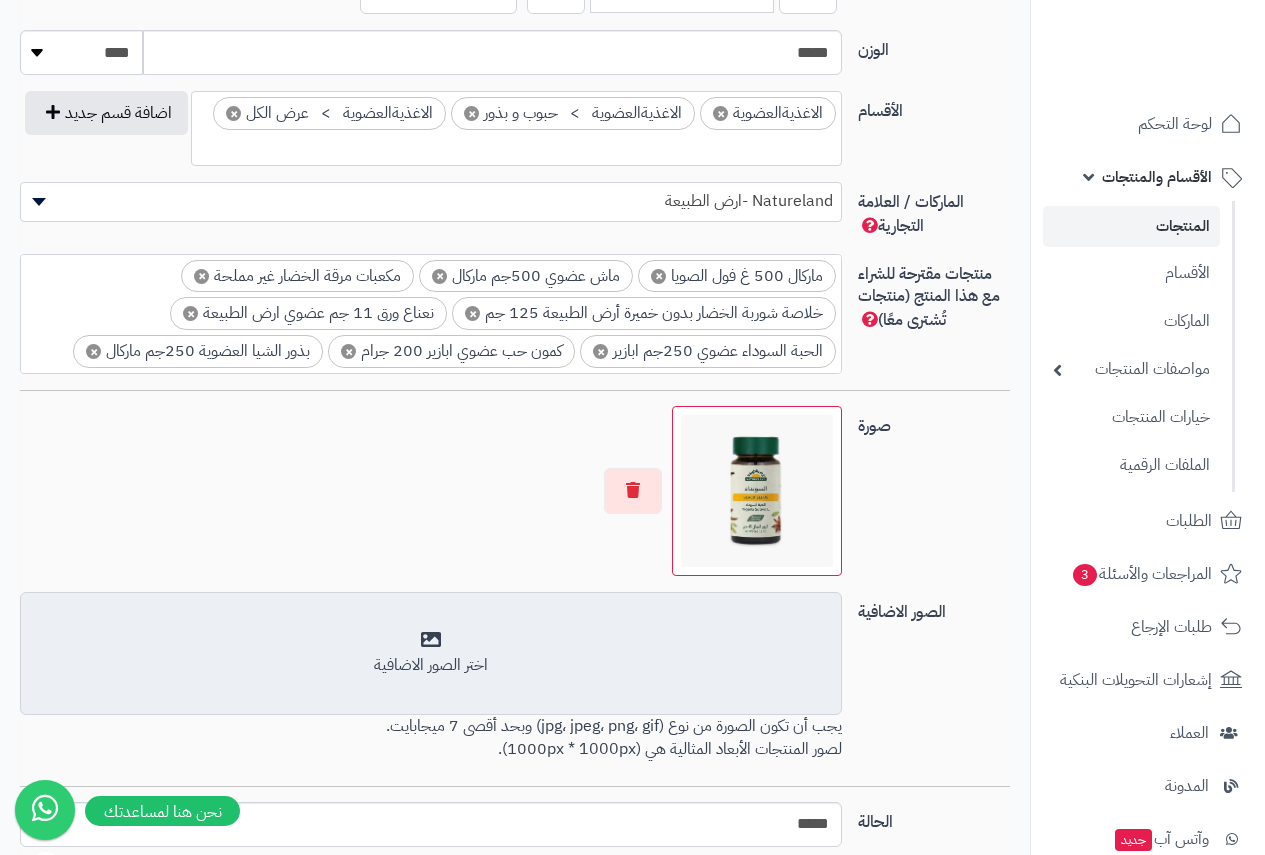 scroll, scrollTop: 1327, scrollLeft: 0, axis: vertical 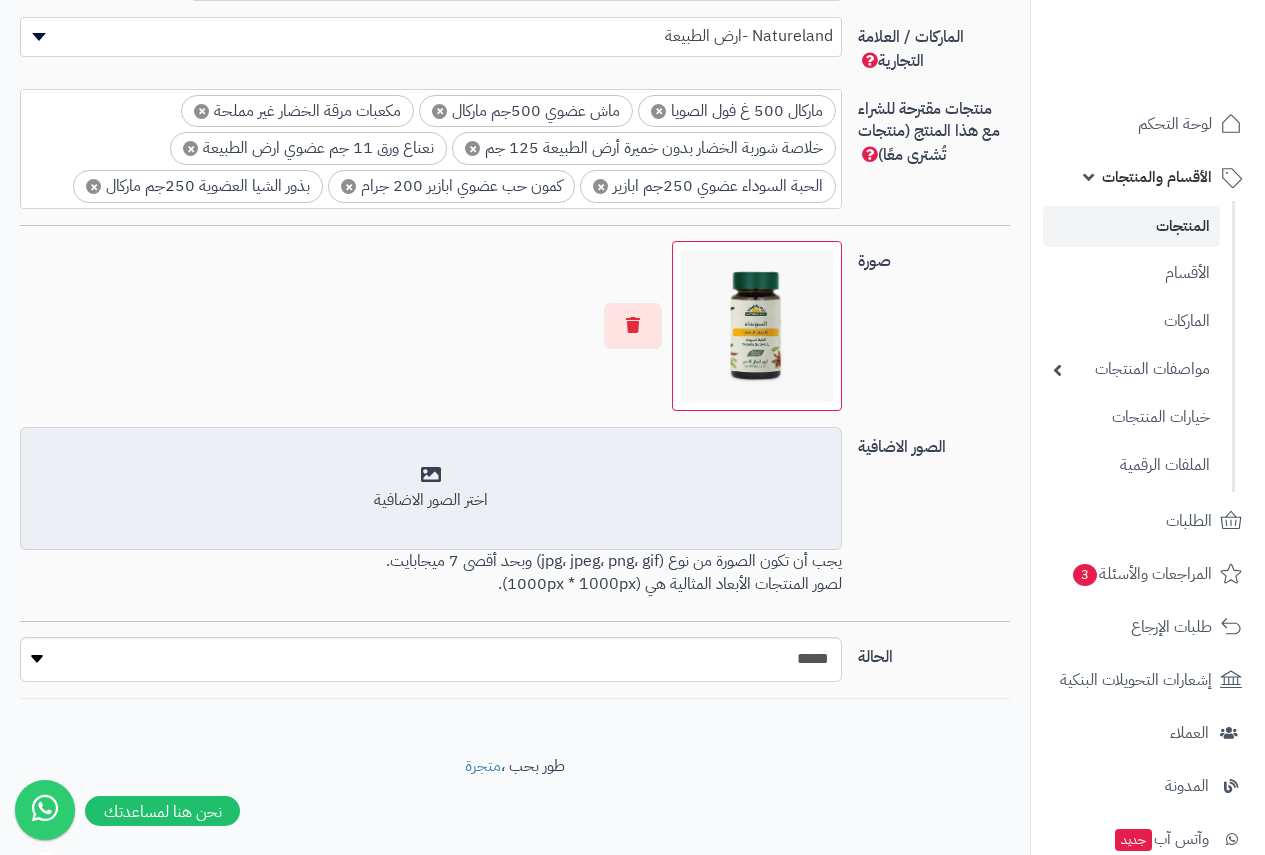 click on "اختر الصور الاضافية" at bounding box center (431, 488) 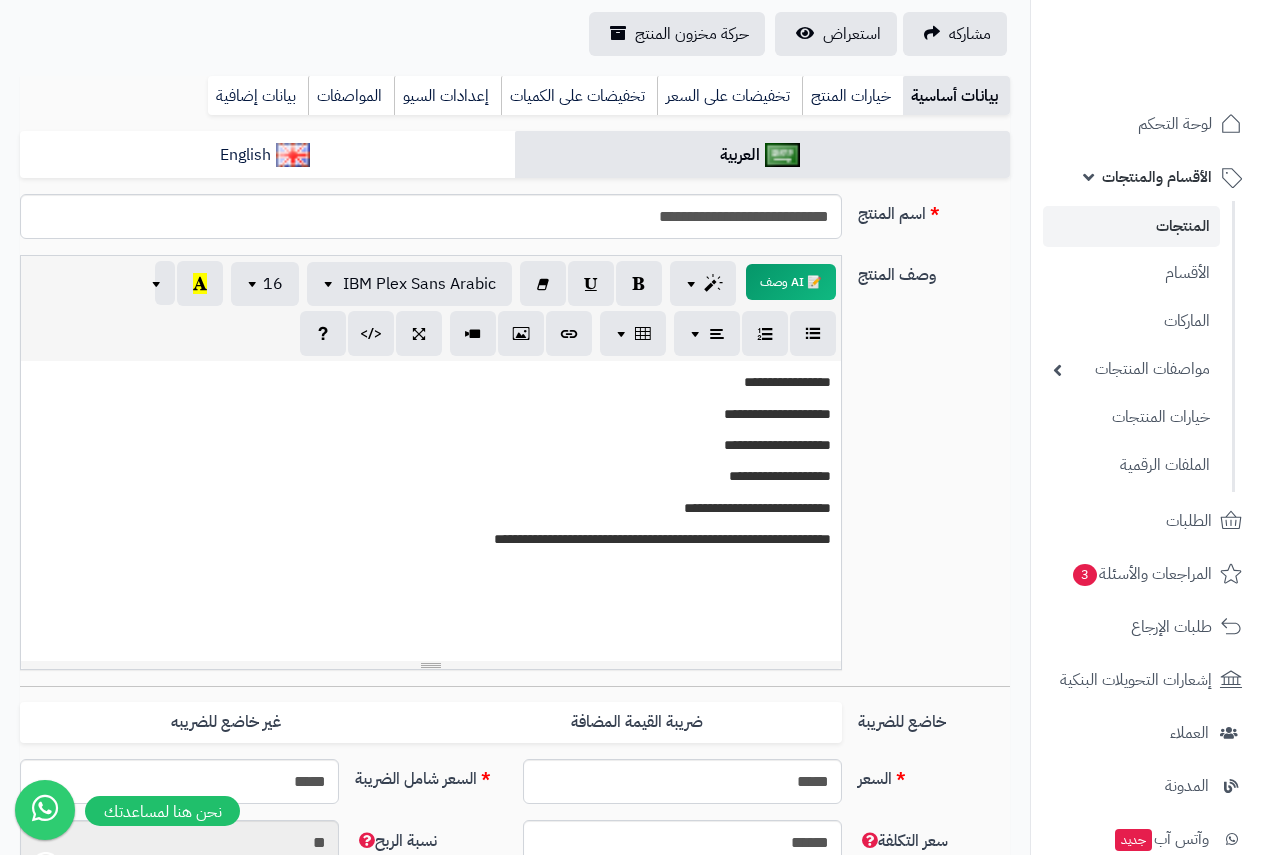 scroll, scrollTop: 0, scrollLeft: 0, axis: both 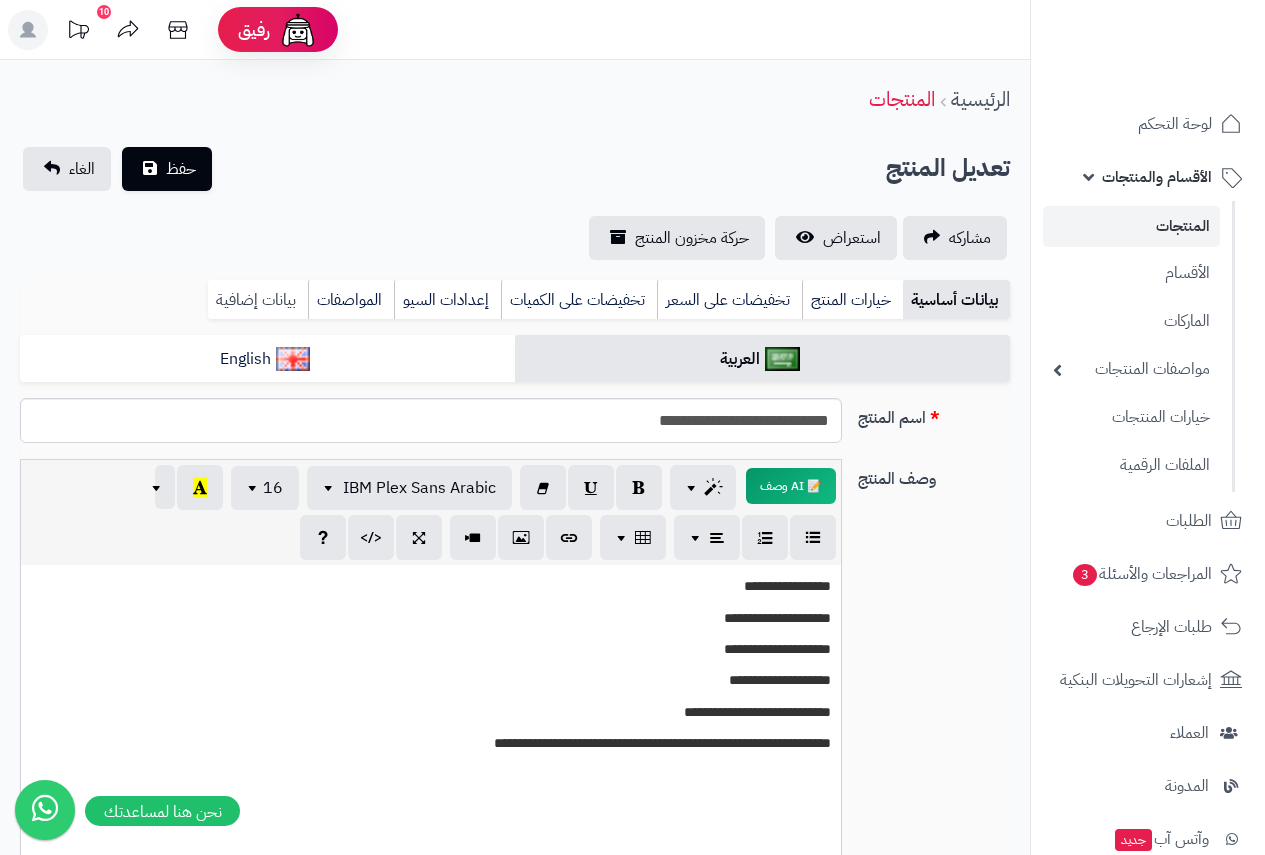 click on "بيانات إضافية" at bounding box center [258, 300] 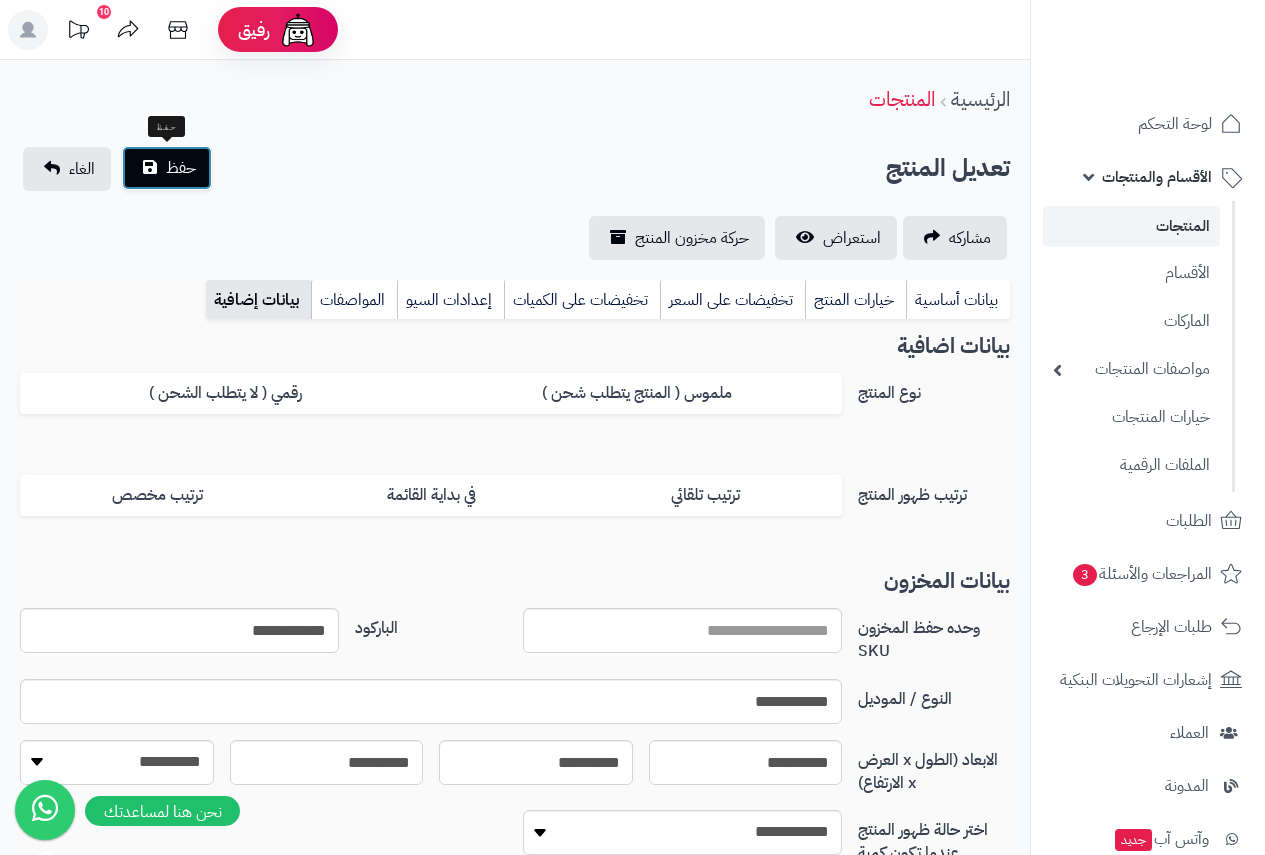 click on "حفظ" at bounding box center (181, 168) 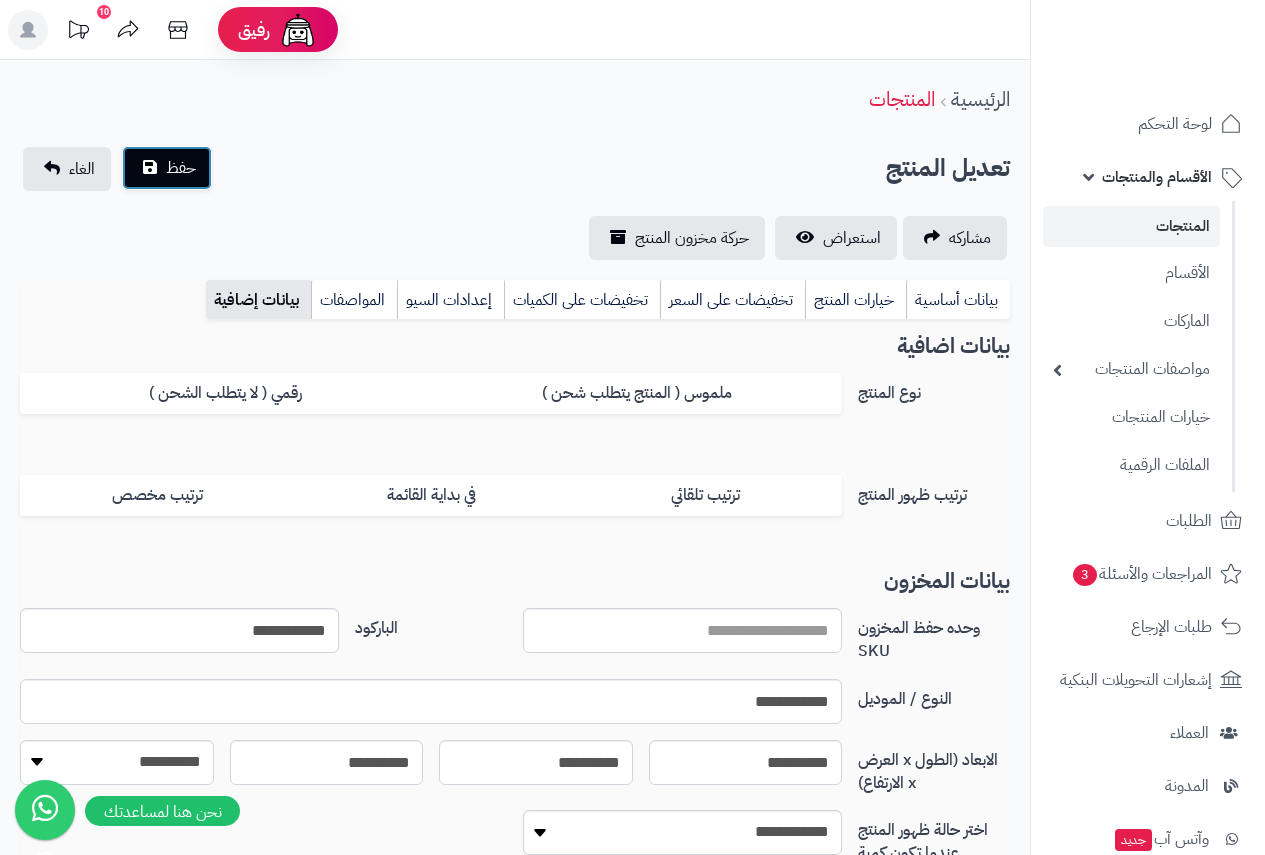 click on "حفظ" at bounding box center [181, 168] 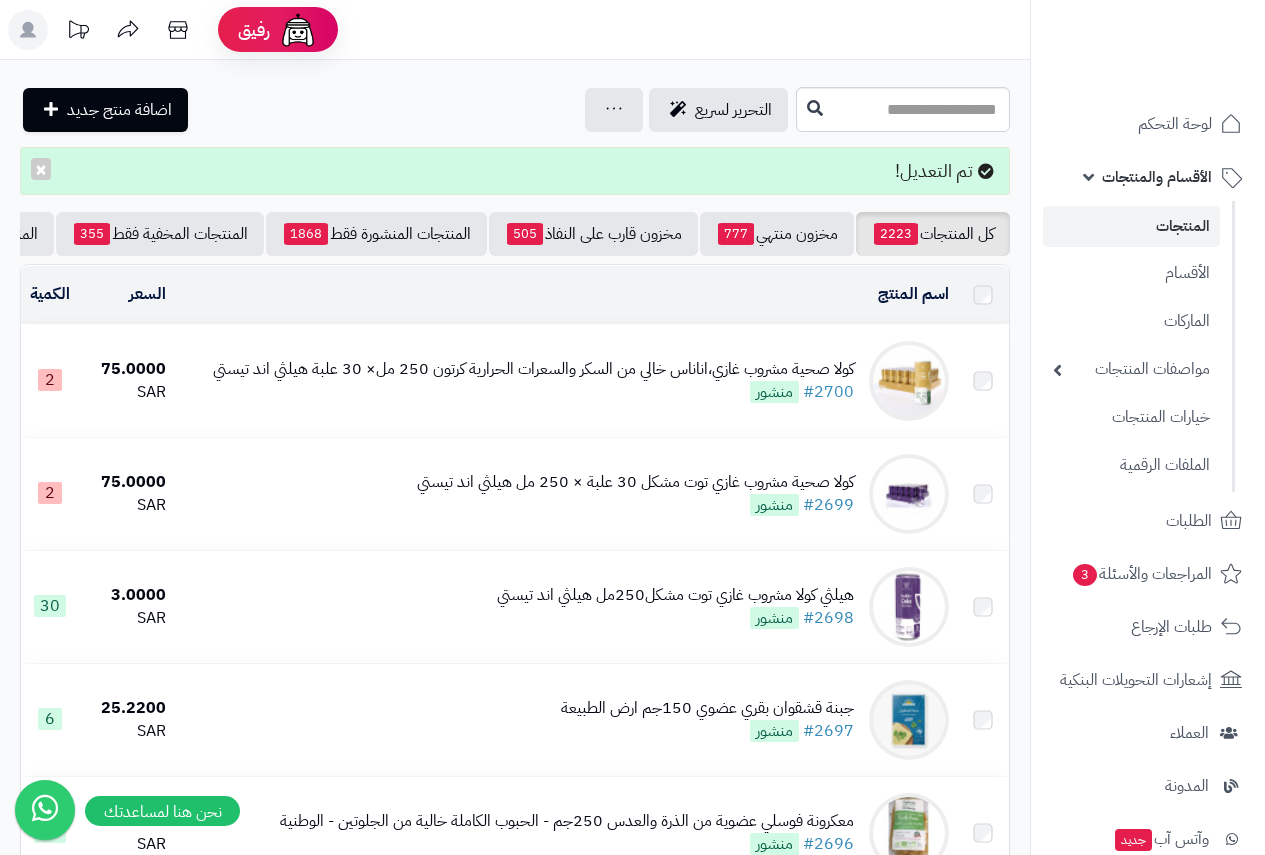 scroll, scrollTop: 0, scrollLeft: 0, axis: both 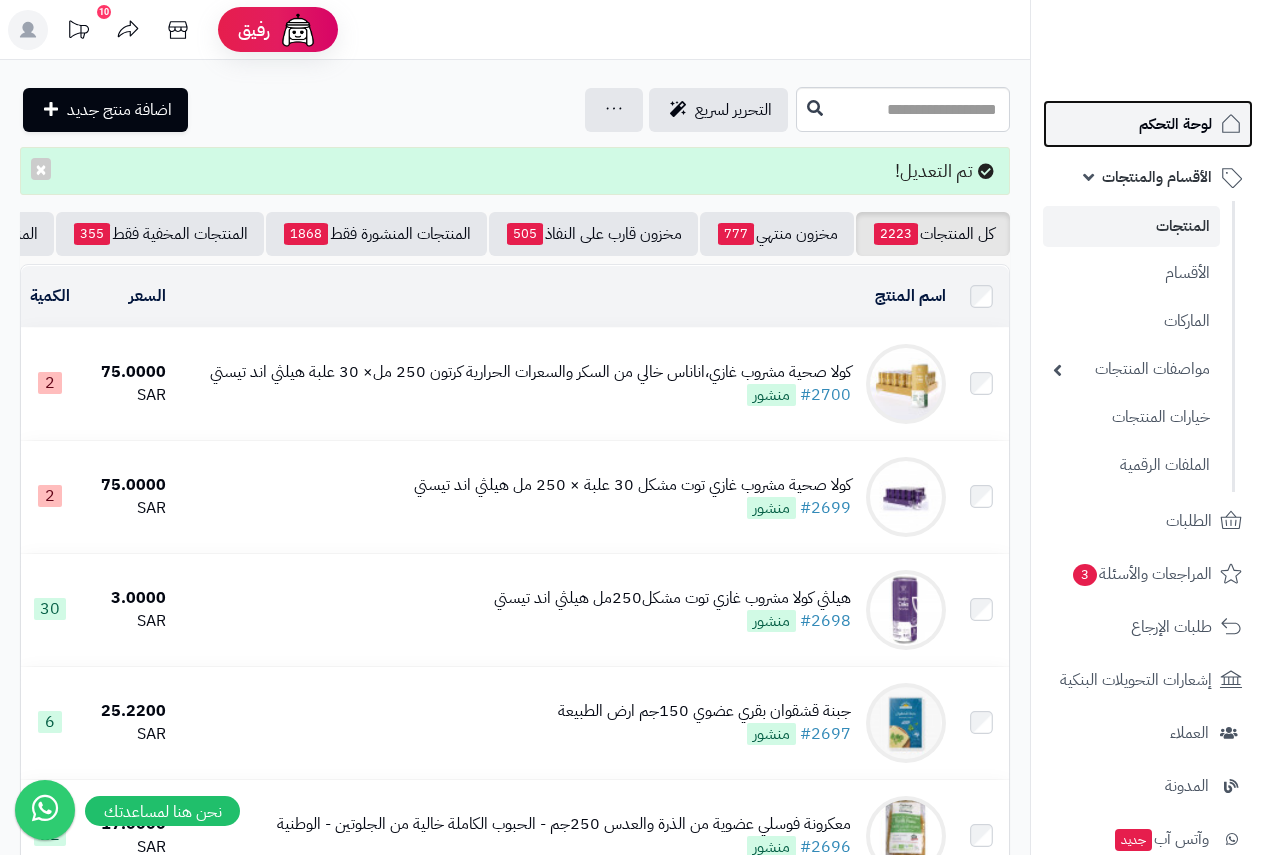 click on "لوحة التحكم" at bounding box center (1175, 124) 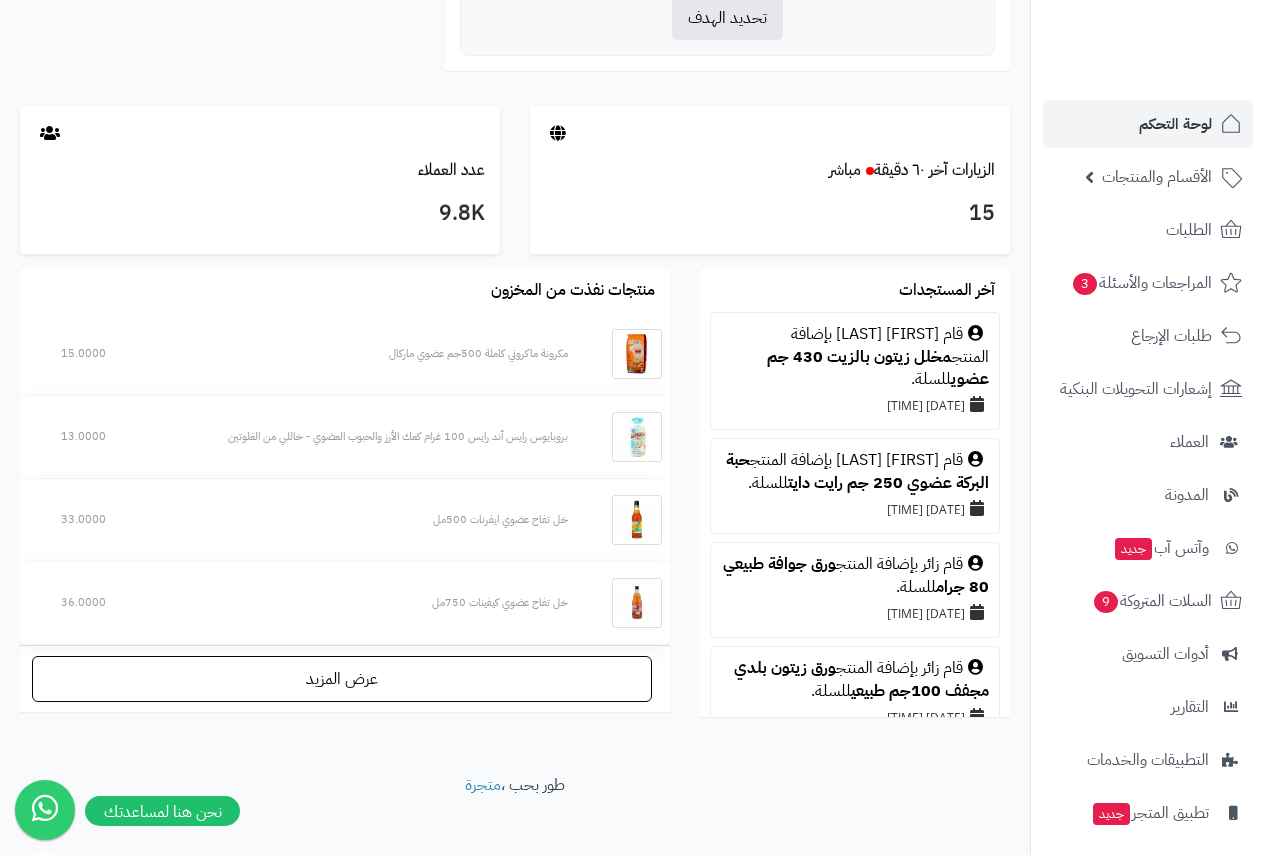 scroll, scrollTop: 1043, scrollLeft: 0, axis: vertical 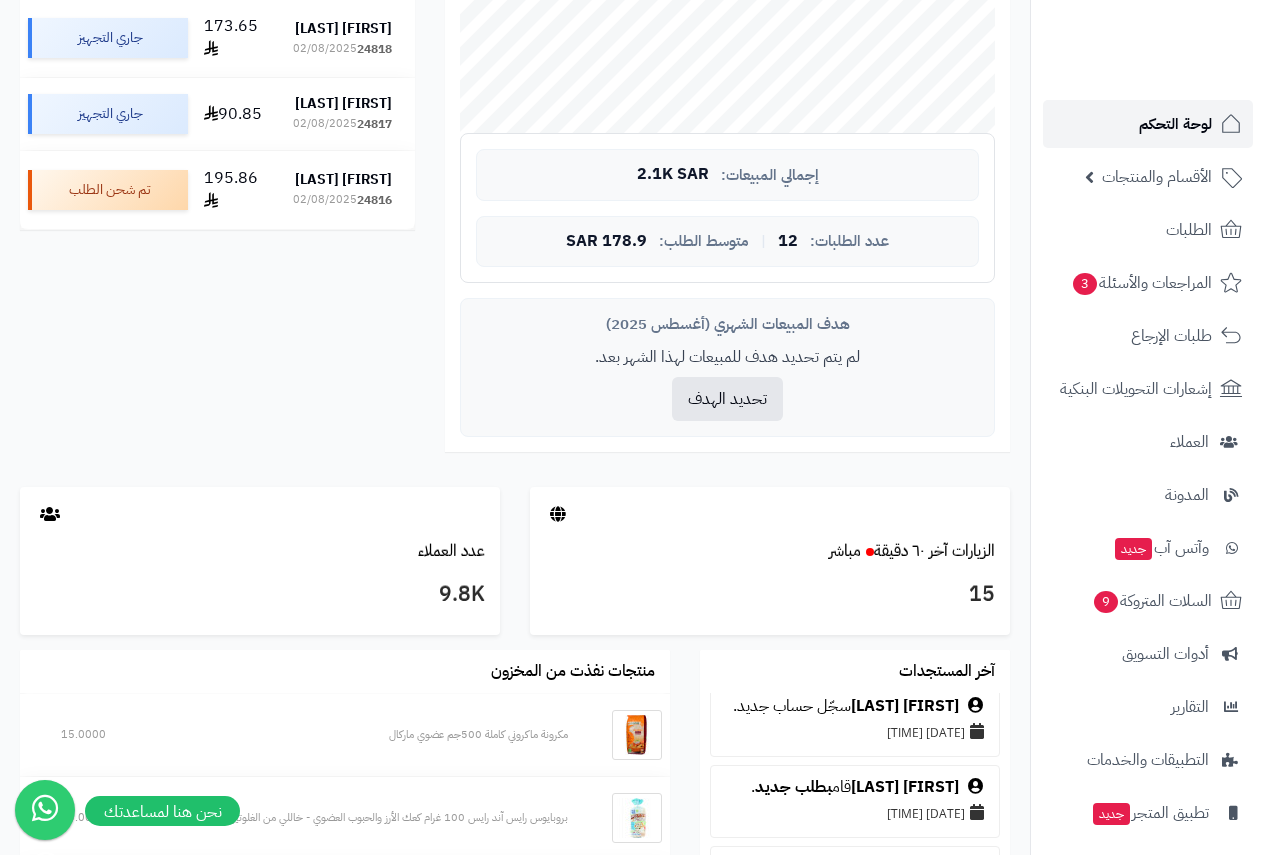 click on "لوحة التحكم" at bounding box center [1175, 124] 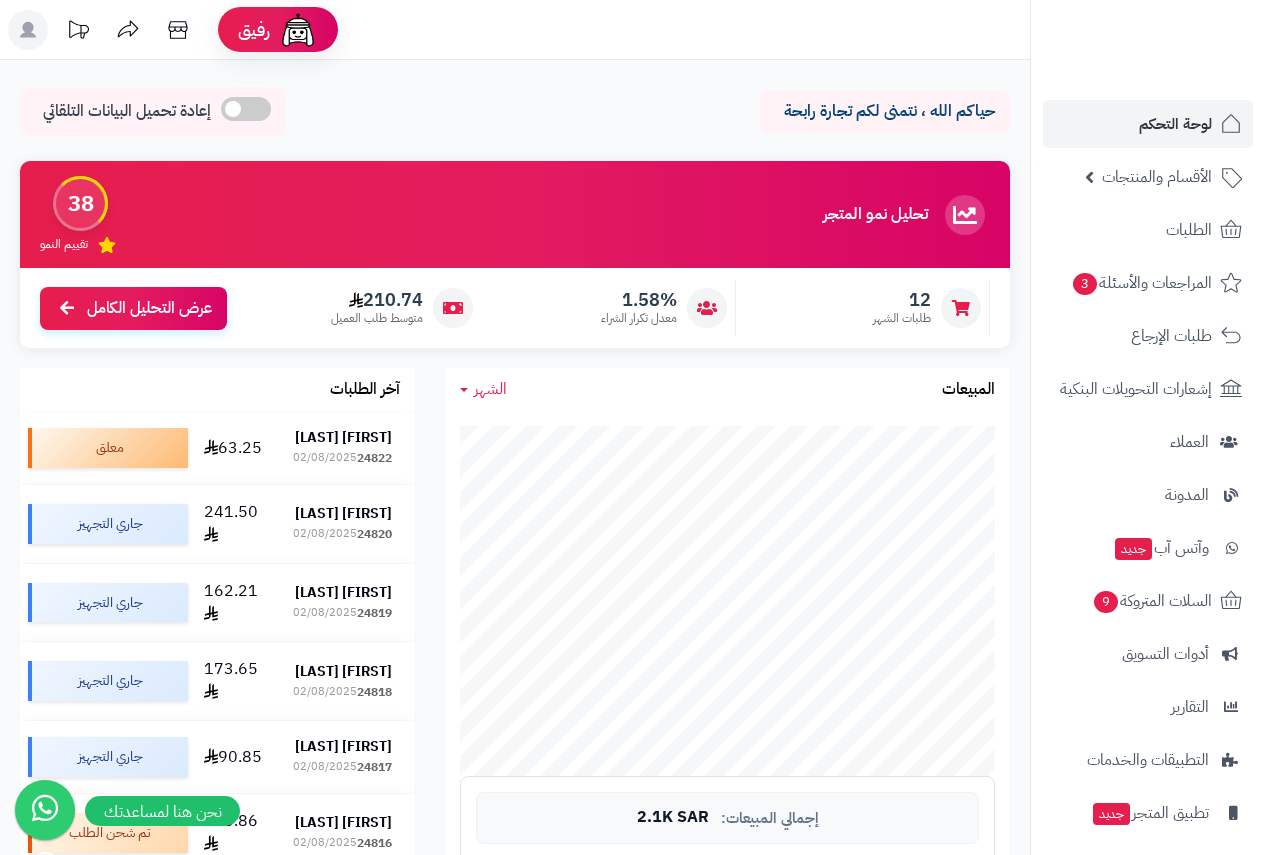 scroll, scrollTop: 0, scrollLeft: 0, axis: both 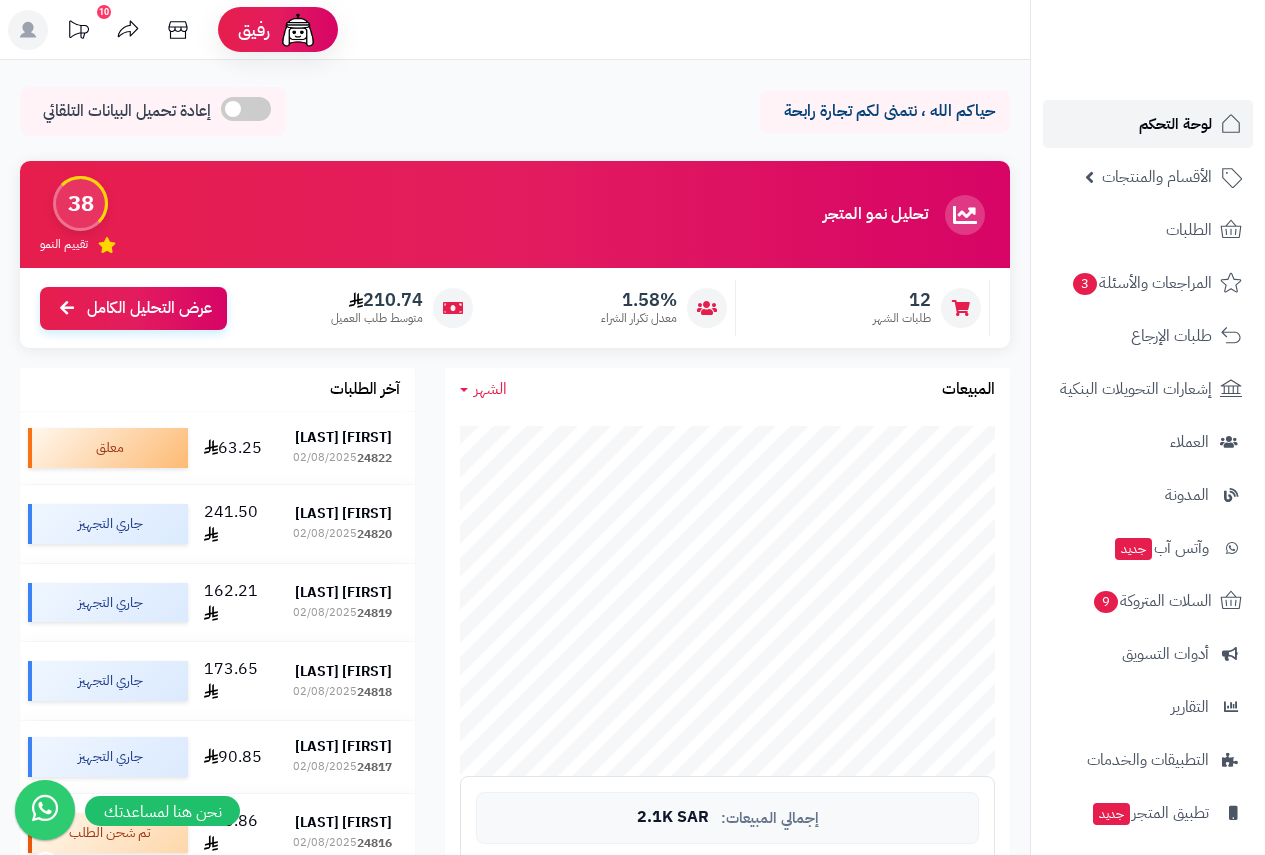 click on "لوحة التحكم" at bounding box center [1175, 124] 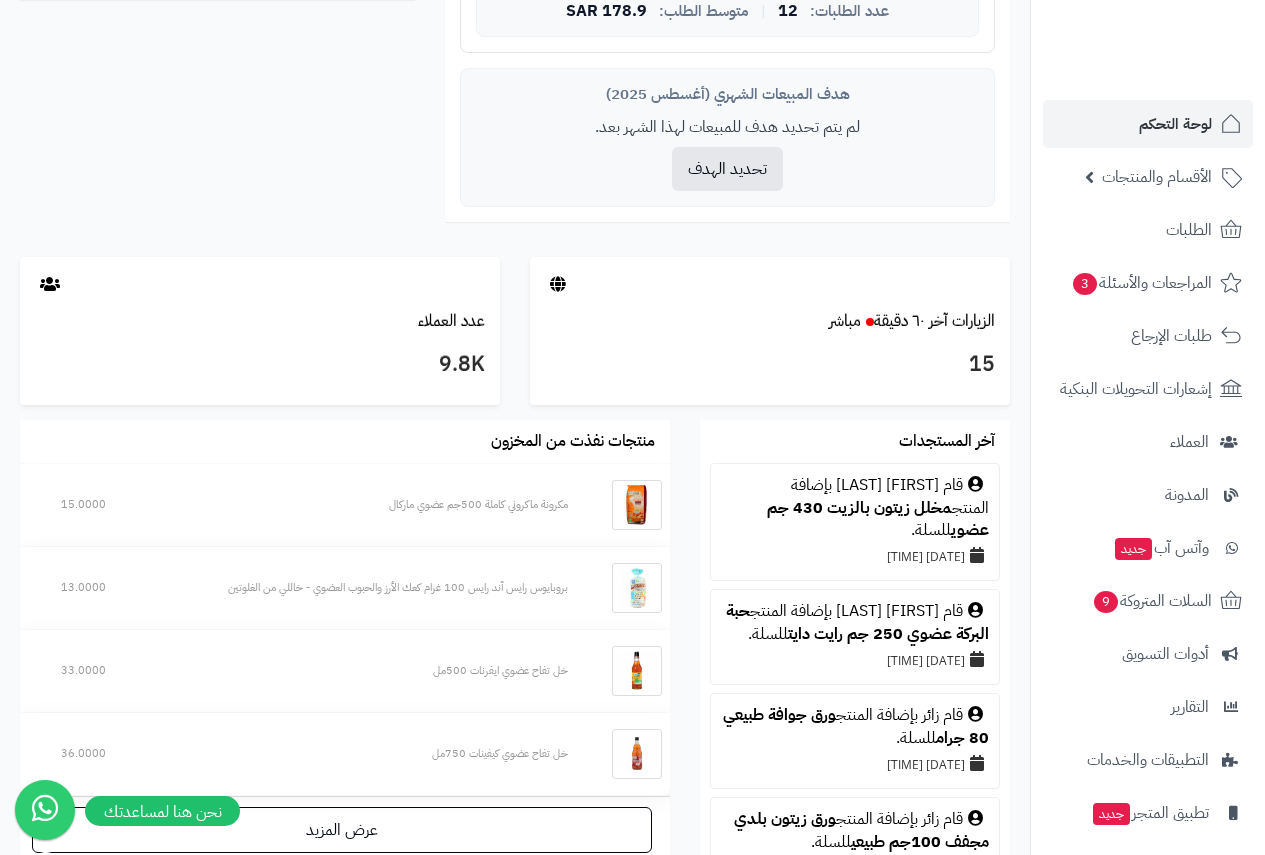 scroll, scrollTop: 900, scrollLeft: 0, axis: vertical 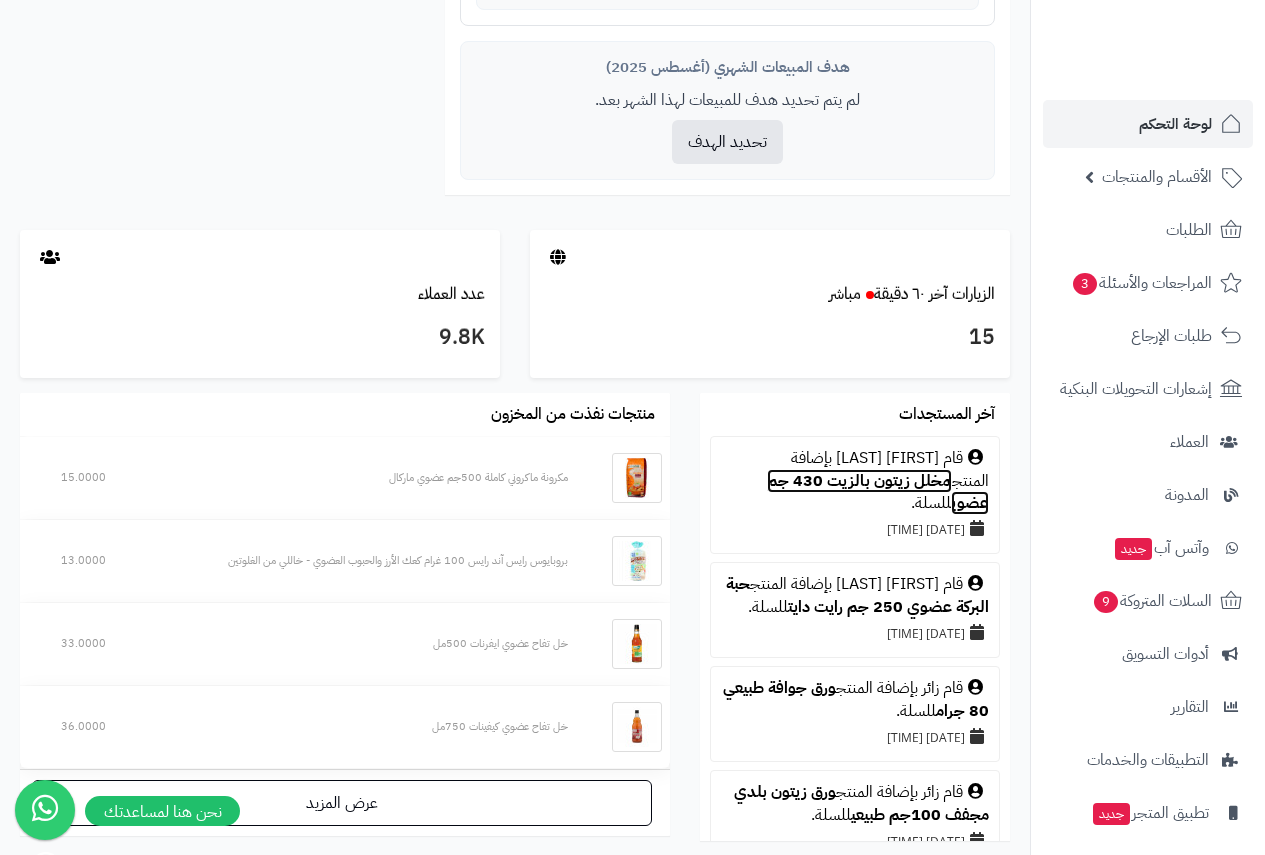 click on "مخلل زيتون بالزيت 430 جم عضوي" at bounding box center (878, 492) 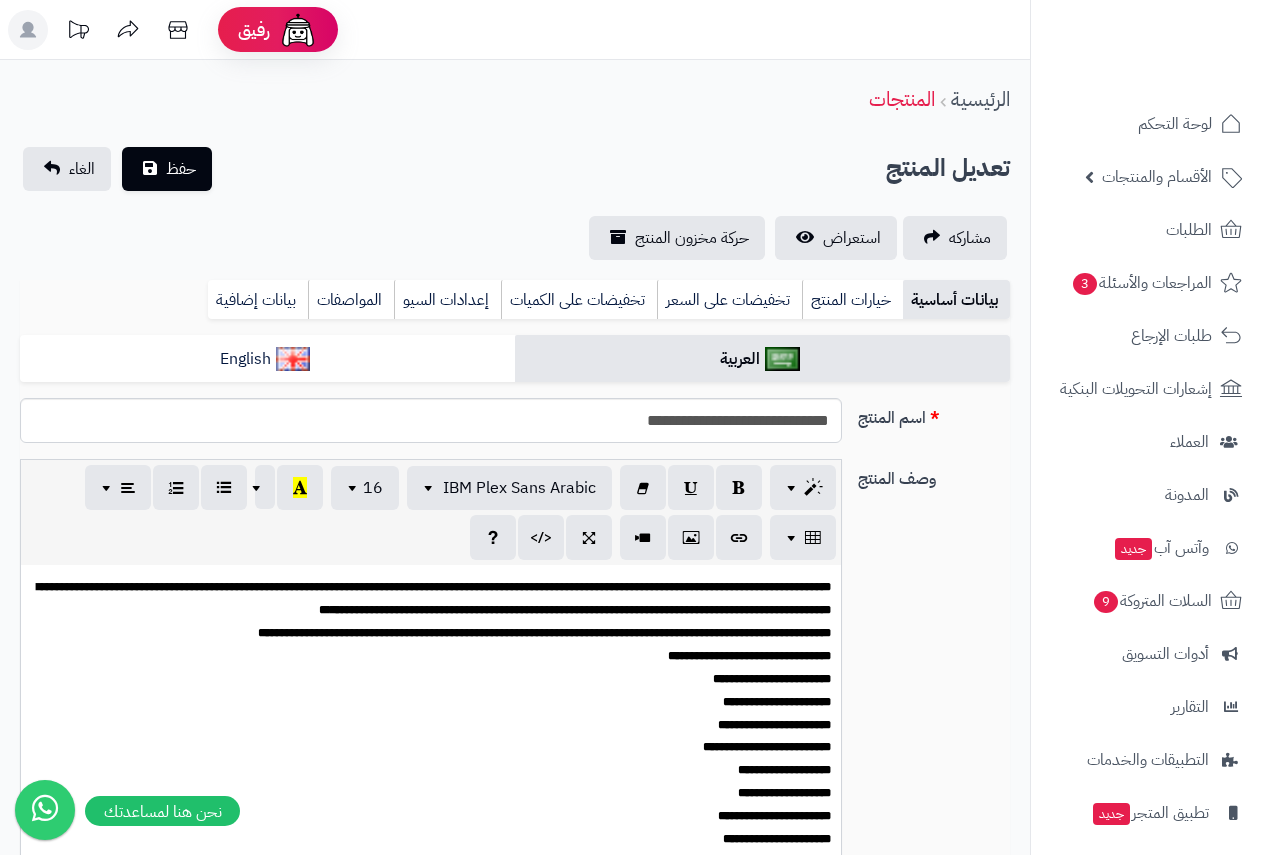 scroll, scrollTop: 0, scrollLeft: 0, axis: both 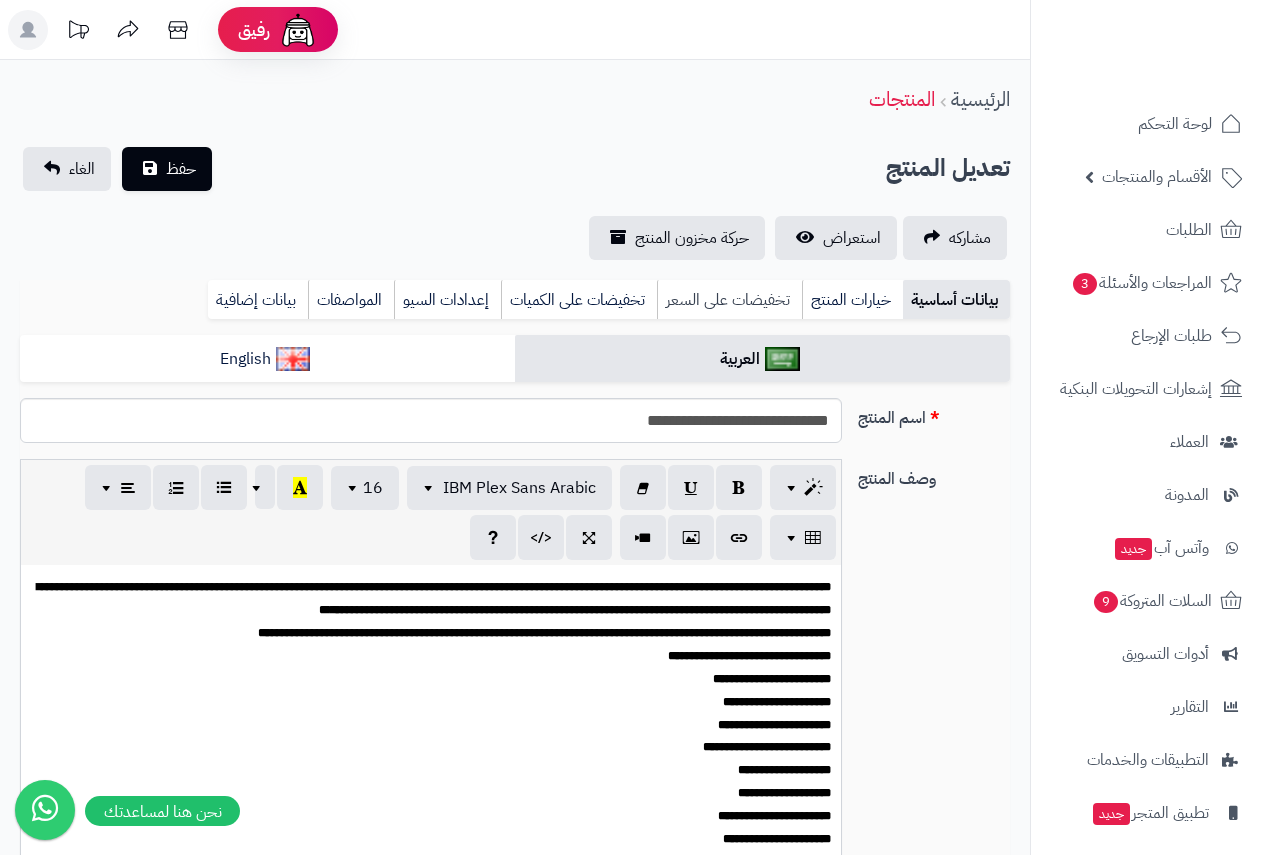 click on "تخفيضات على السعر" at bounding box center [729, 300] 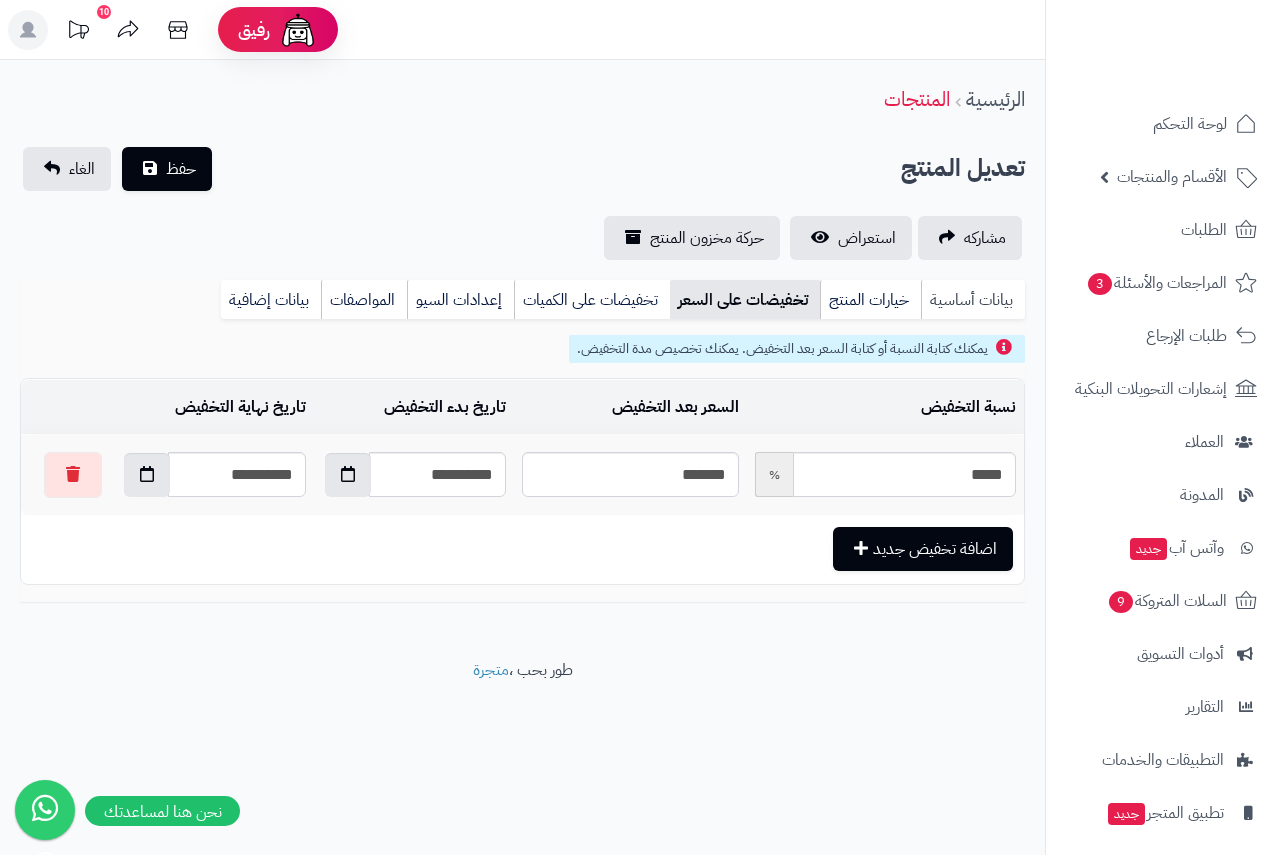 click on "بيانات أساسية" at bounding box center [973, 300] 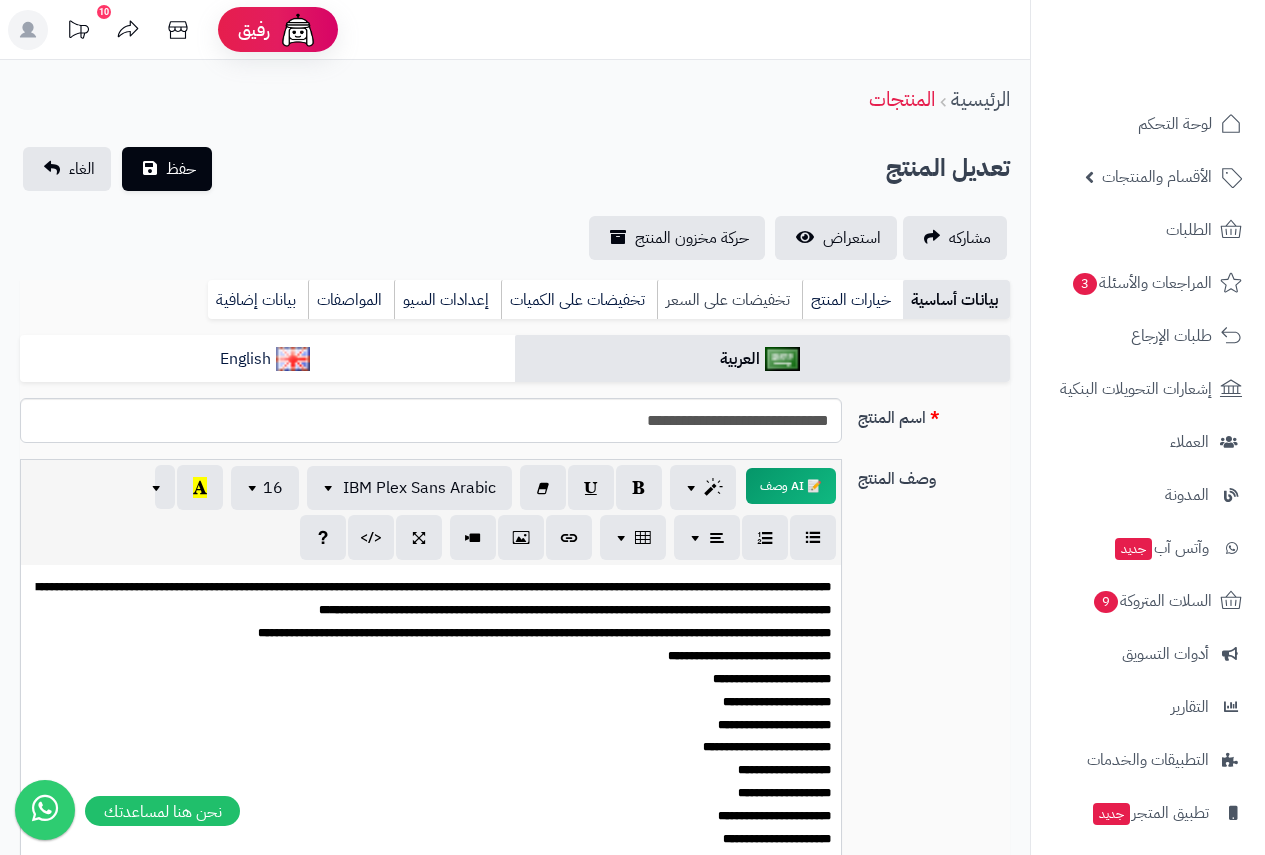 click on "تخفيضات على السعر" at bounding box center [729, 300] 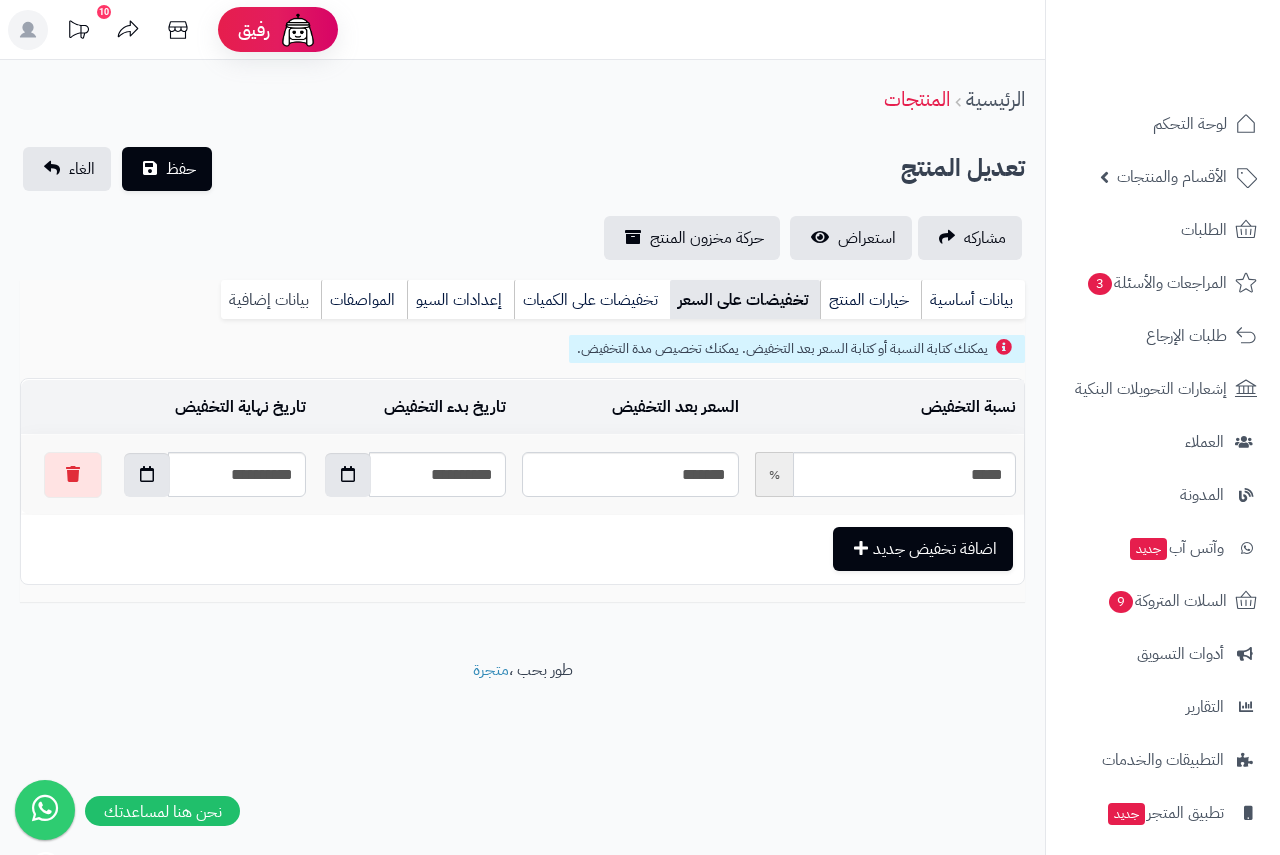 click on "بيانات إضافية" at bounding box center (271, 300) 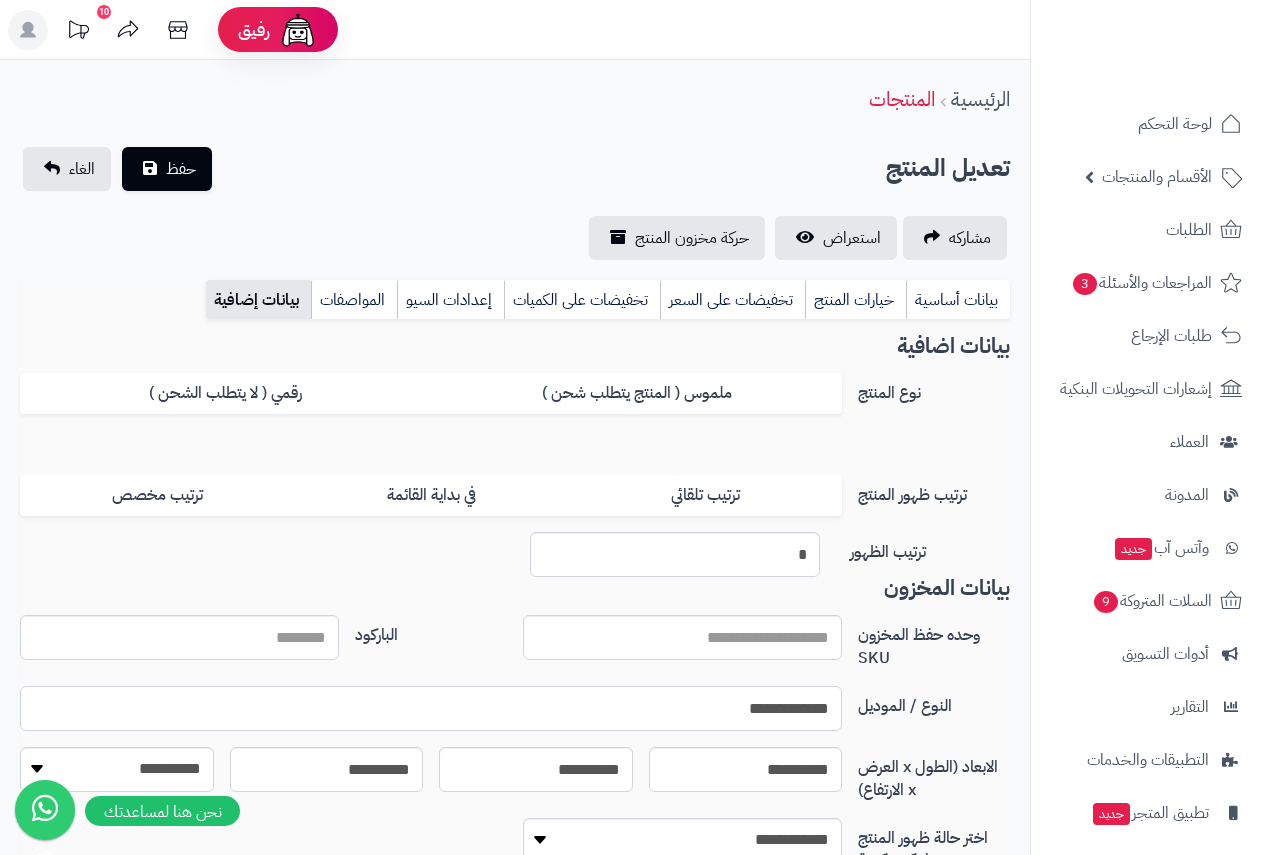 click on "**********" at bounding box center (431, 708) 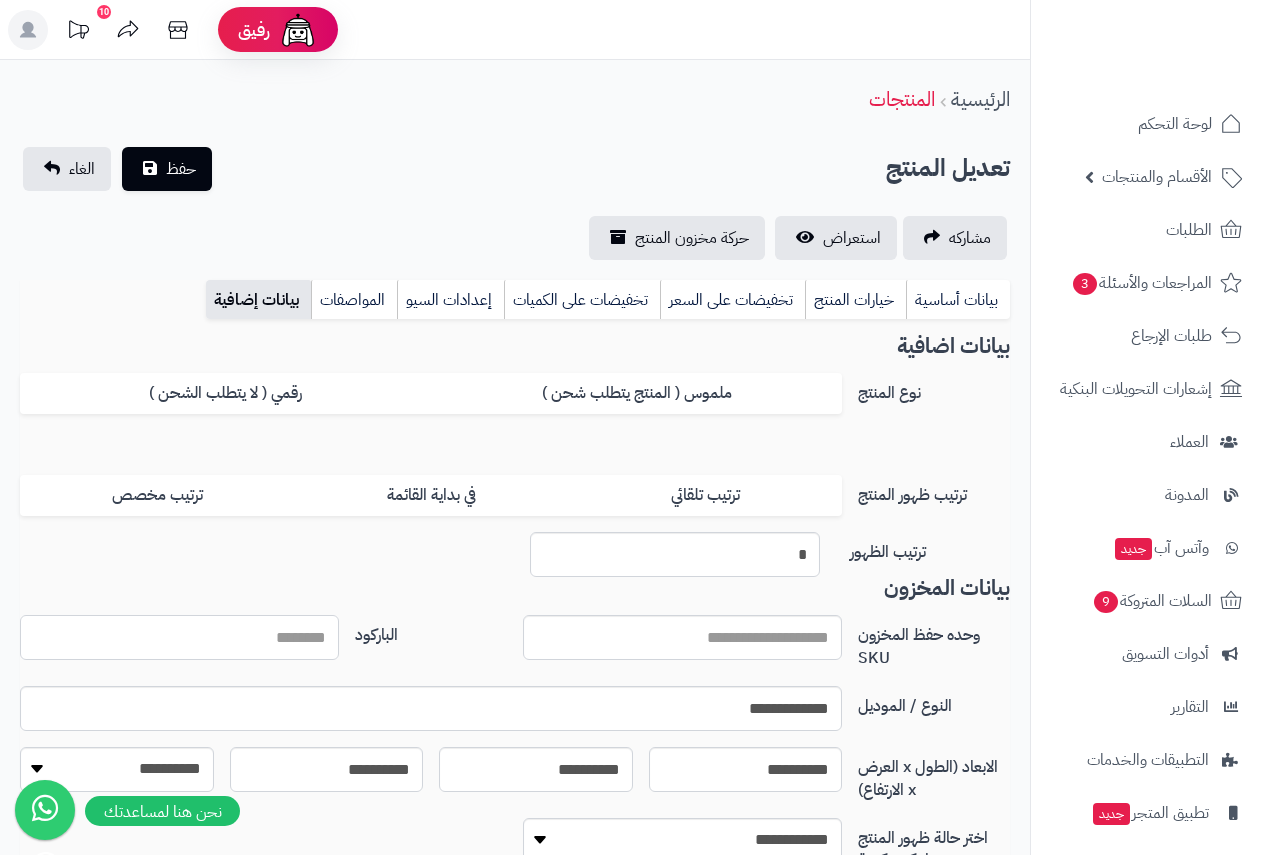 paste on "**********" 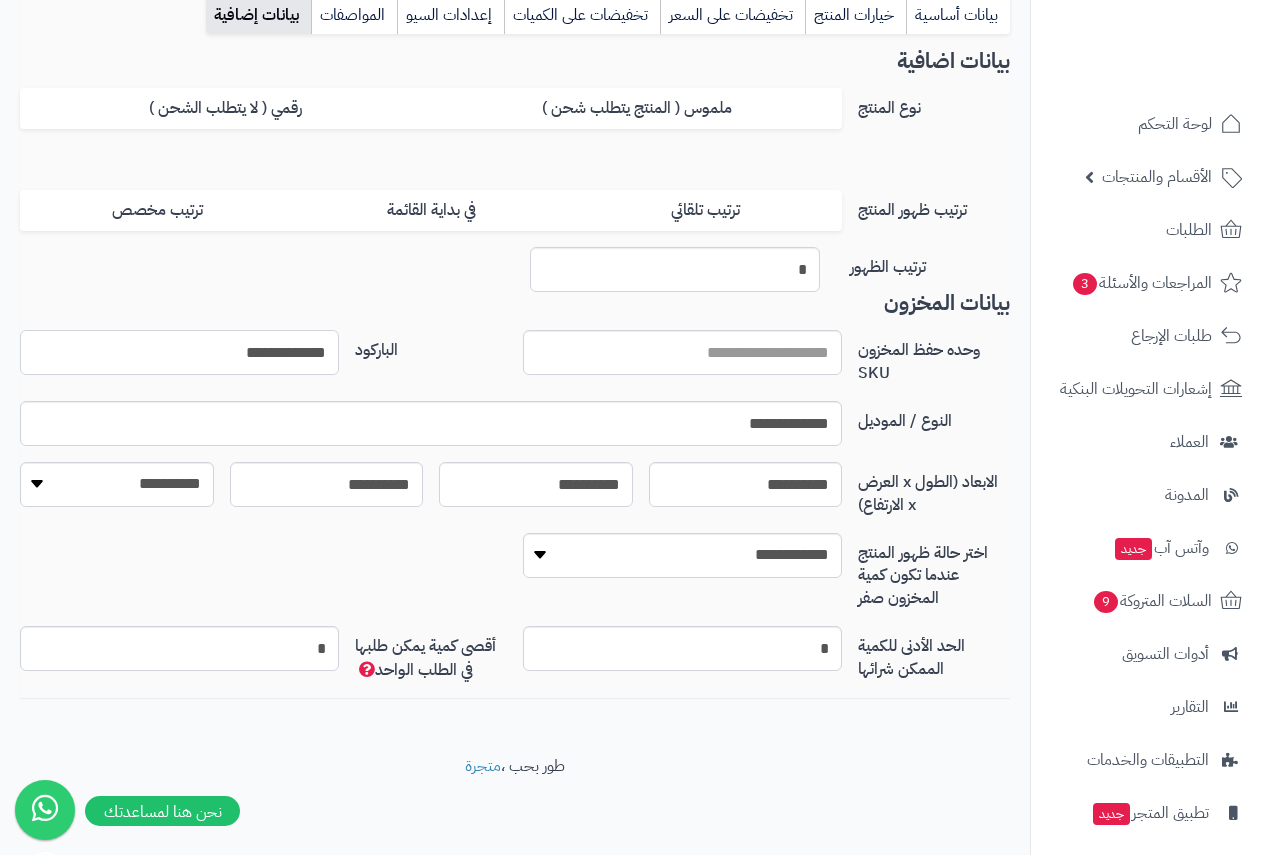 scroll, scrollTop: 0, scrollLeft: 0, axis: both 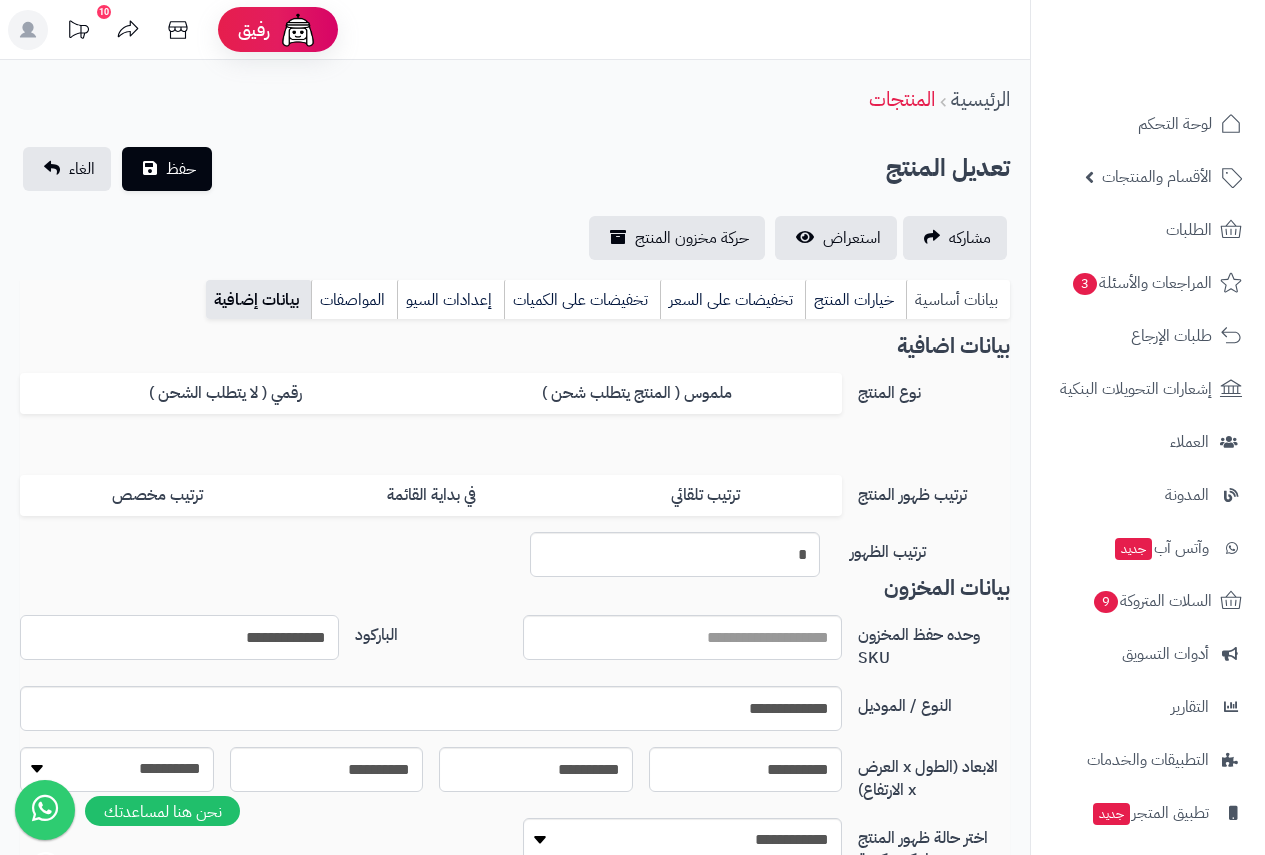 type on "**********" 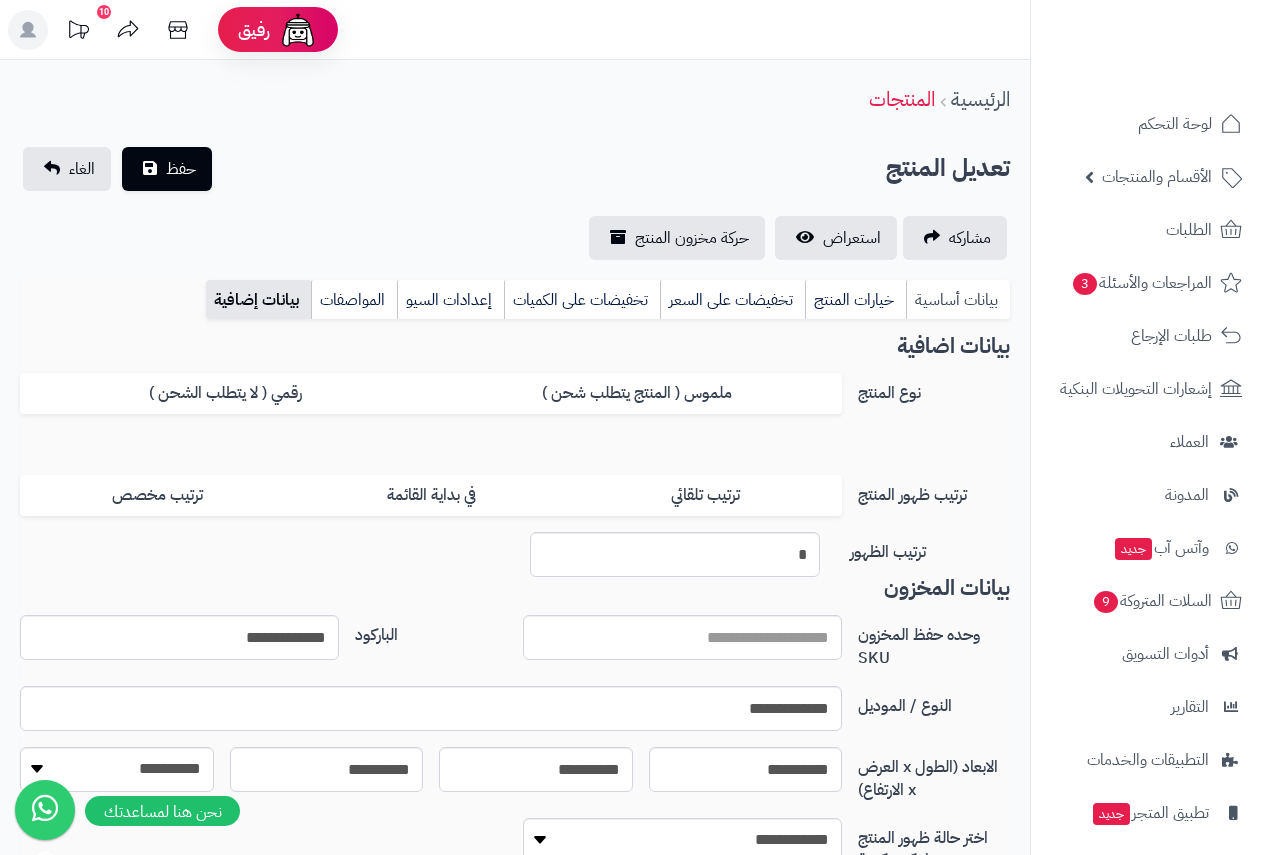 click on "بيانات أساسية" at bounding box center [958, 300] 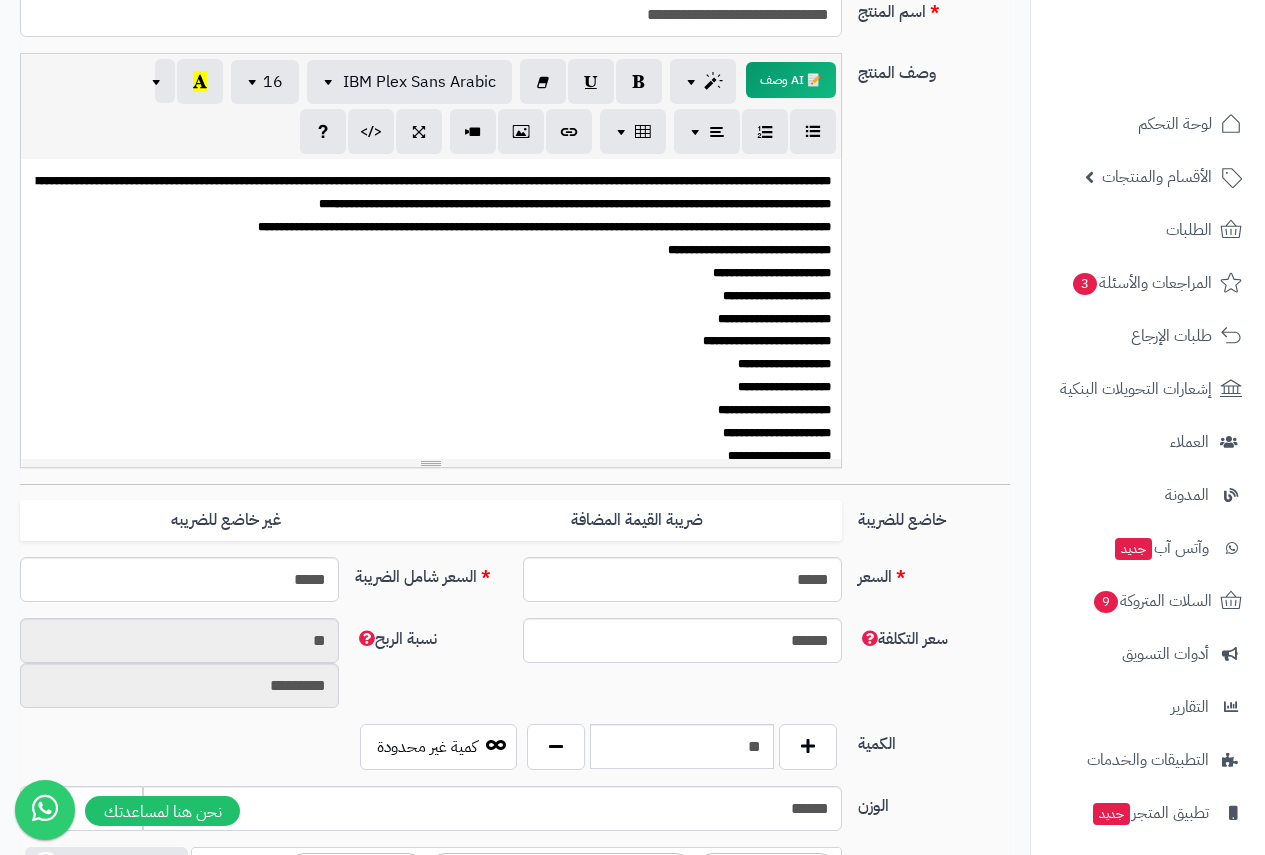 scroll, scrollTop: 800, scrollLeft: 0, axis: vertical 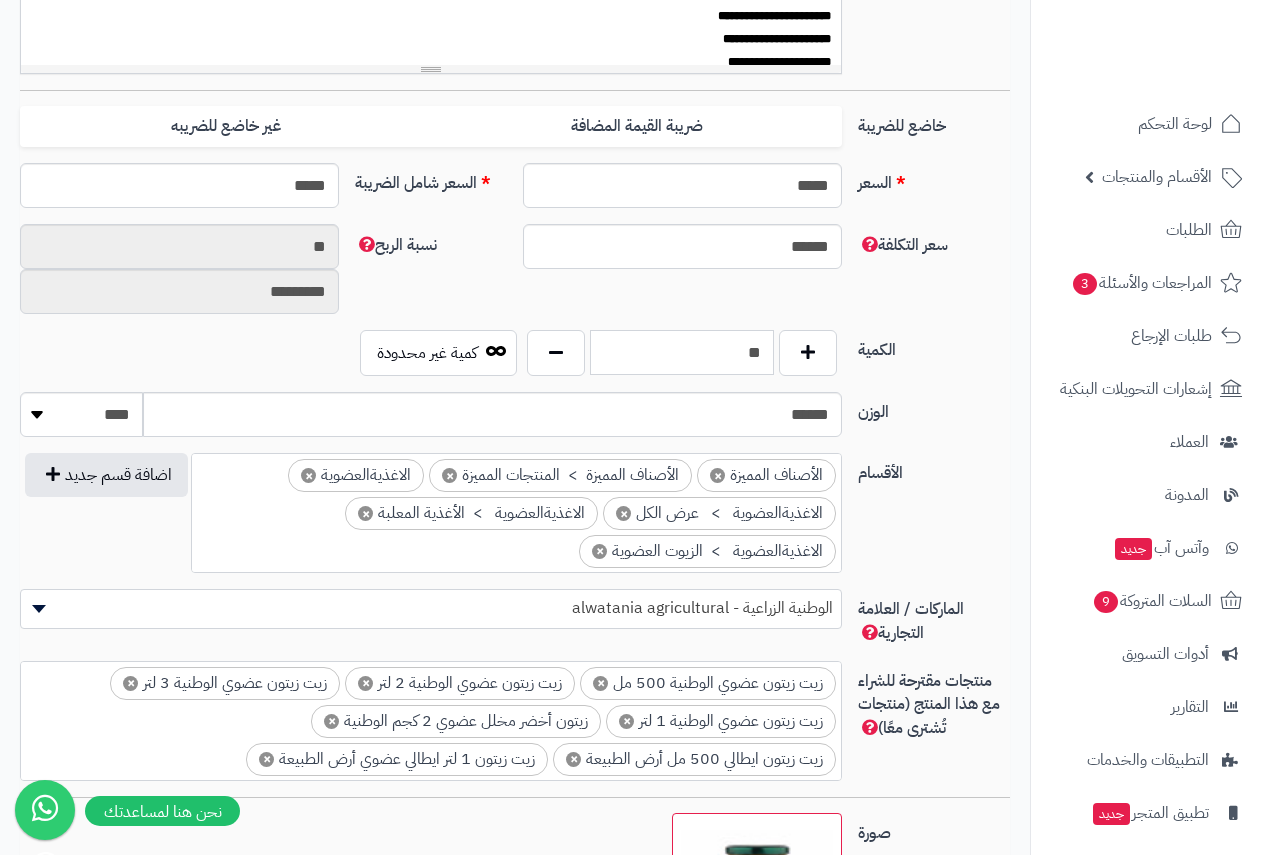 drag, startPoint x: 825, startPoint y: 356, endPoint x: 861, endPoint y: 355, distance: 36.013885 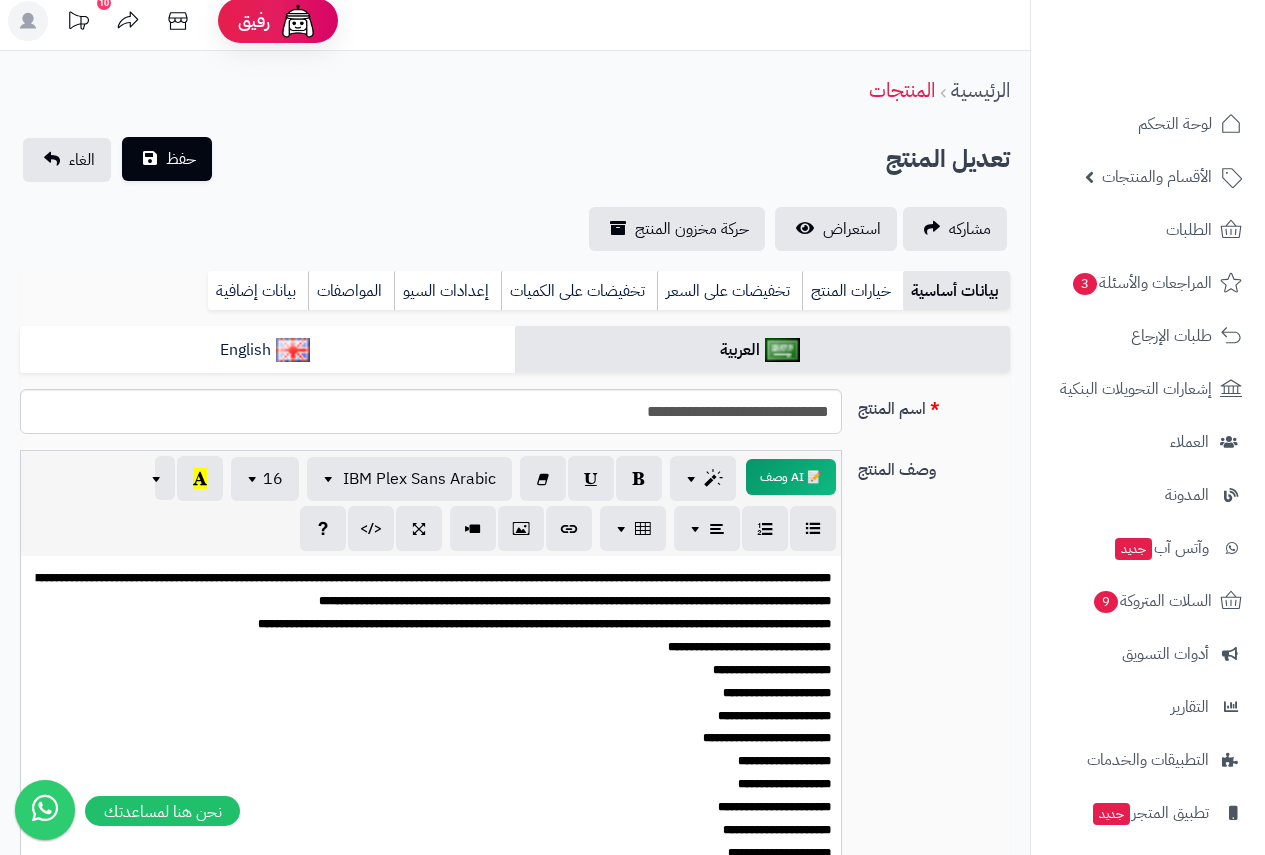 scroll, scrollTop: 0, scrollLeft: 0, axis: both 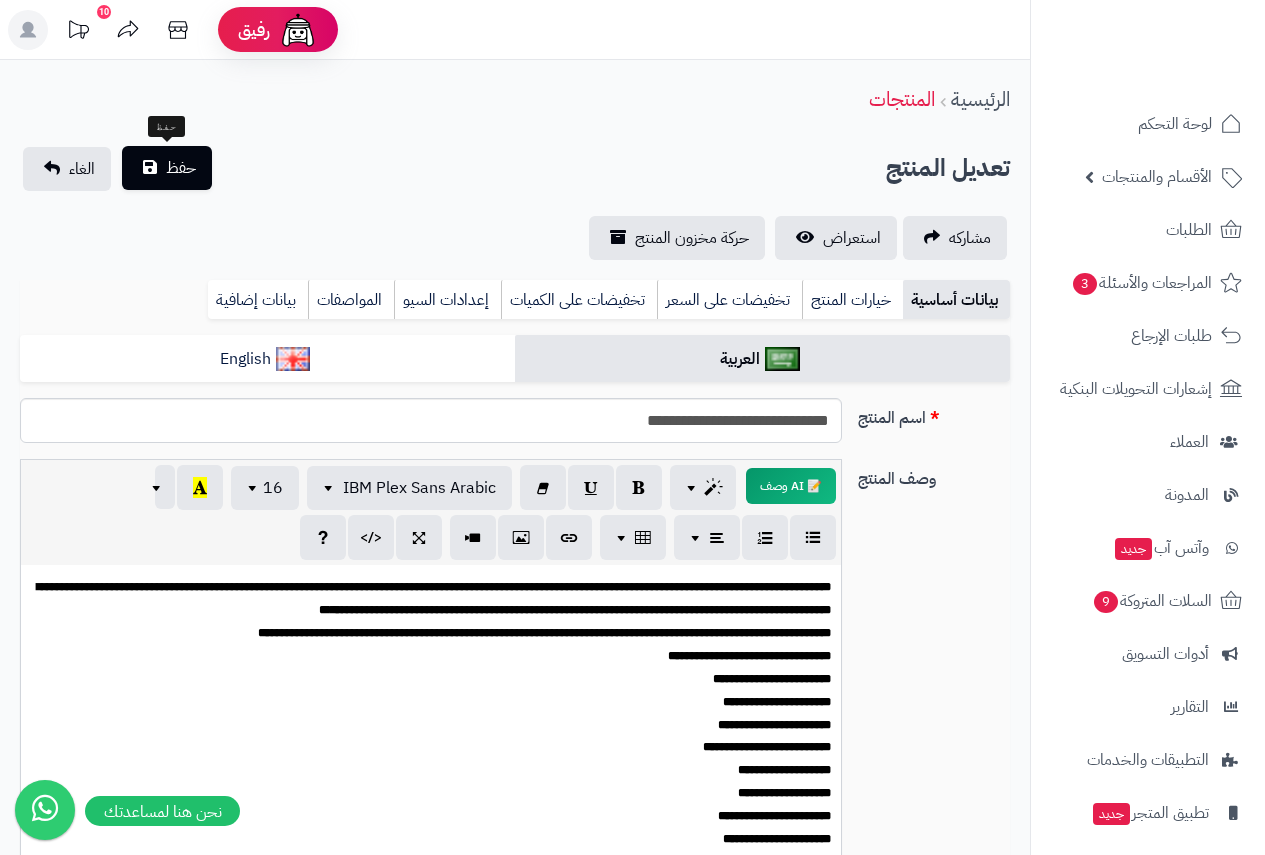 type on "**" 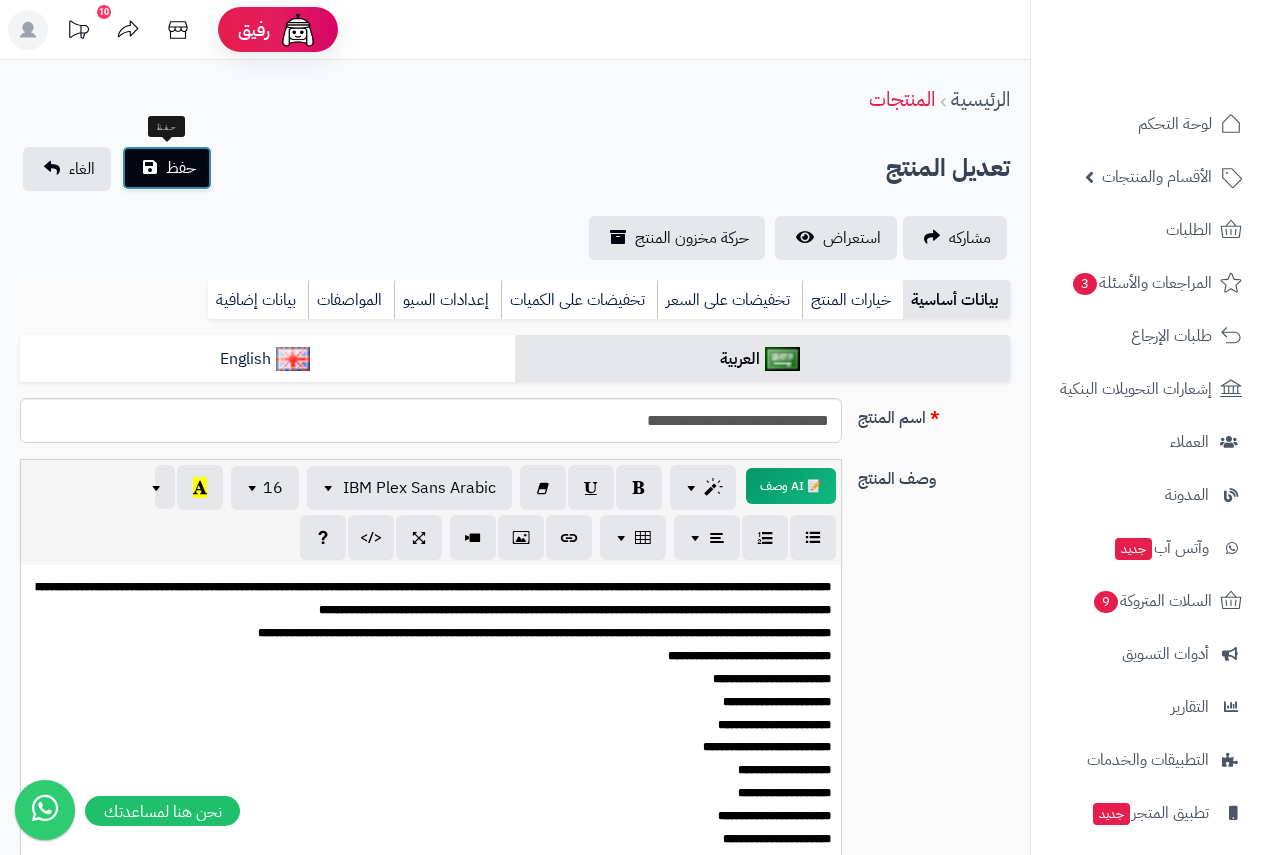 click on "حفظ" at bounding box center [181, 168] 